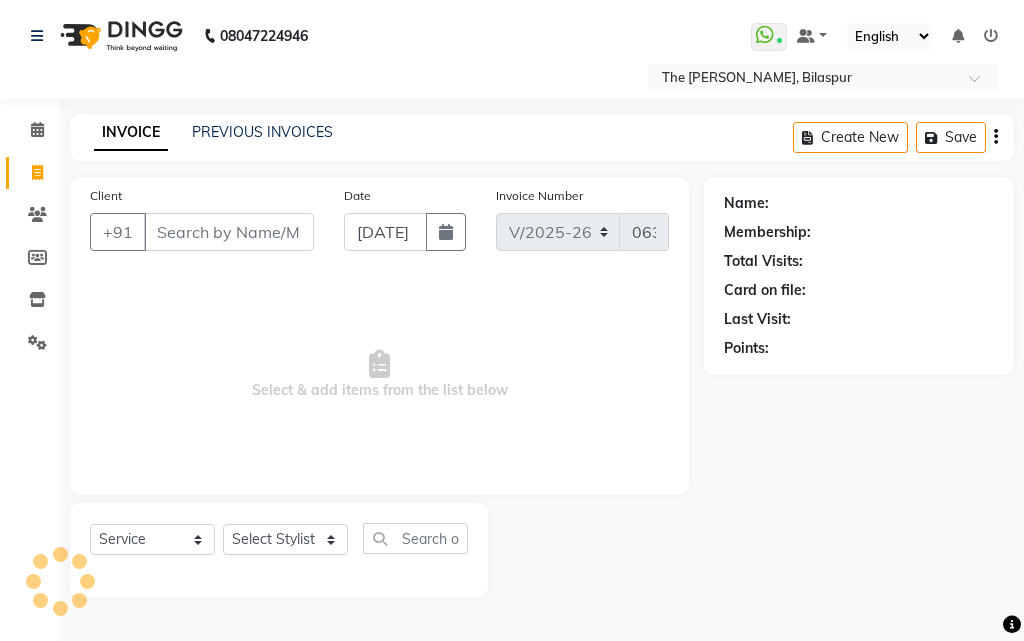 select on "6473" 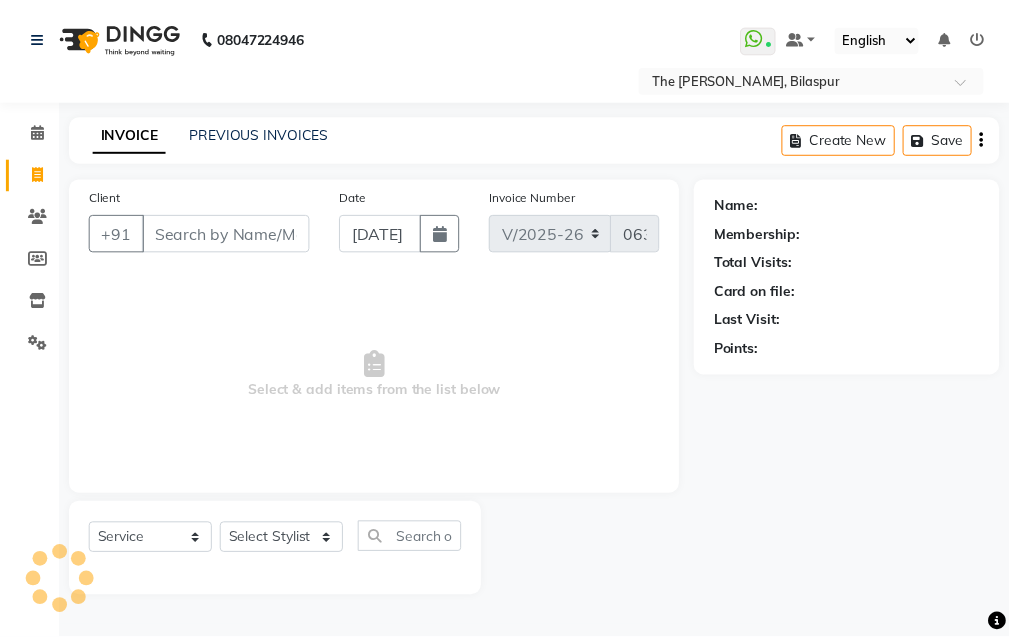 scroll, scrollTop: 0, scrollLeft: 0, axis: both 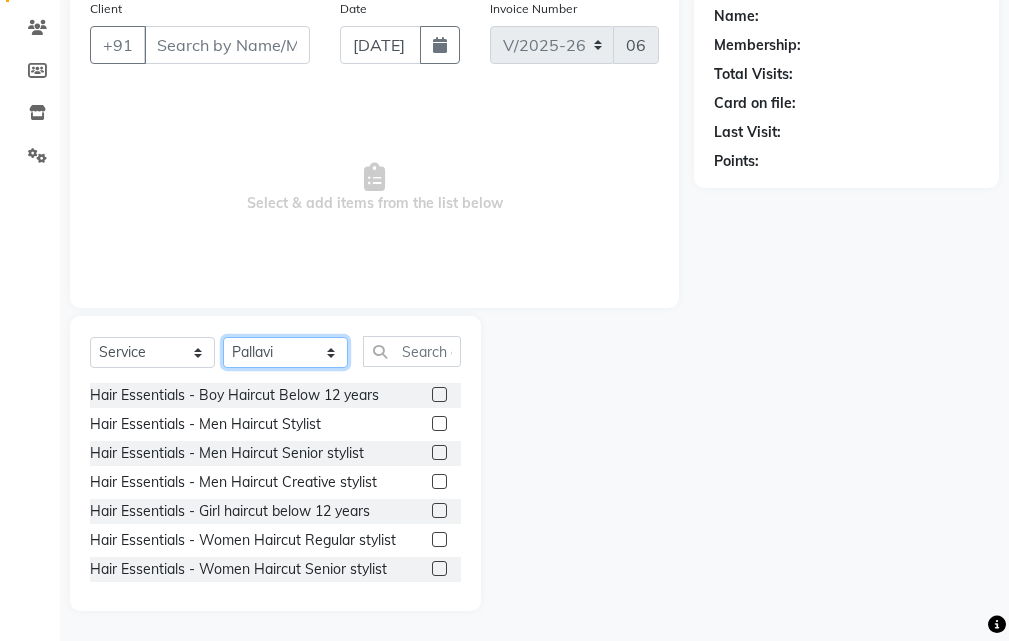 click on "Select Stylist Manager [PERSON_NAME] [GEOGRAPHIC_DATA][PERSON_NAME] Saurabh [PERSON_NAME]" 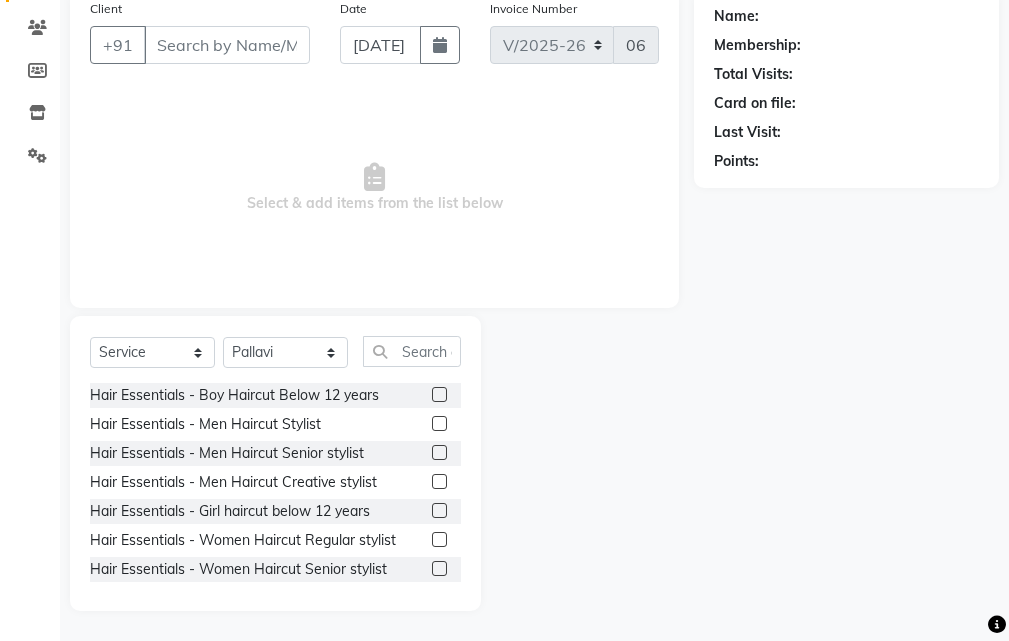 click on "Select  Service  Product  Membership  Package Voucher Prepaid Gift Card  Select Stylist Manager Minahaz [PERSON_NAME] [GEOGRAPHIC_DATA][PERSON_NAME] Saurabh [PERSON_NAME] Hair Essentials - Boy Haircut Below 12 years  Hair Essentials - Men Haircut Stylist  Hair Essentials - Men Haircut Senior stylist  Hair Essentials - Men Haircut Creative stylist  Hair Essentials - Girl haircut below 12 years  Hair Essentials - Women Haircut Regular stylist  Hair Essentials - Women Haircut Senior stylist  Hair Essentials - Women Haircut Creative stylist  Hair Essentials - Men Power Shave  Hair Essentials - Men [PERSON_NAME] Trim  Hair Essentials - Men Shaving  Hair Essentials - Men Wella Hair wash  Hair Essentials - Men SP Hair wash  Hair Essentials - Women Wella Hair Wash  Hair Essentials - Women SP Hair Wash  Hair Essentials - Men Deep Conditioning  Hair Essentials - Women Deep Conditioning  Hair Essentials - Men Blow Dry  Hair Essentials - Both Blow dry : Upto Shoulder  Hair Essentials - Women Blow dry : Below Shoulder" 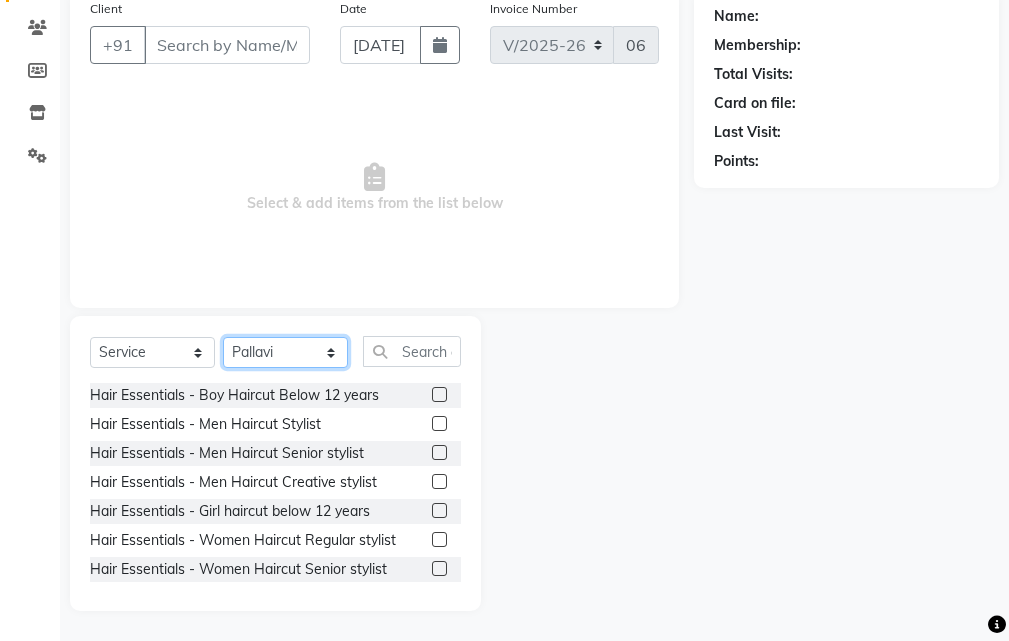 click on "Select Stylist Manager [PERSON_NAME] [GEOGRAPHIC_DATA][PERSON_NAME] Saurabh [PERSON_NAME]" 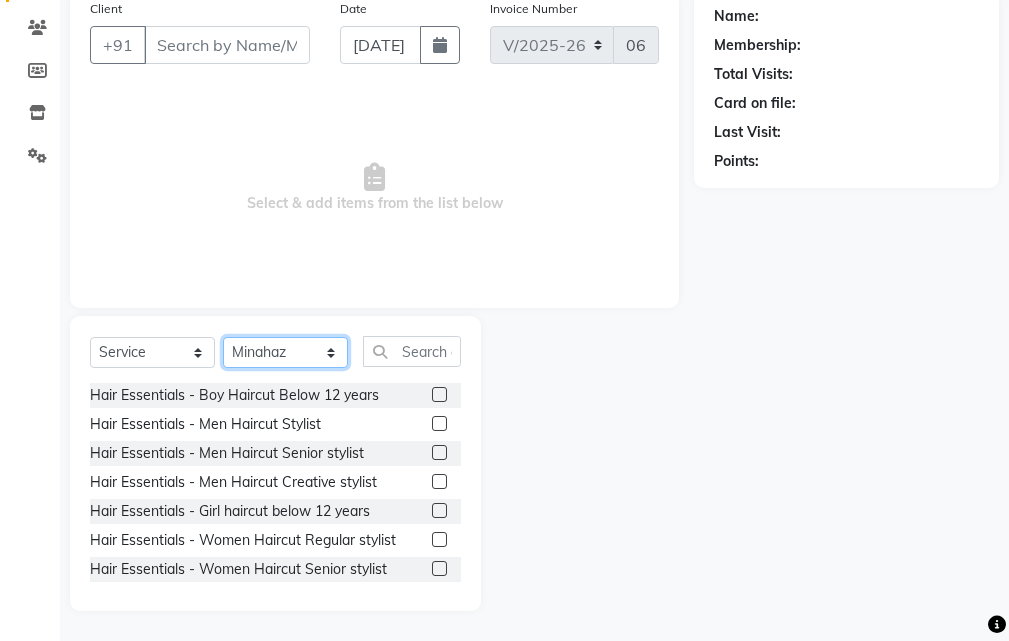 click on "Select Stylist Manager [PERSON_NAME] [GEOGRAPHIC_DATA][PERSON_NAME] Saurabh [PERSON_NAME]" 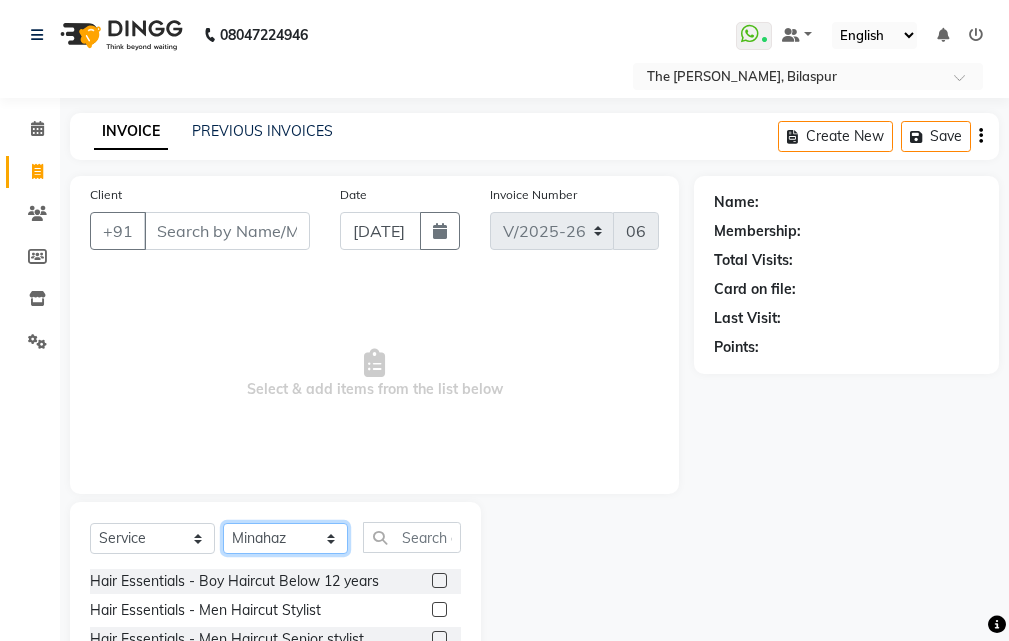 scroll, scrollTop: 0, scrollLeft: 0, axis: both 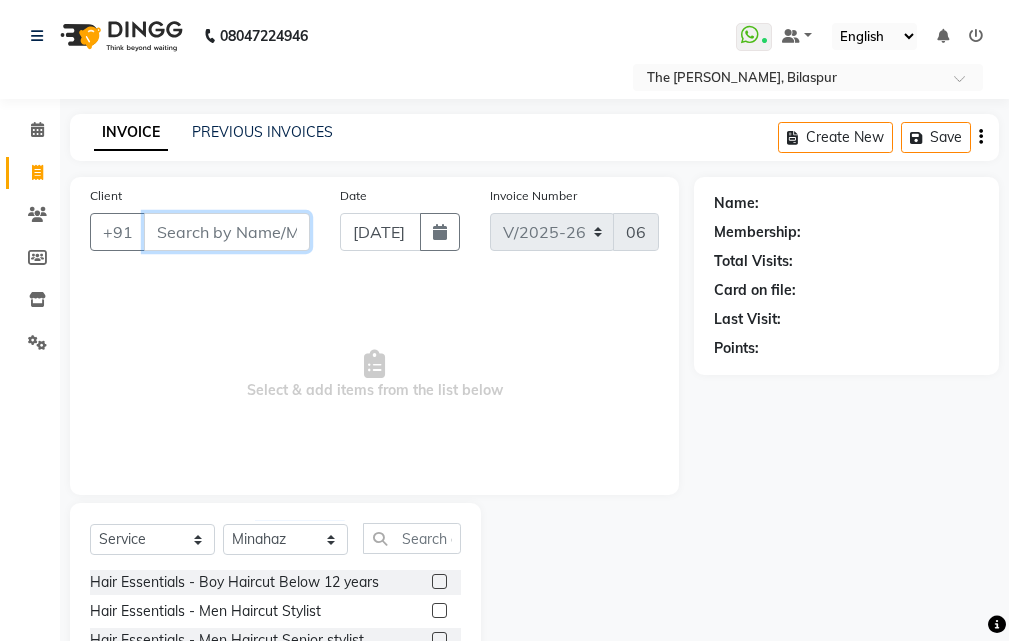 click on "Client" at bounding box center (227, 232) 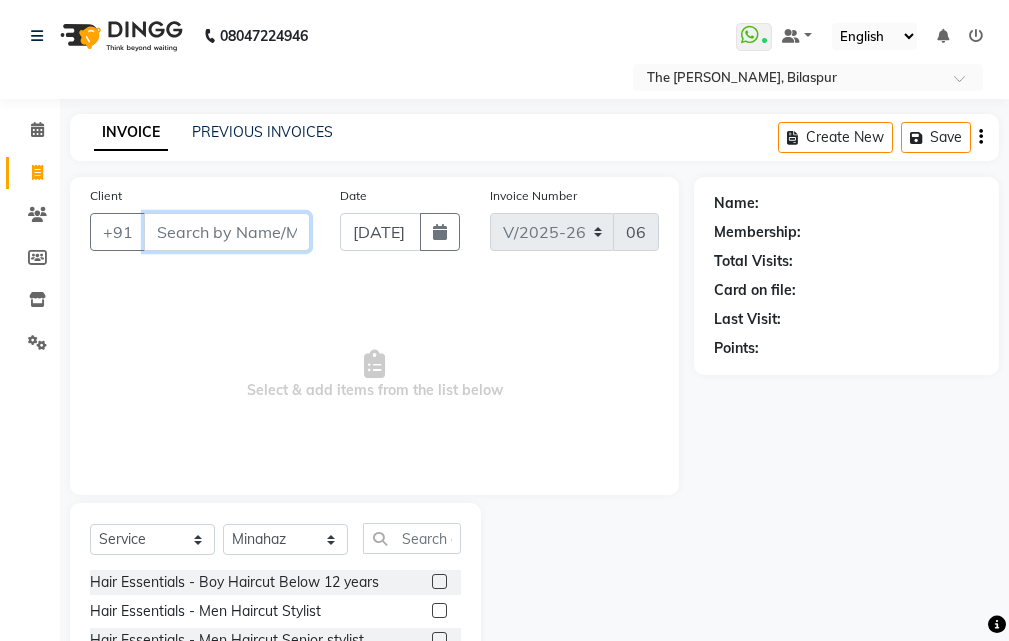 click on "Client" at bounding box center (227, 232) 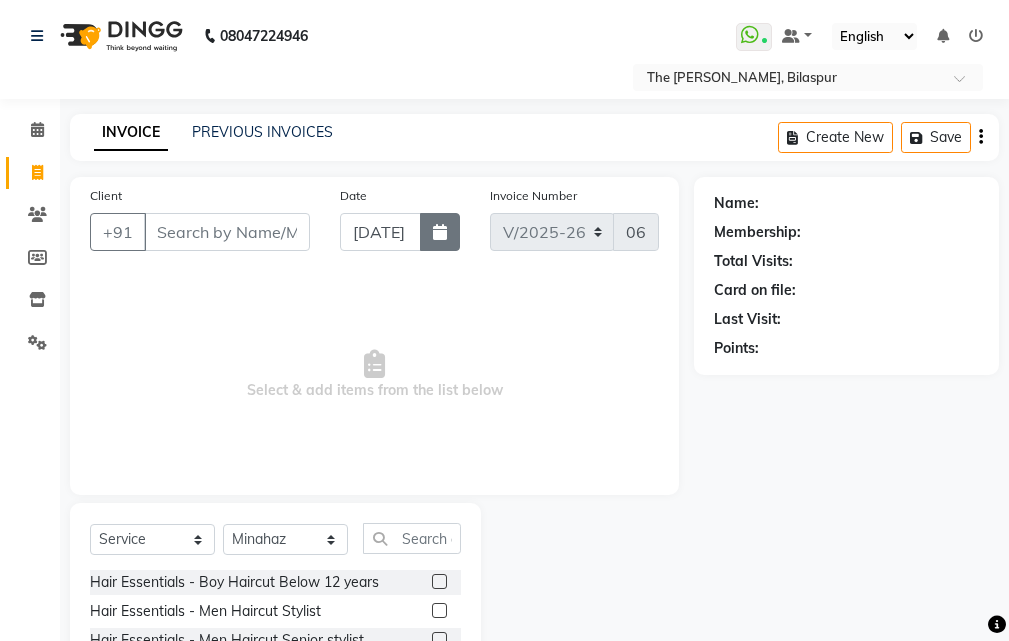 click 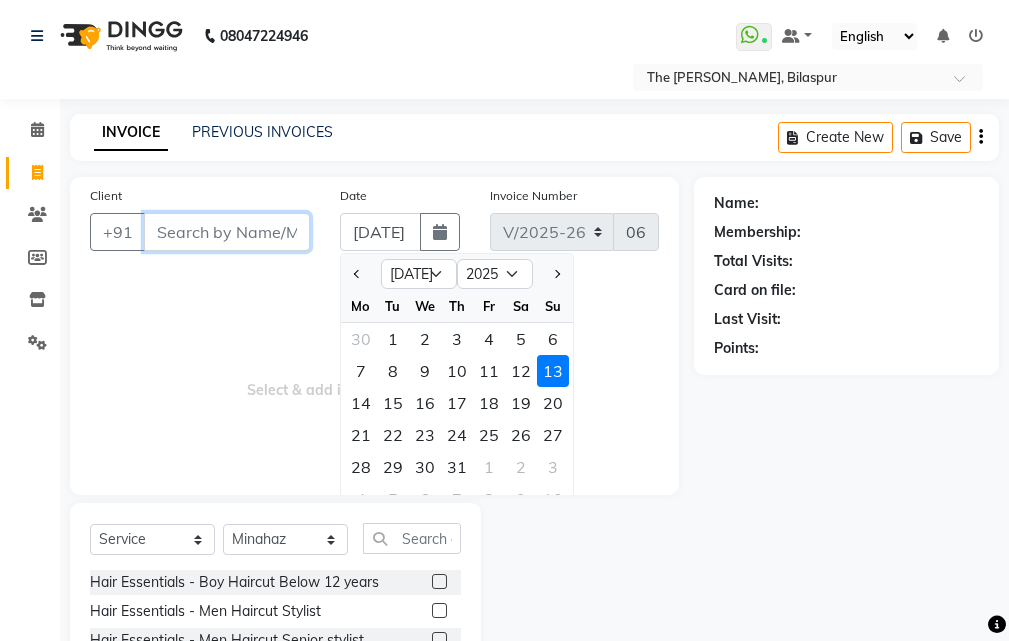 click on "Client" at bounding box center (227, 232) 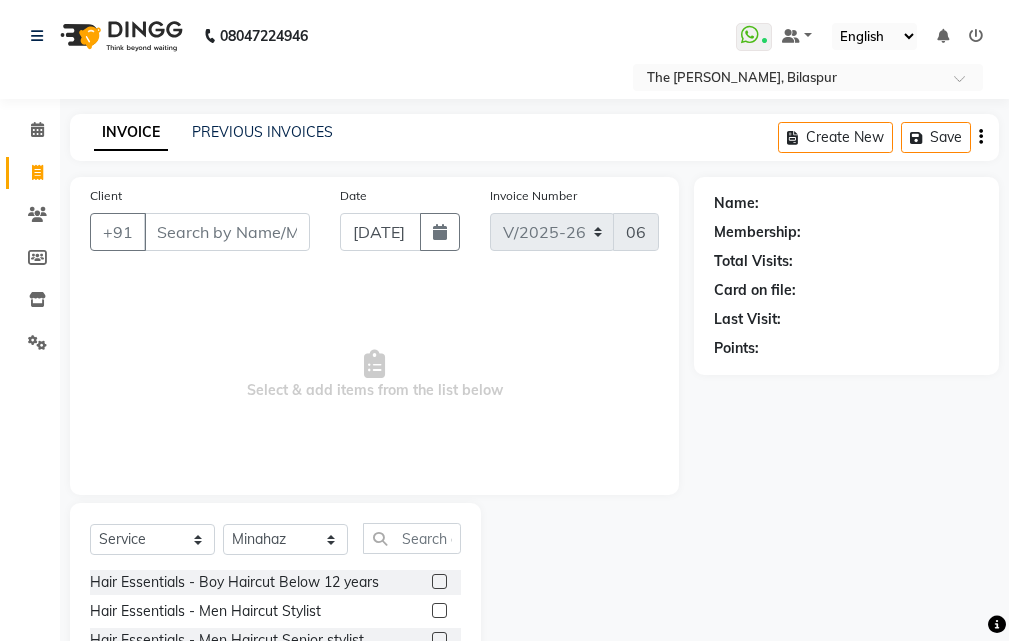 type 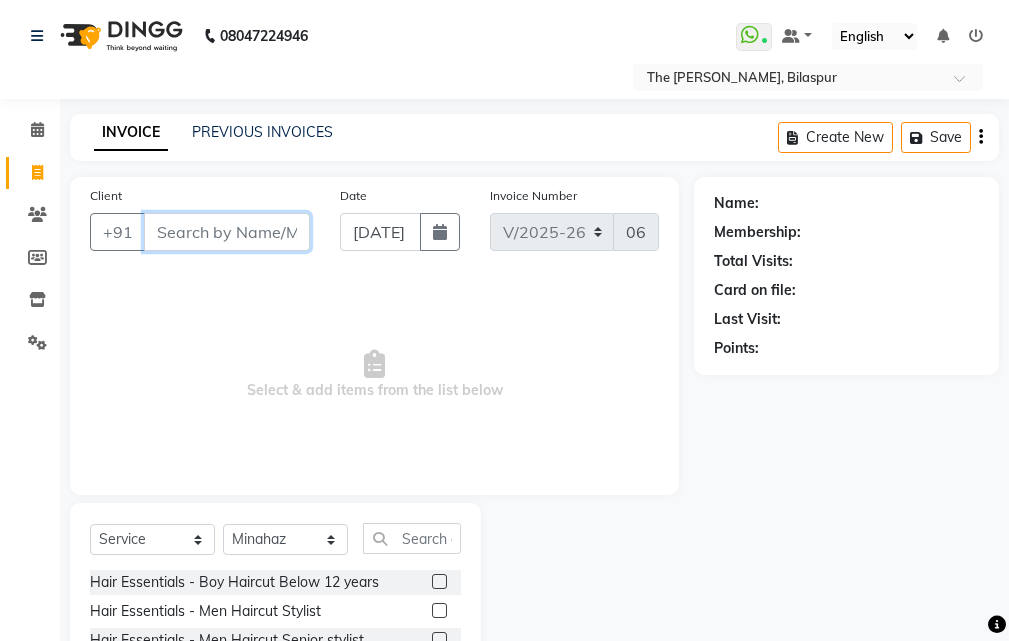 drag, startPoint x: 247, startPoint y: 227, endPoint x: 306, endPoint y: 362, distance: 147.32956 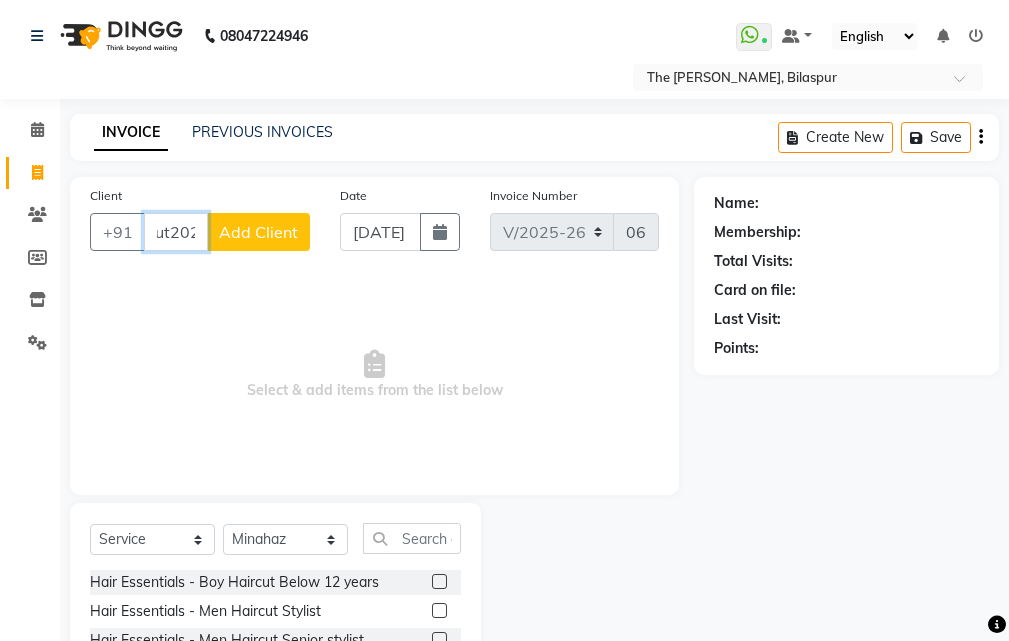 scroll, scrollTop: 0, scrollLeft: 39, axis: horizontal 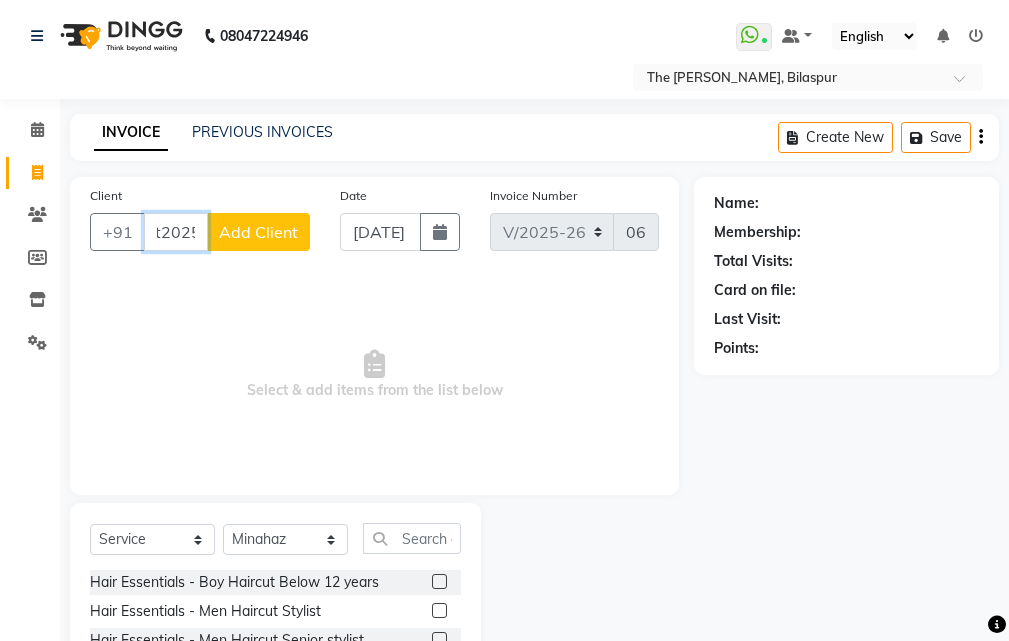 type on "13sut2025" 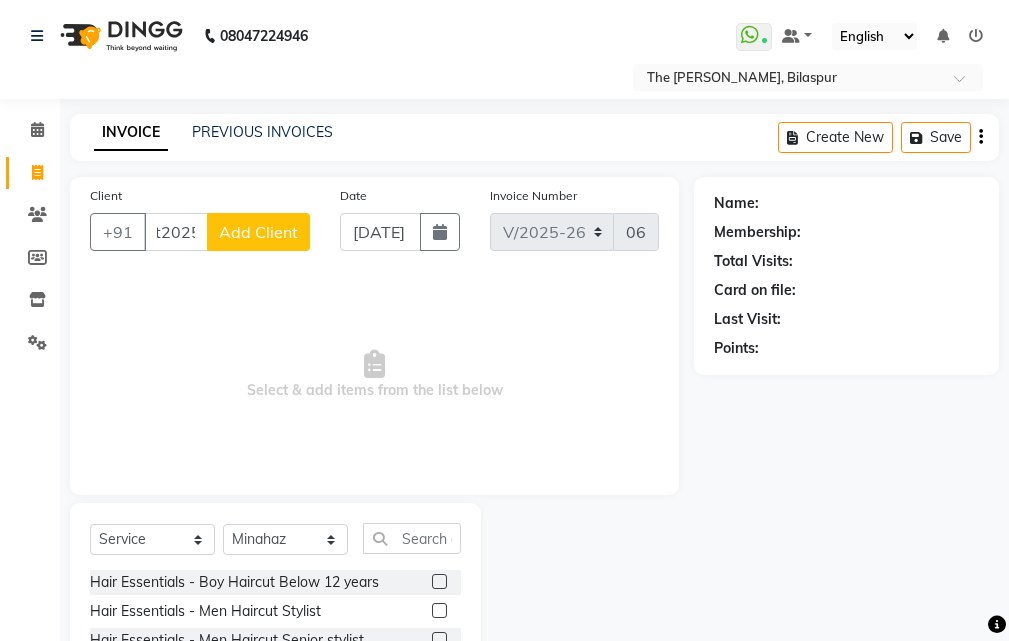click on "Add Client" 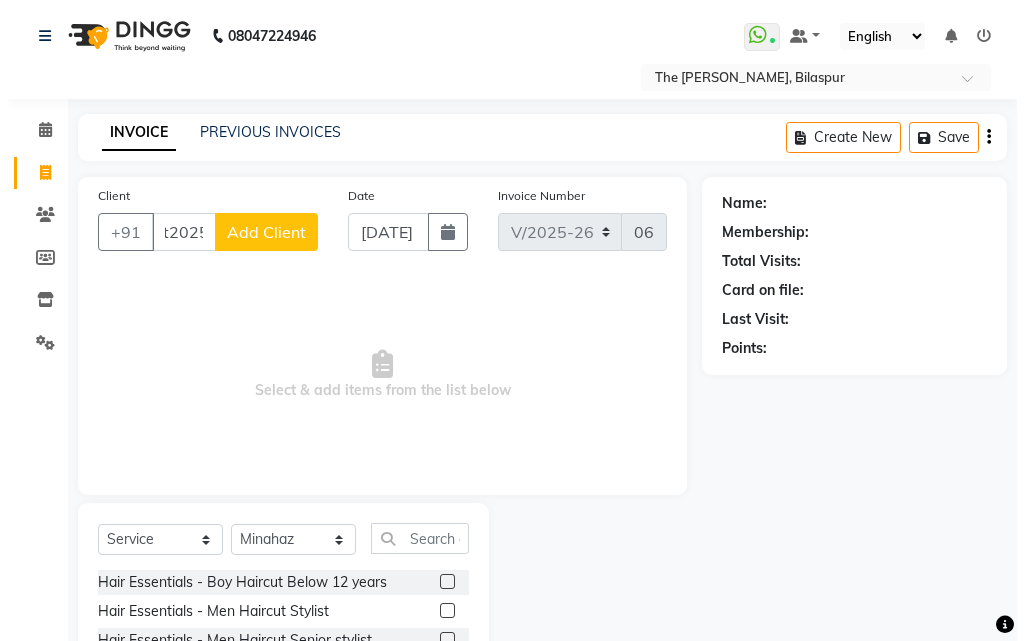 scroll, scrollTop: 0, scrollLeft: 0, axis: both 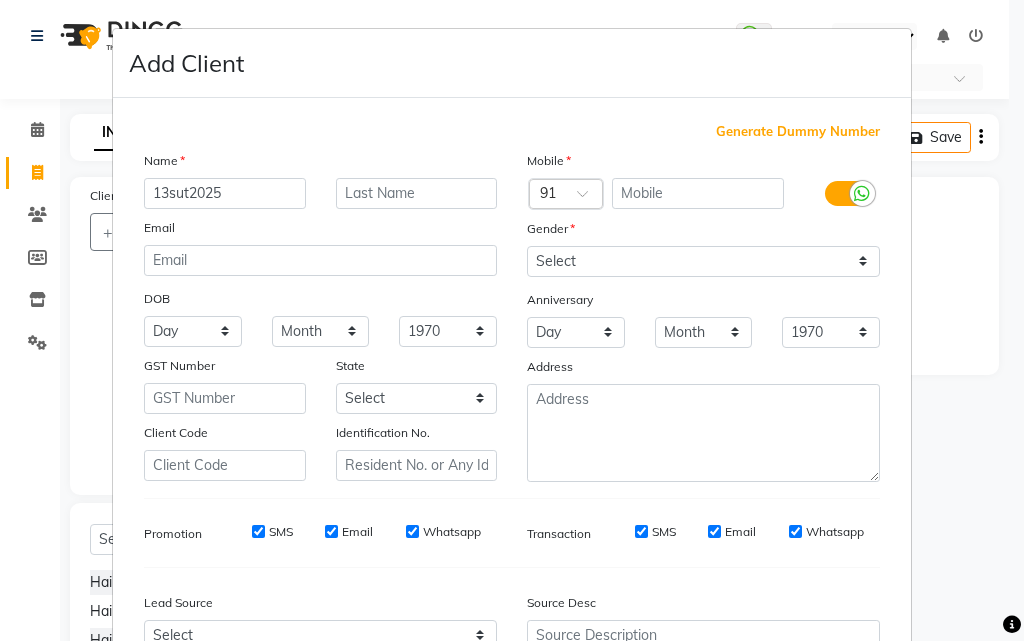 click on "Generate Dummy Number" at bounding box center [798, 132] 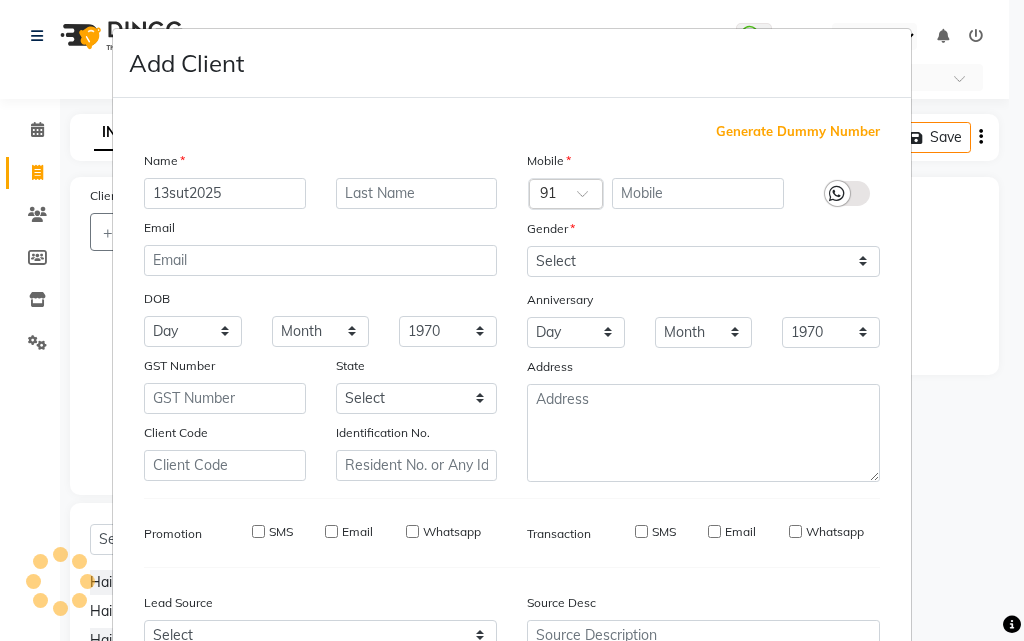type on "1283400000024" 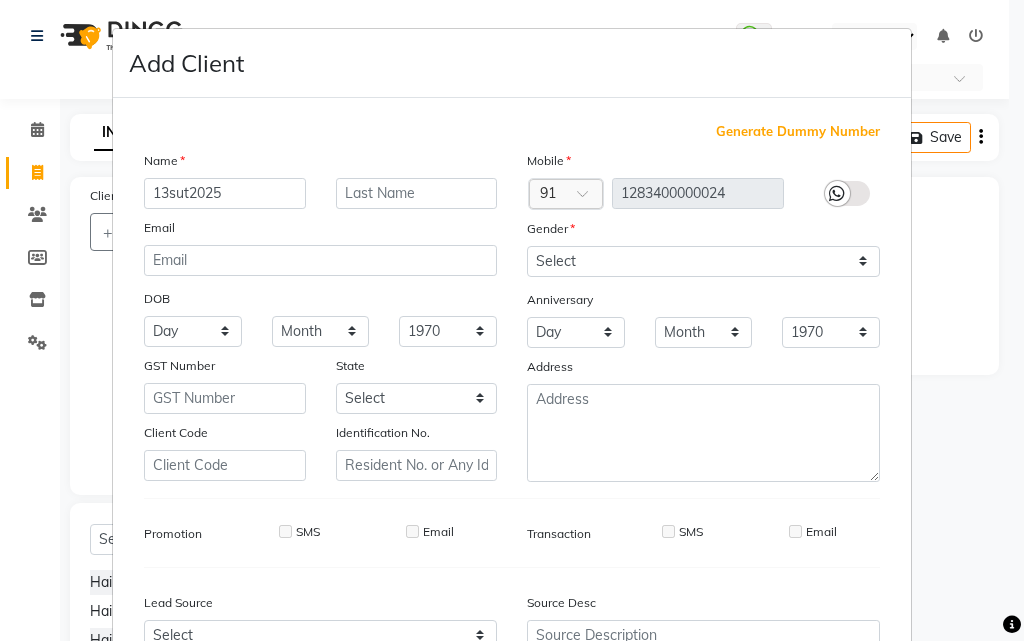 scroll, scrollTop: 208, scrollLeft: 0, axis: vertical 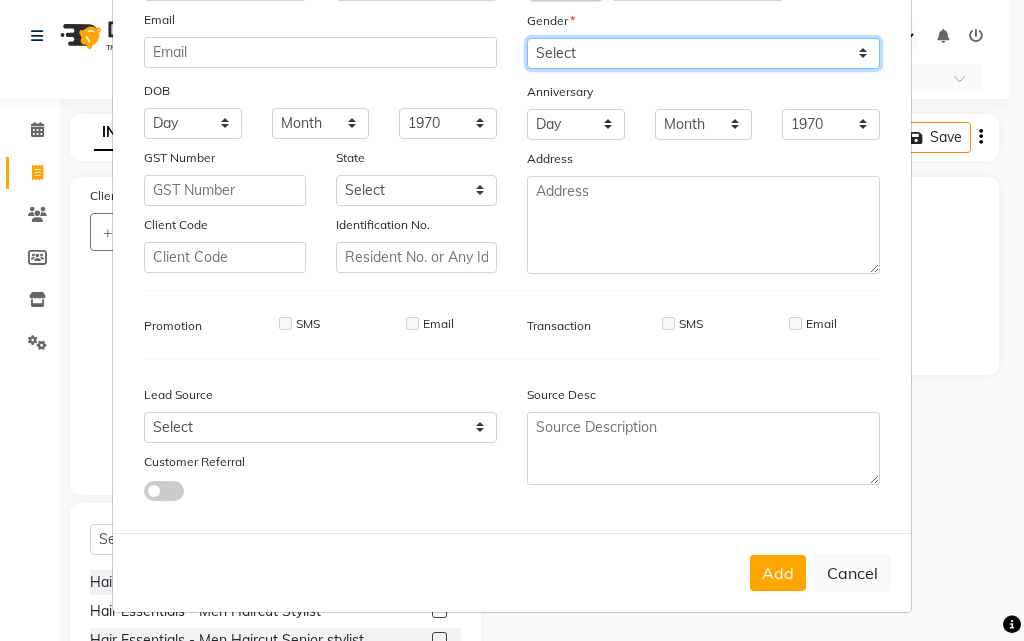 drag, startPoint x: 591, startPoint y: 52, endPoint x: 586, endPoint y: 64, distance: 13 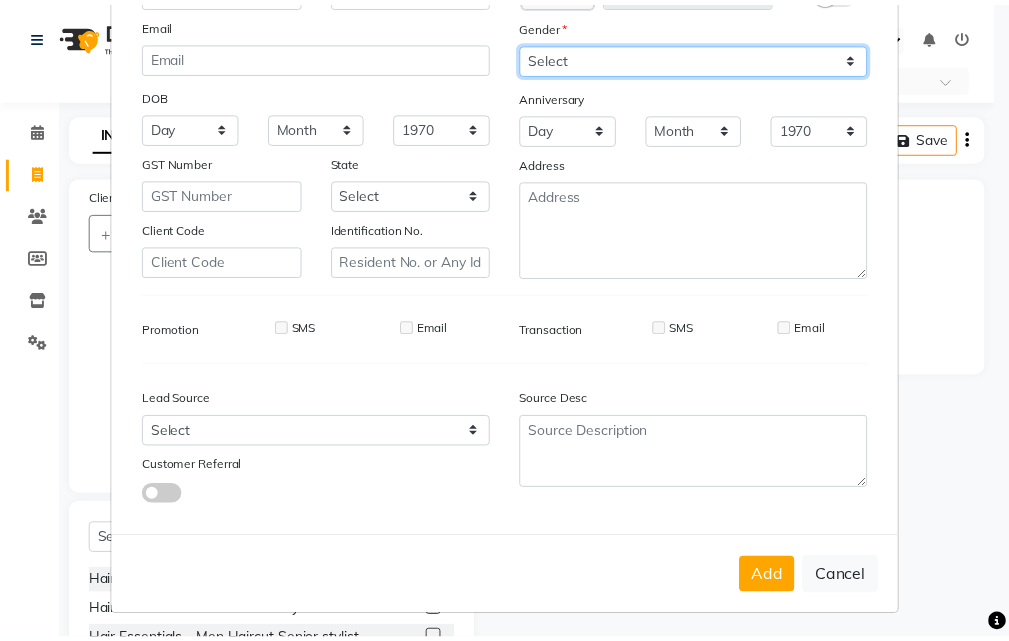 scroll, scrollTop: 208, scrollLeft: 0, axis: vertical 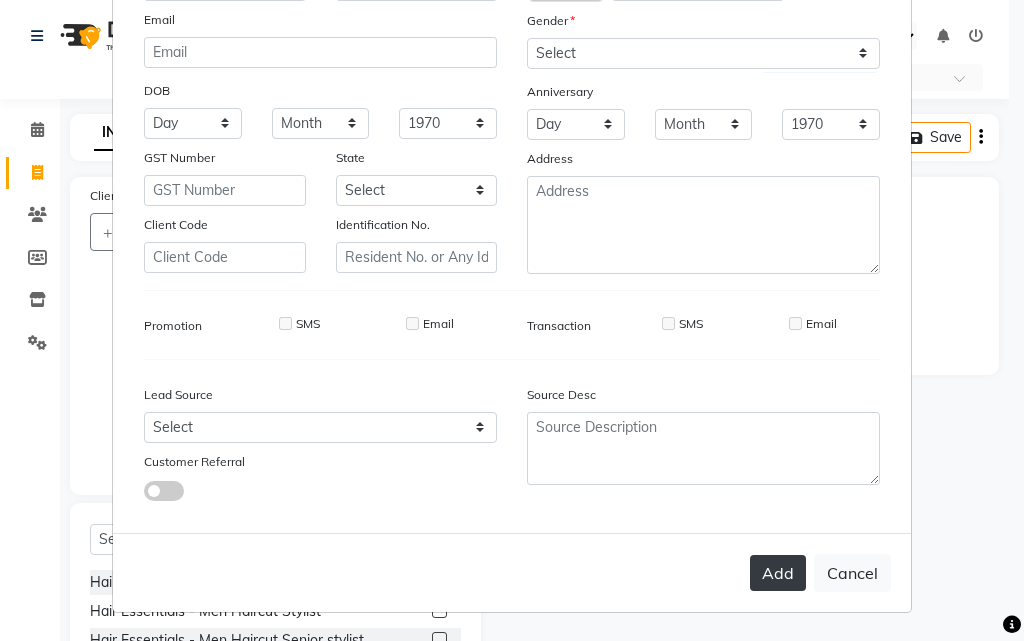 click on "Add" at bounding box center [778, 573] 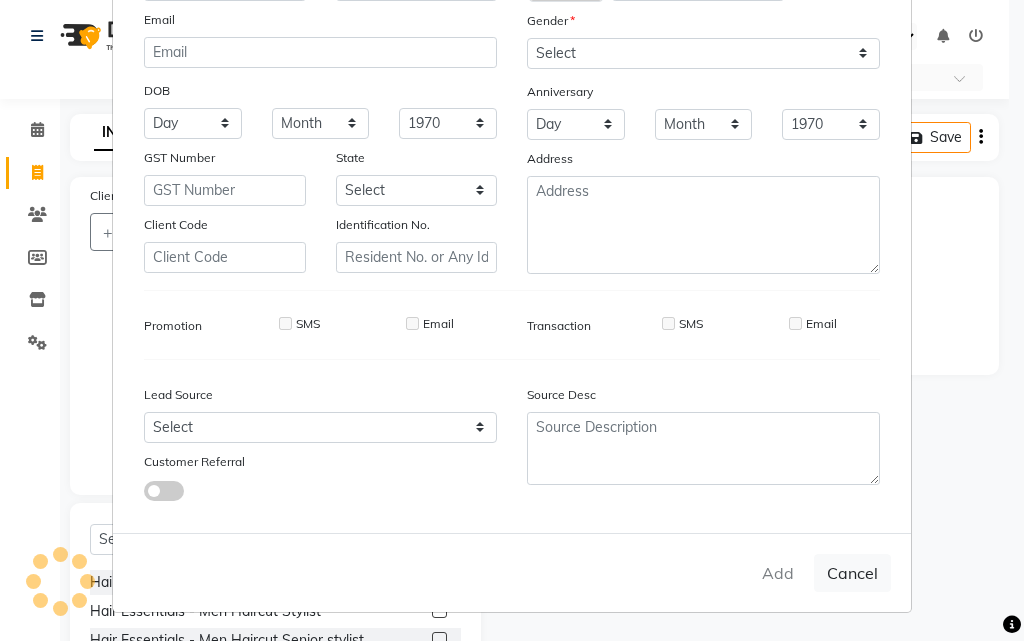 type on "12*********24" 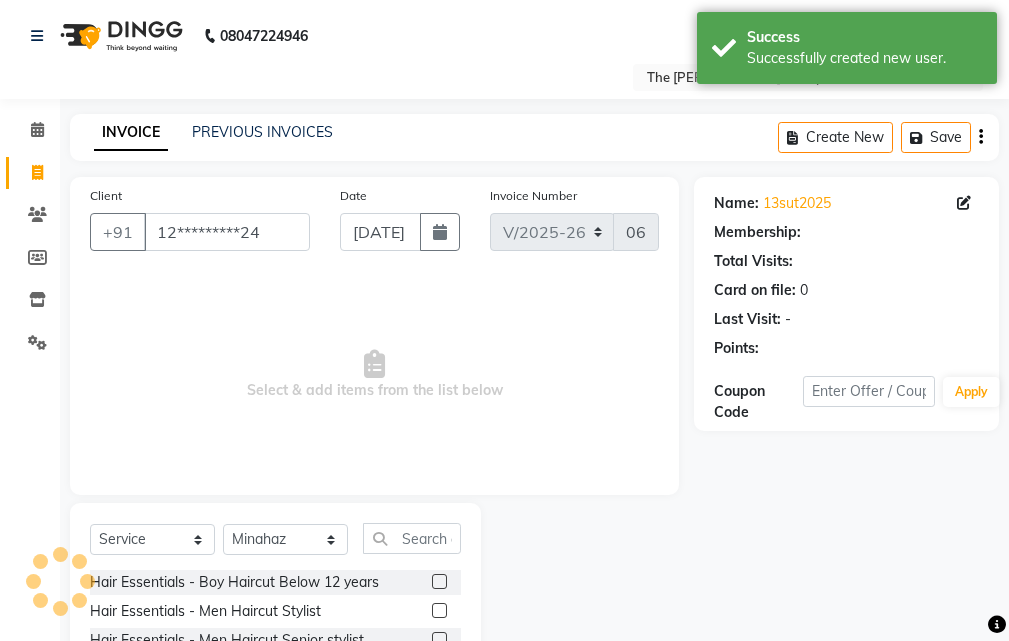 select on "1: Object" 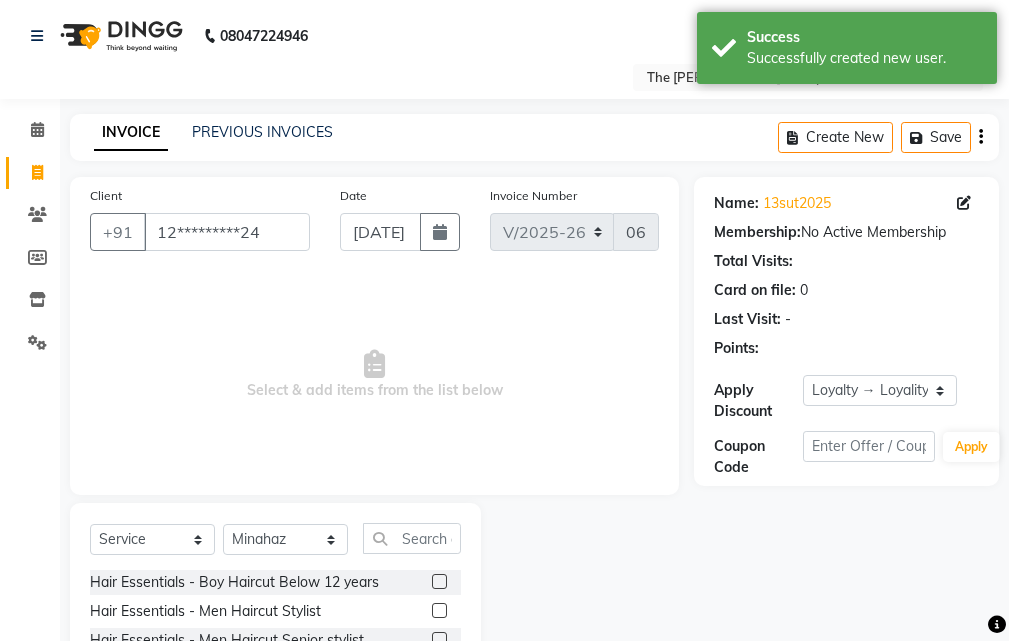 scroll, scrollTop: 100, scrollLeft: 0, axis: vertical 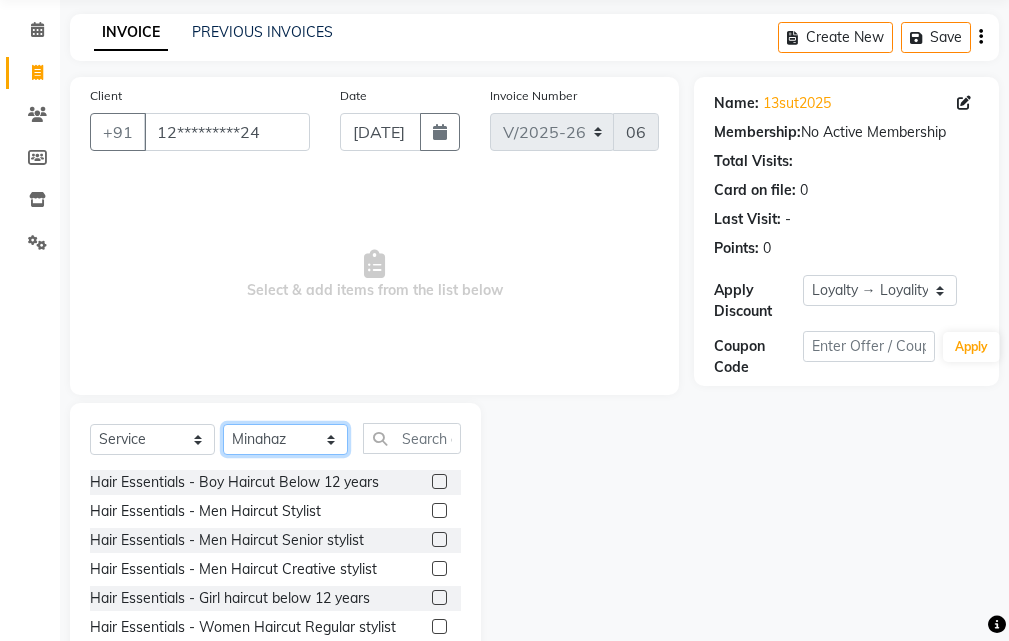 click on "Select Stylist Manager [PERSON_NAME] [GEOGRAPHIC_DATA][PERSON_NAME] Saurabh [PERSON_NAME]" 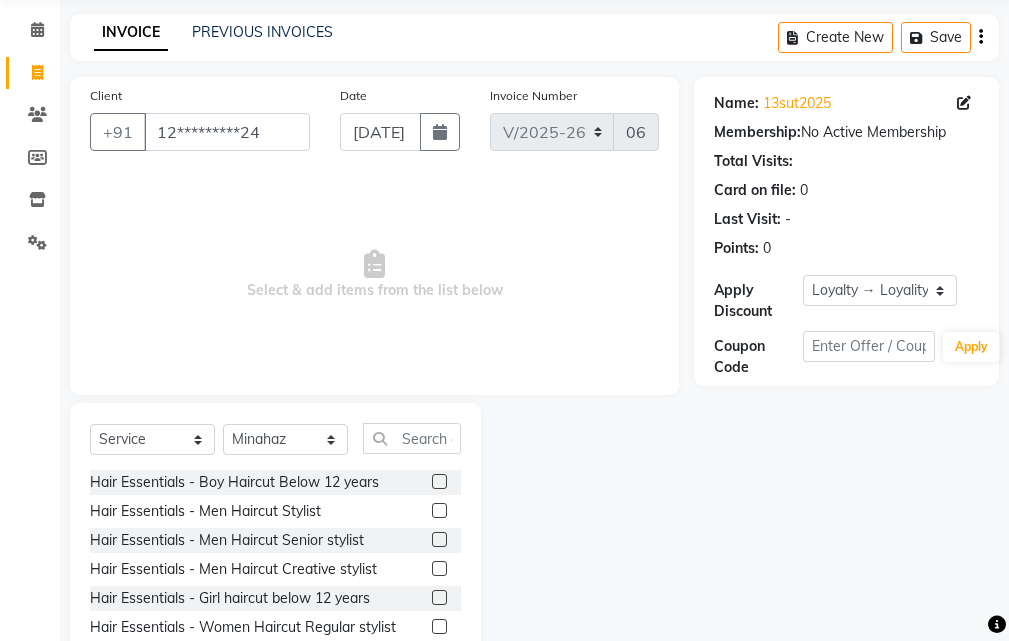 click 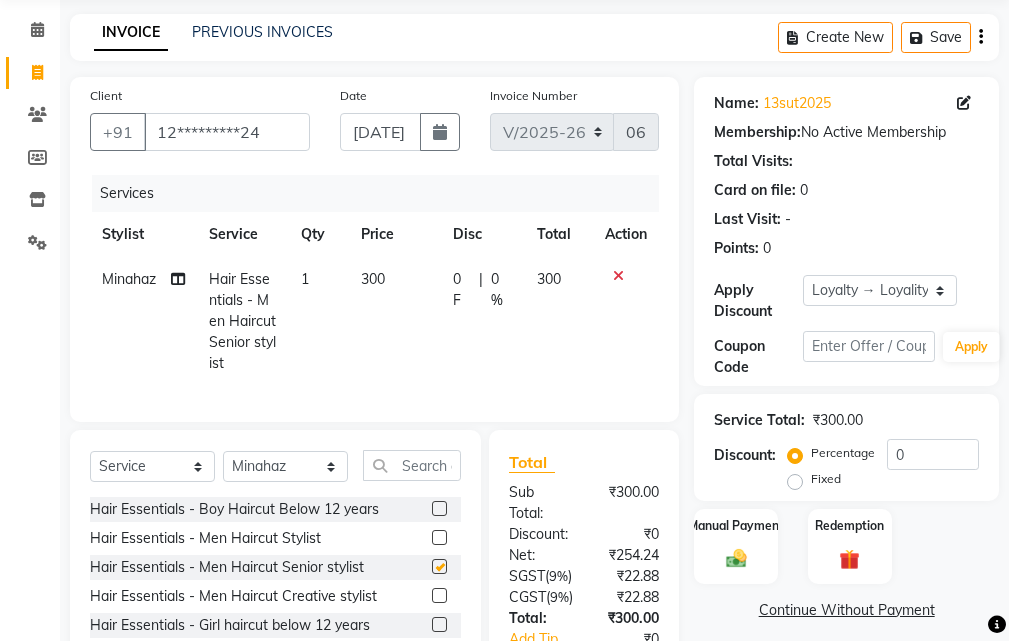 checkbox on "false" 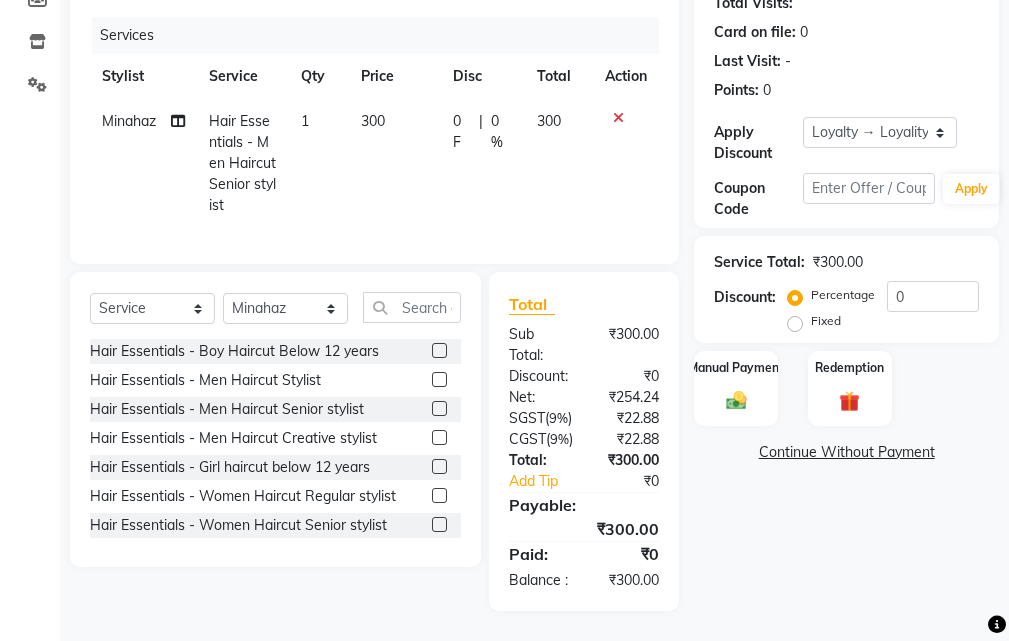 scroll, scrollTop: 336, scrollLeft: 0, axis: vertical 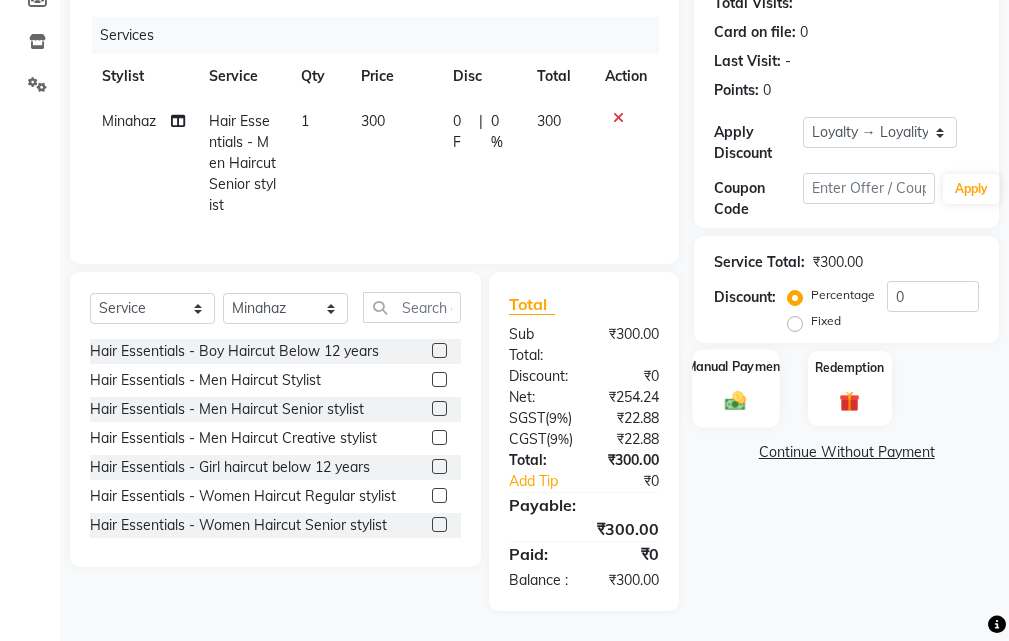 click on "Manual Payment" 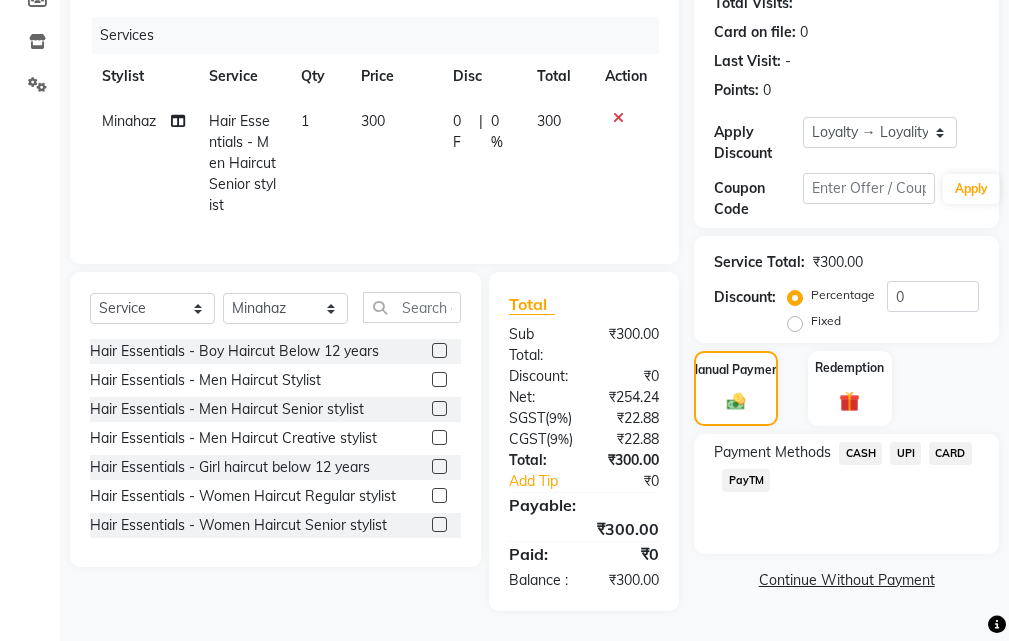 click on "CASH" 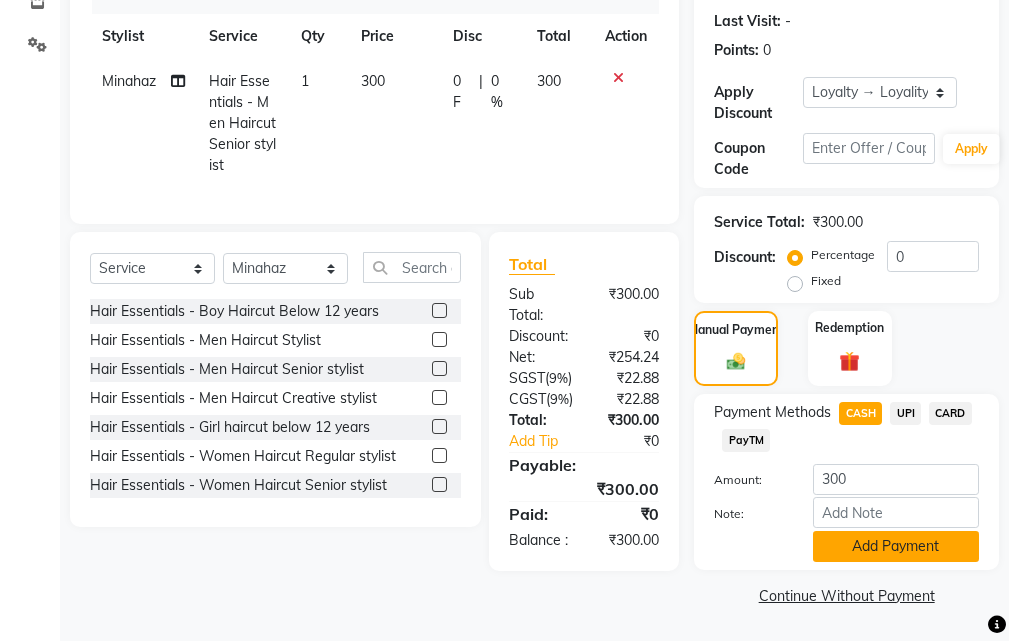 click on "Add Payment" 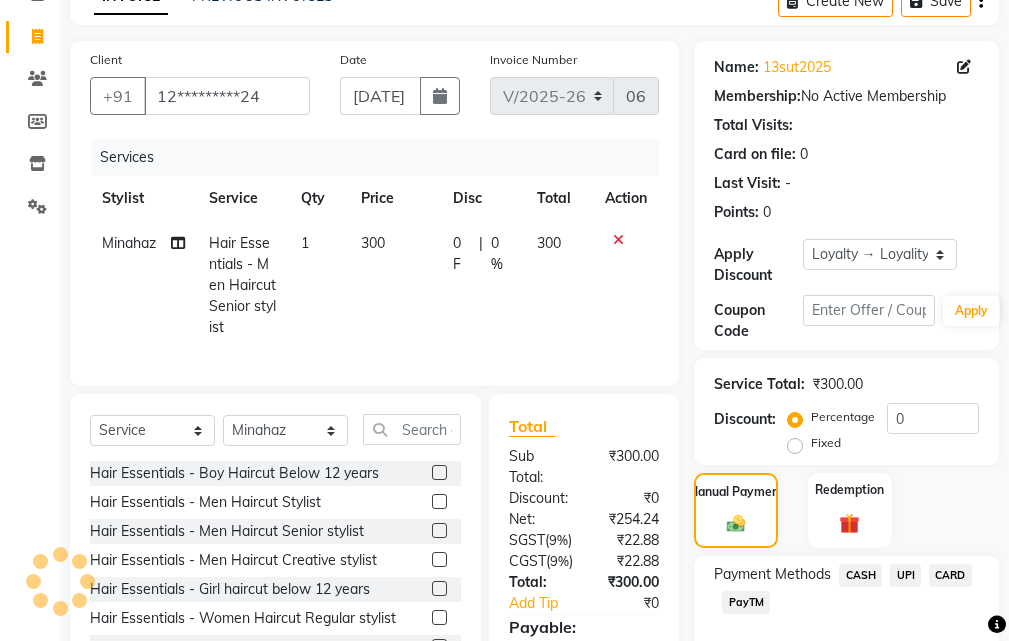 scroll, scrollTop: 536, scrollLeft: 0, axis: vertical 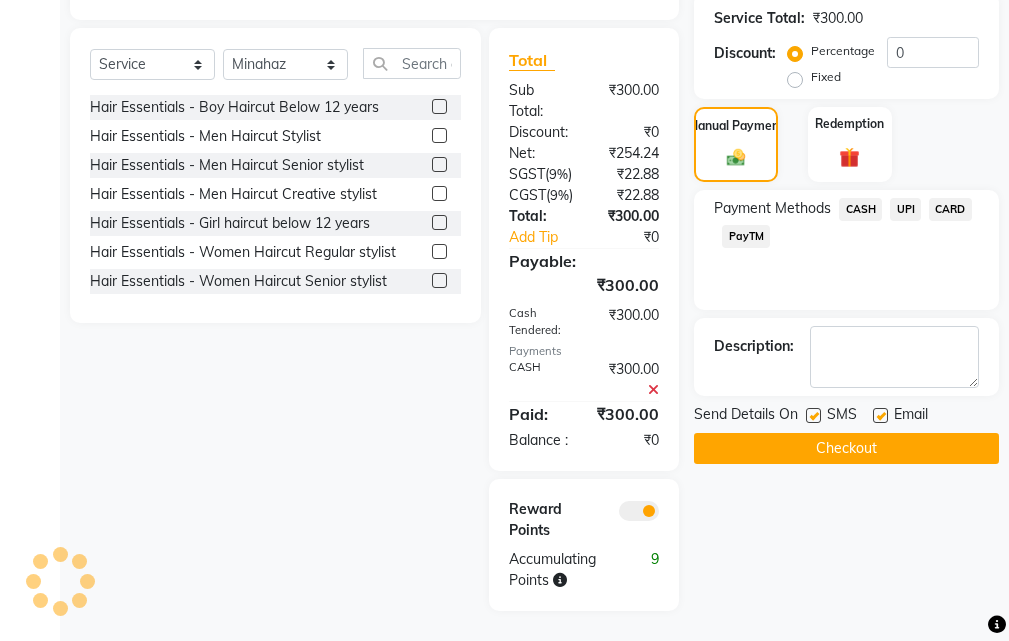 click on "Checkout" 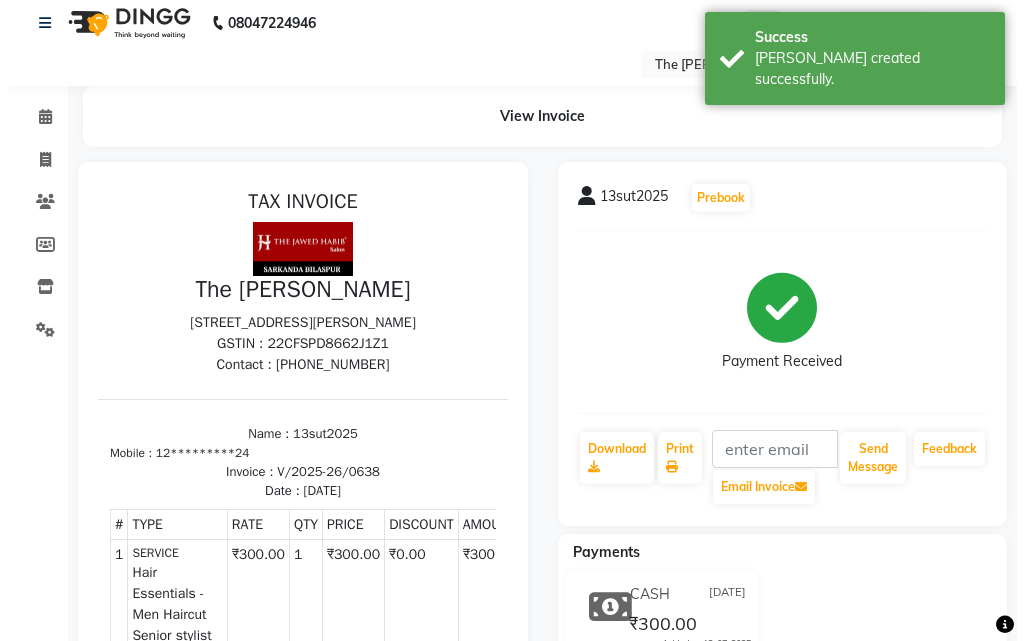 scroll, scrollTop: 0, scrollLeft: 0, axis: both 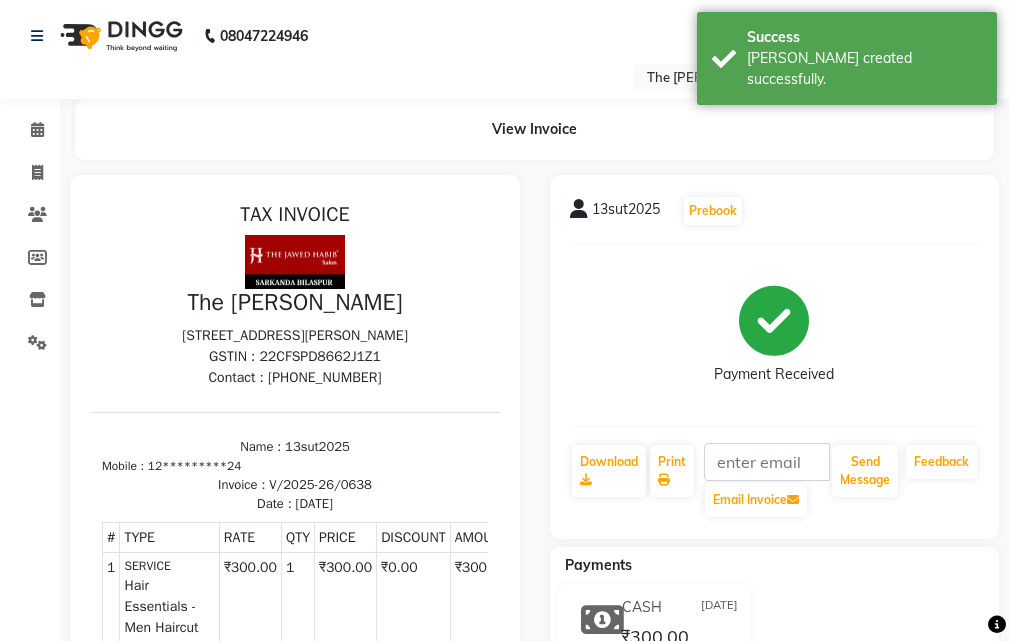 select on "service" 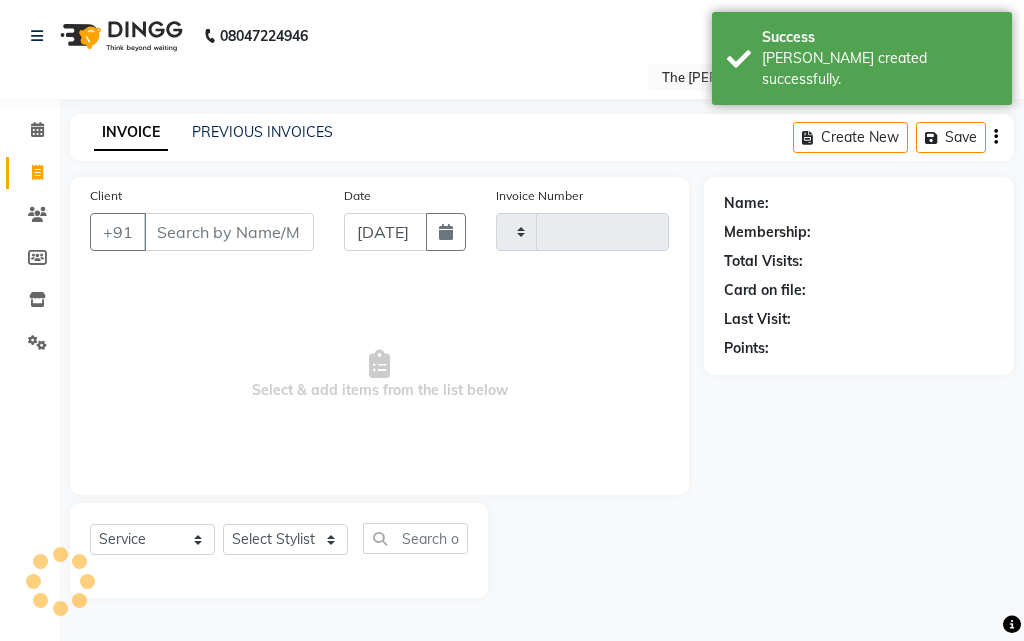 type on "0639" 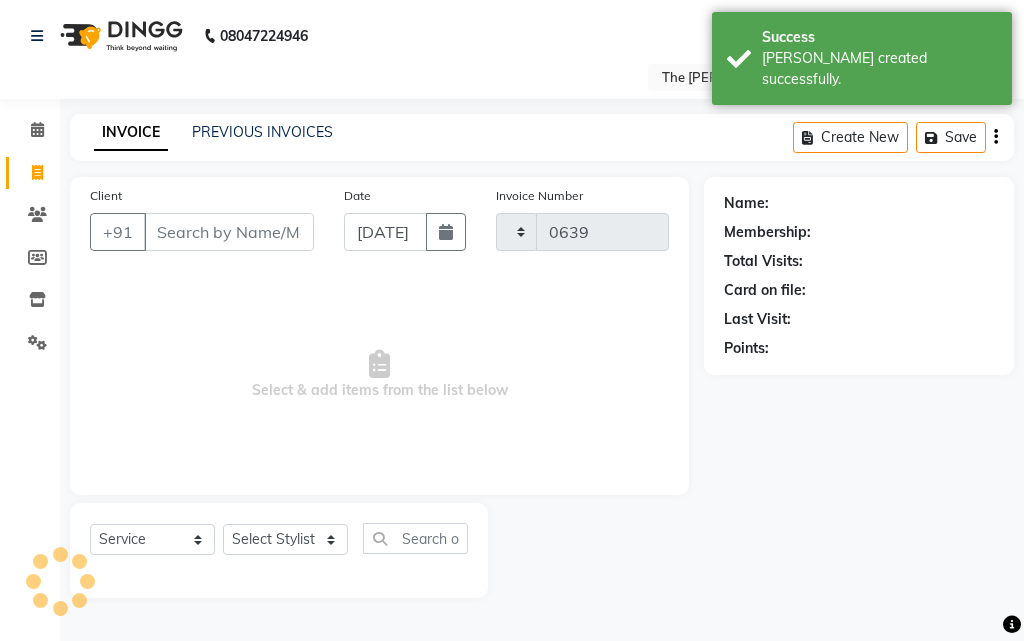 select on "6473" 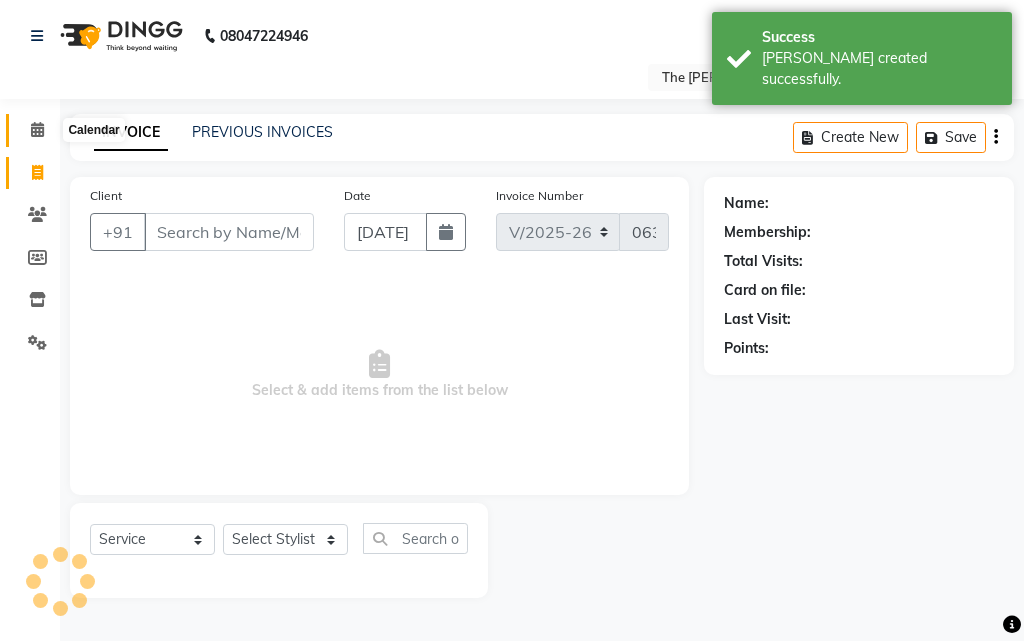 click 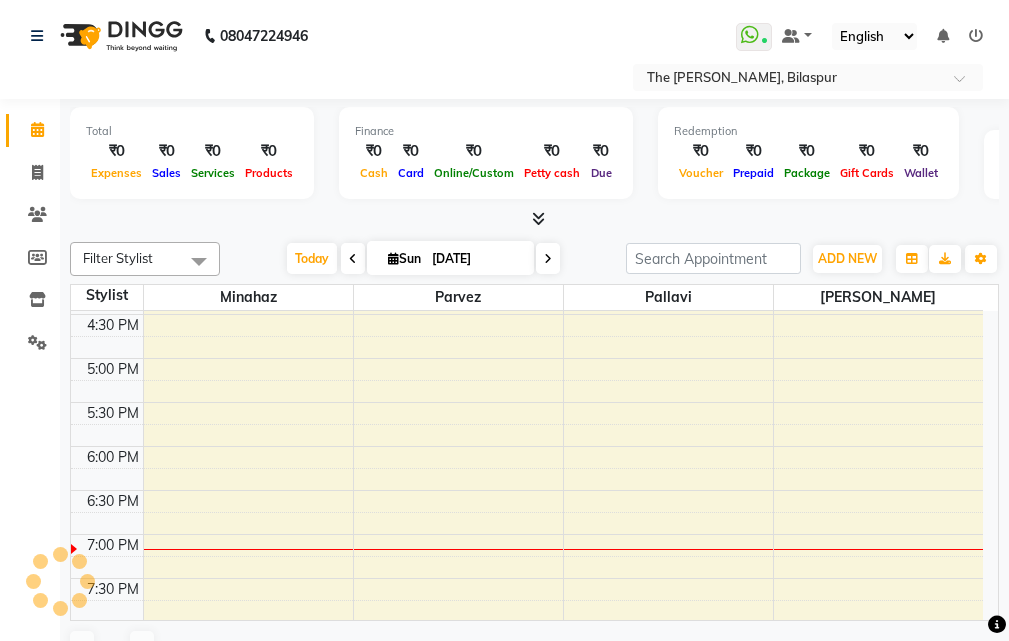 scroll, scrollTop: 746, scrollLeft: 0, axis: vertical 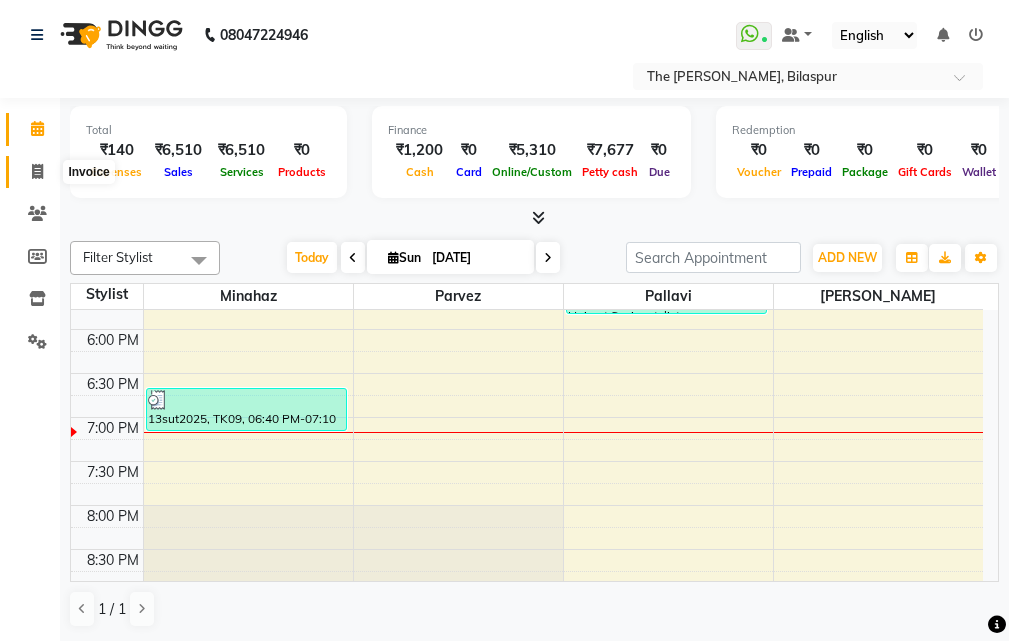 click 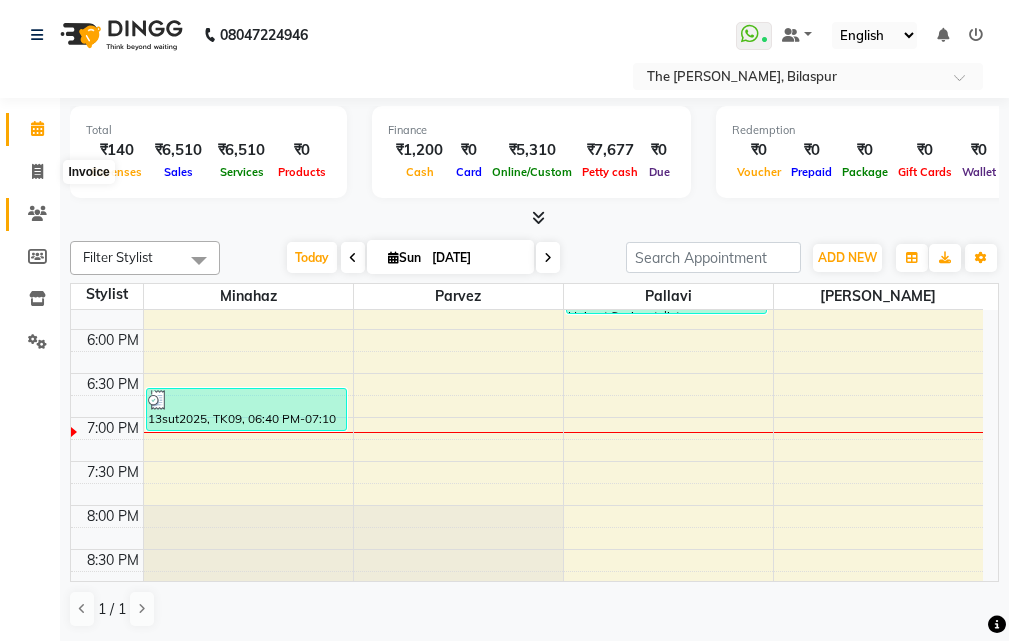 select on "service" 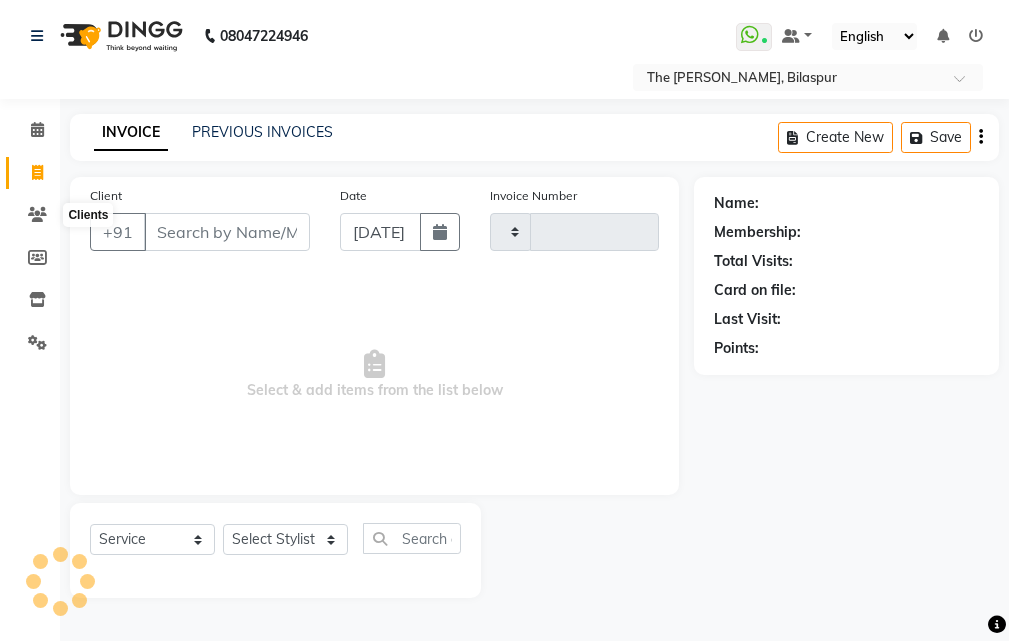 scroll, scrollTop: 0, scrollLeft: 0, axis: both 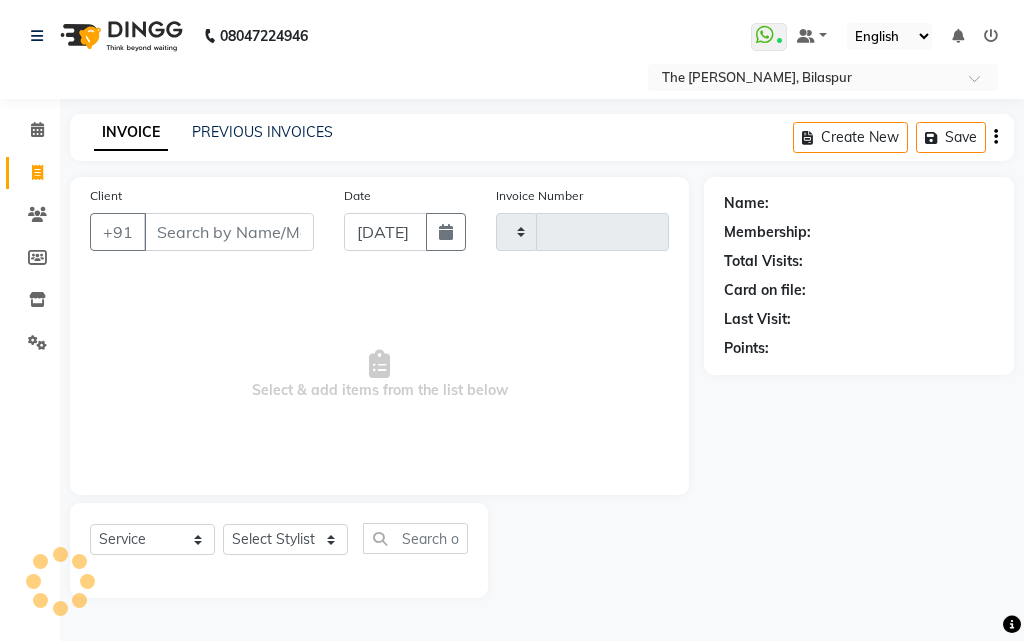 type on "0639" 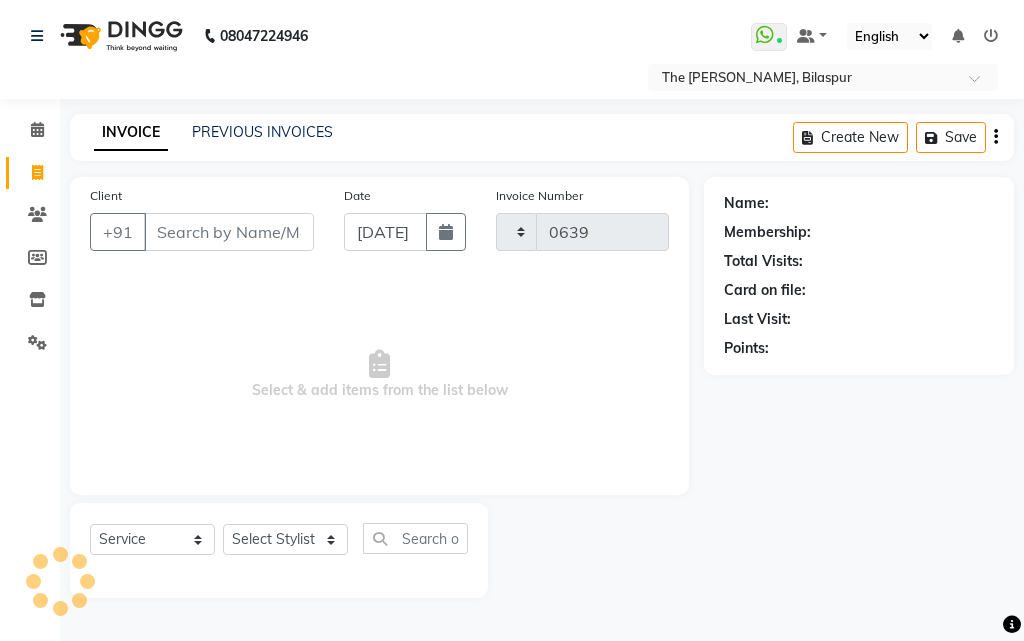 select on "6473" 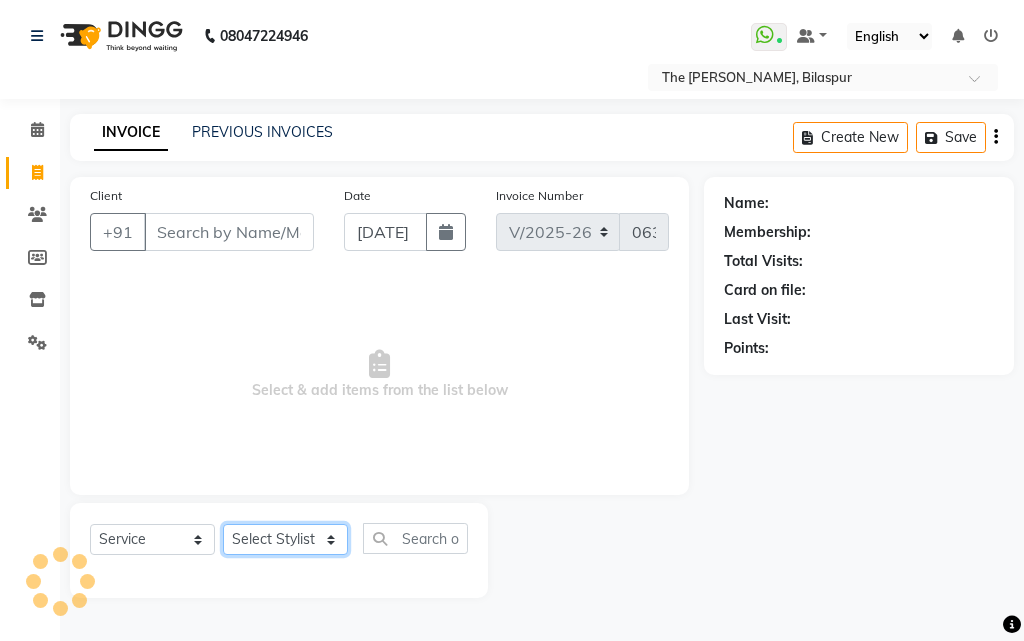 click on "Select Stylist" 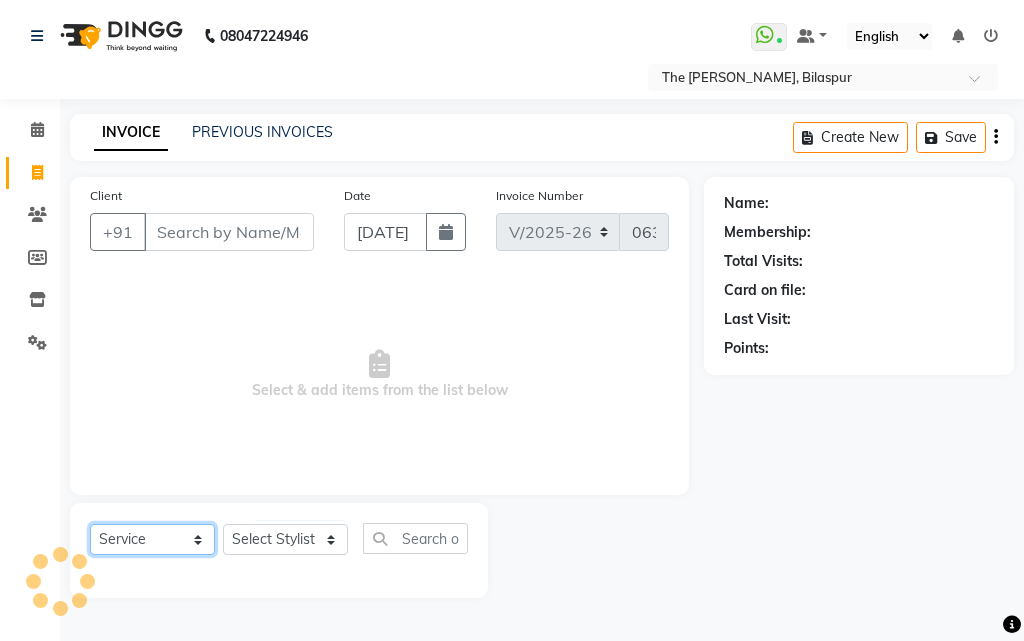 click on "Select  Service  Product  Membership  Package Voucher Prepaid Gift Card" 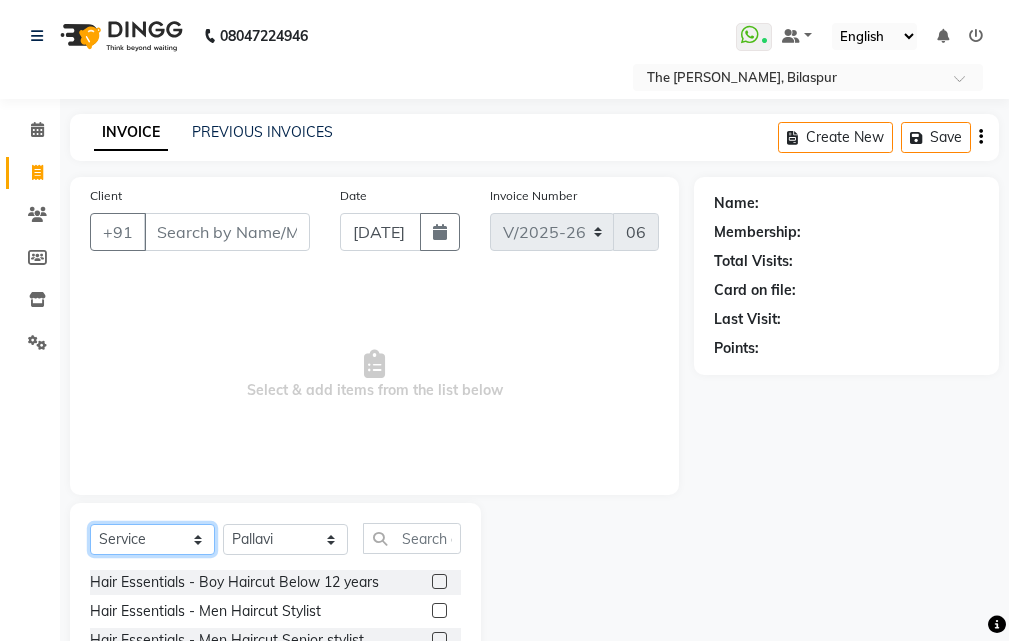 click on "Select  Service  Product  Membership  Package Voucher Prepaid Gift Card" 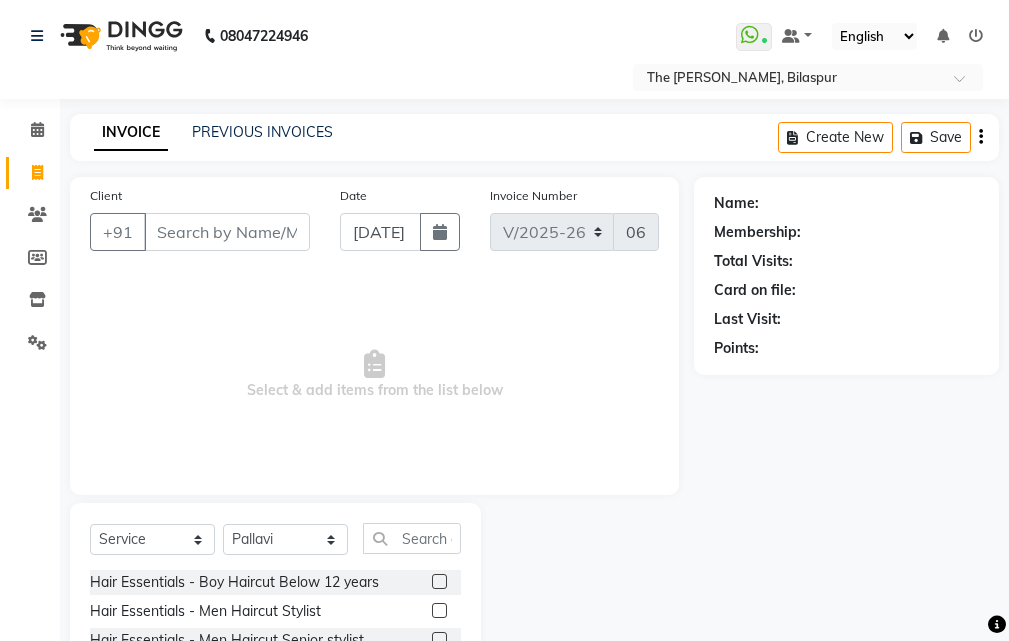click on "Select  Service  Product  Membership  Package Voucher Prepaid Gift Card  Select Stylist Manager Minahaz [PERSON_NAME] [GEOGRAPHIC_DATA][PERSON_NAME] Saurabh [PERSON_NAME] Hair Essentials - Boy Haircut Below 12 years  Hair Essentials - Men Haircut Stylist  Hair Essentials - Men Haircut Senior stylist  Hair Essentials - Men Haircut Creative stylist  Hair Essentials - Girl haircut below 12 years  Hair Essentials - Women Haircut Regular stylist  Hair Essentials - Women Haircut Senior stylist  Hair Essentials - Women Haircut Creative stylist  Hair Essentials - Men Power Shave  Hair Essentials - Men [PERSON_NAME] Trim  Hair Essentials - Men Shaving  Hair Essentials - Men Wella Hair wash  Hair Essentials - Men SP Hair wash  Hair Essentials - Women Wella Hair Wash  Hair Essentials - Women SP Hair Wash  Hair Essentials - Men Deep Conditioning  Hair Essentials - Women Deep Conditioning  Hair Essentials - Men Blow Dry  Hair Essentials - Both Blow dry : Upto Shoulder  Hair Essentials - Women Blow dry : Below Shoulder" 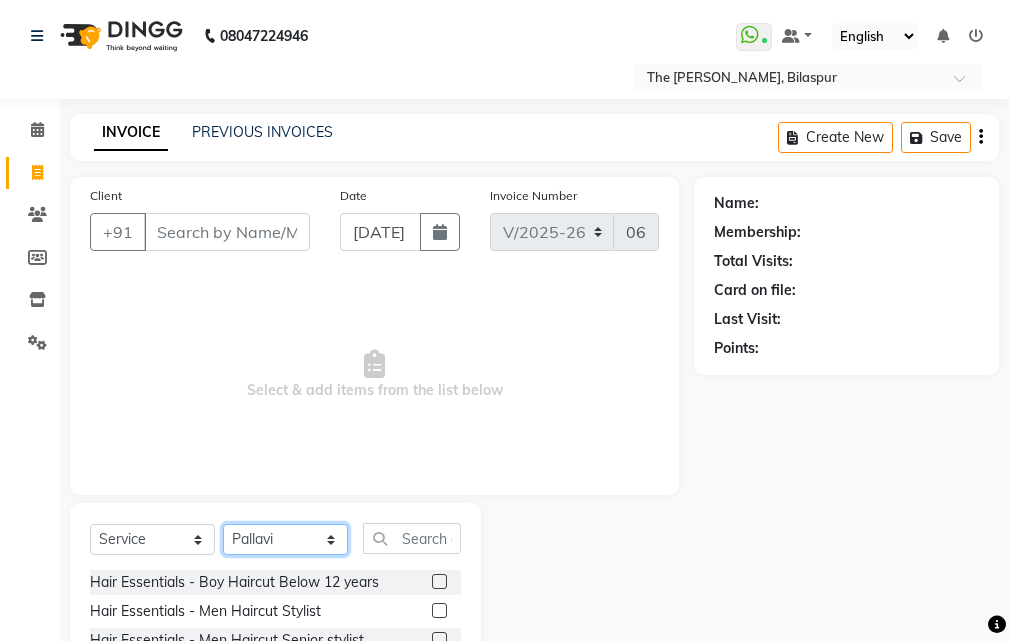 click on "Select Stylist Manager [PERSON_NAME] [GEOGRAPHIC_DATA][PERSON_NAME] Saurabh [PERSON_NAME]" 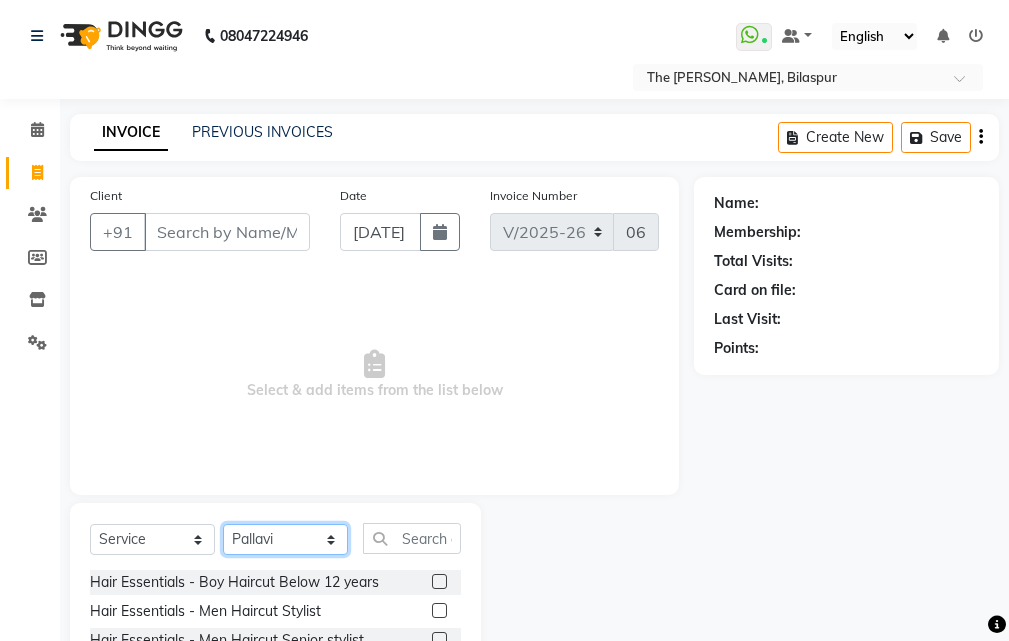 select on "49606" 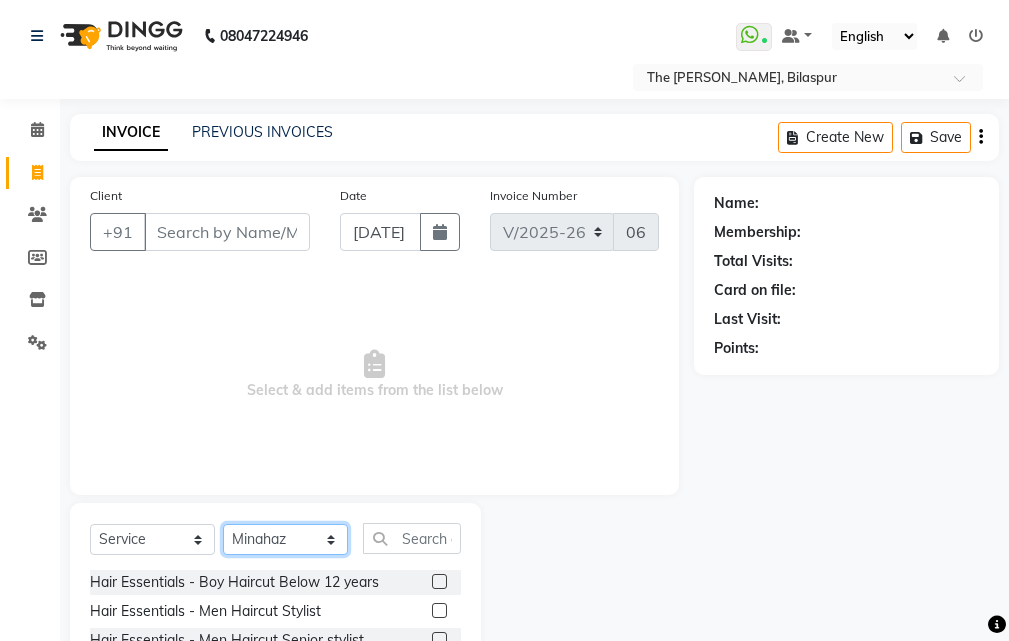 click on "Select Stylist Manager [PERSON_NAME] [GEOGRAPHIC_DATA][PERSON_NAME] Saurabh [PERSON_NAME]" 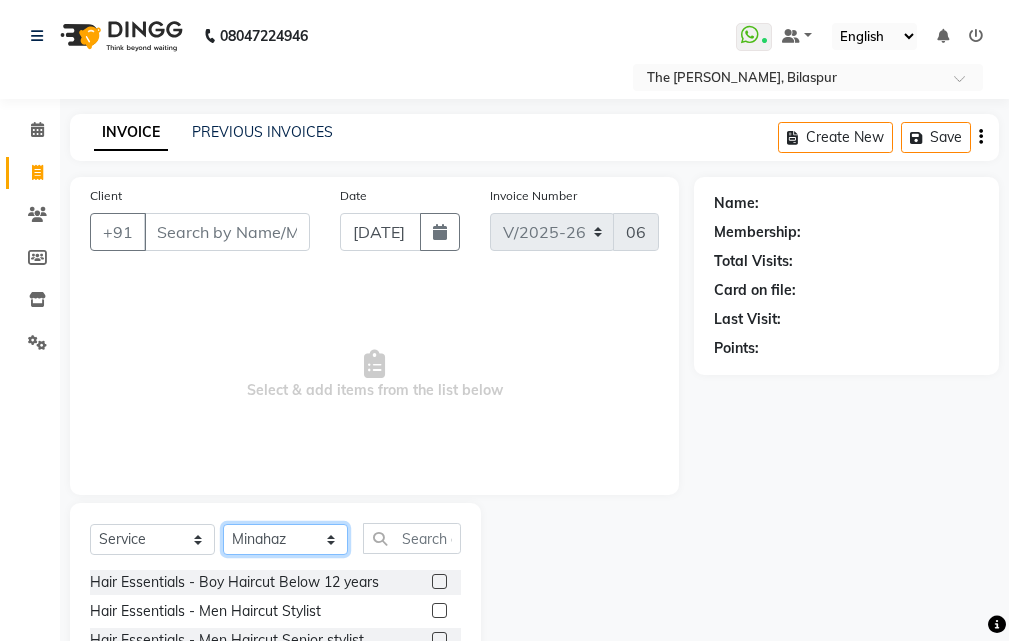 scroll, scrollTop: 187, scrollLeft: 0, axis: vertical 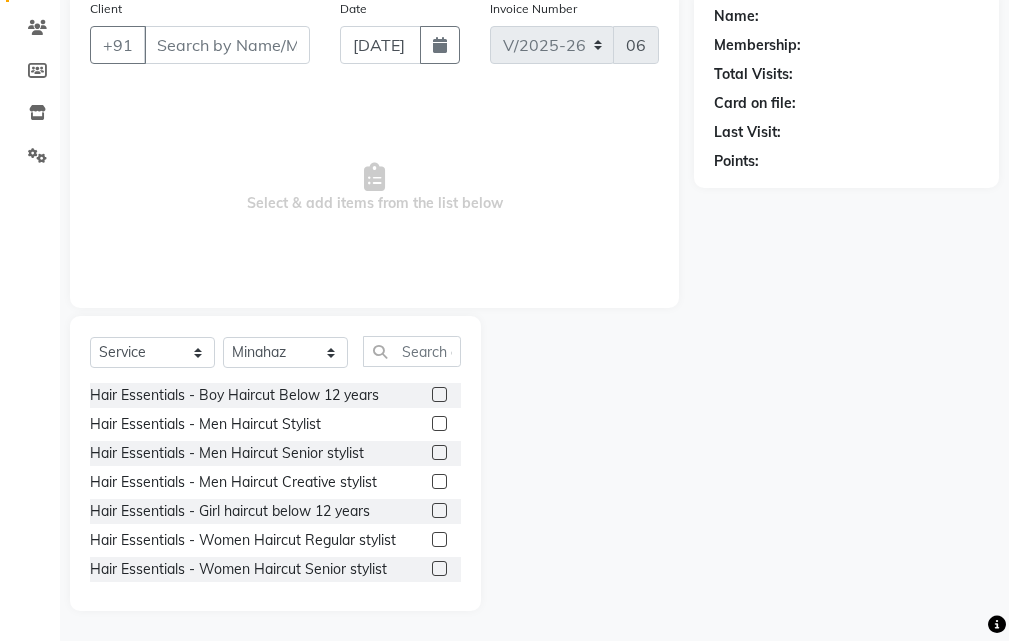 click 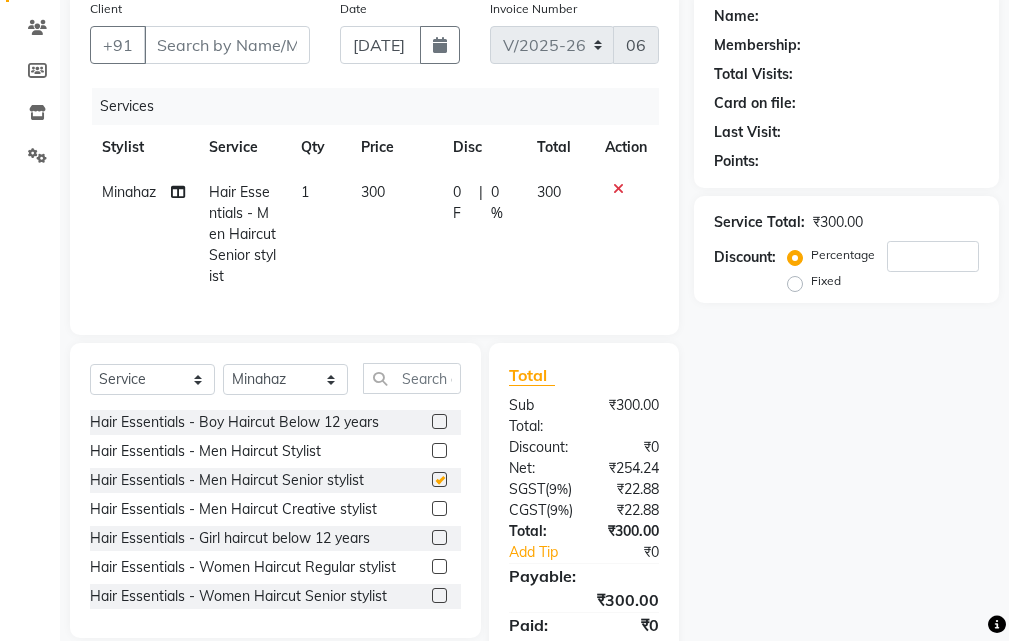 checkbox on "false" 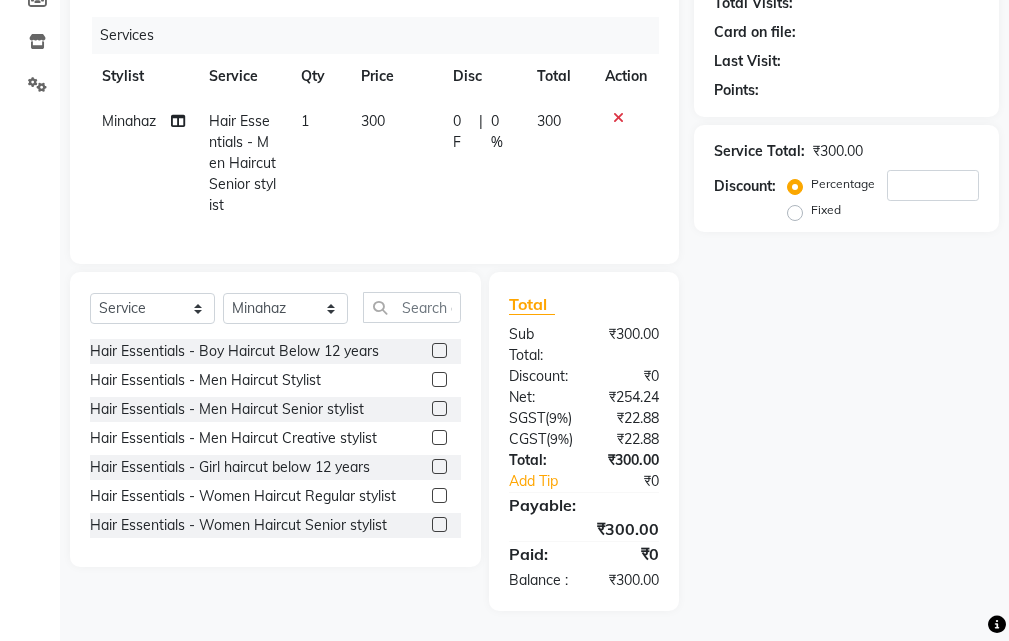 scroll, scrollTop: 336, scrollLeft: 0, axis: vertical 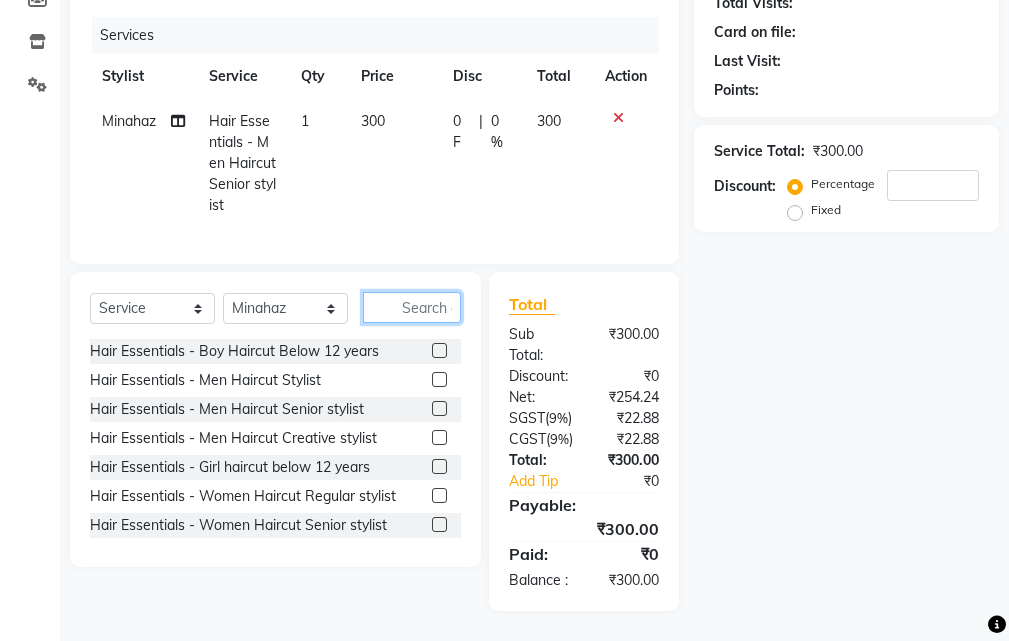 click 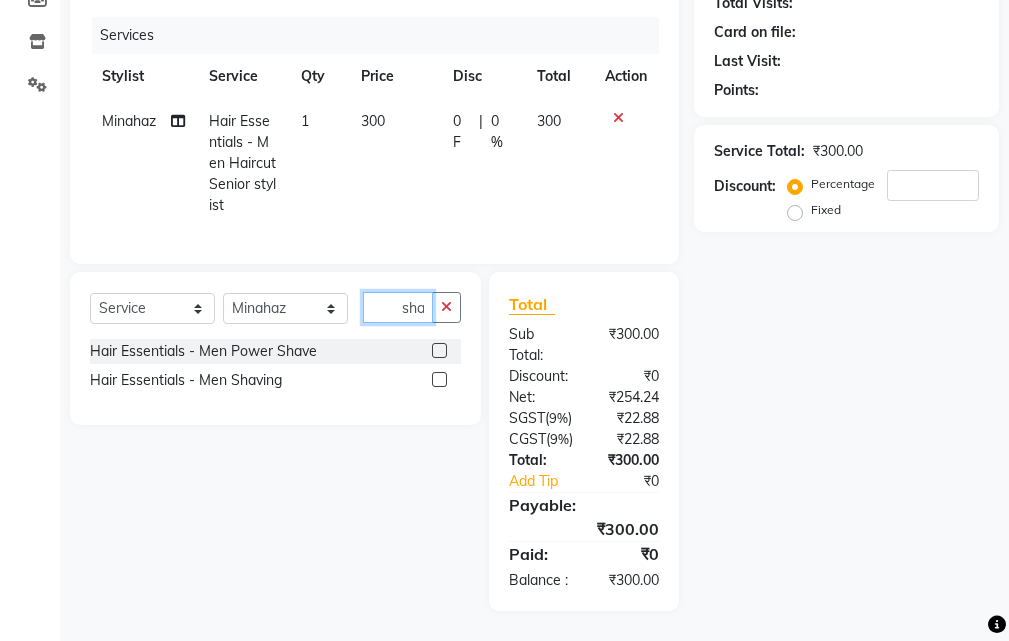type on "sha" 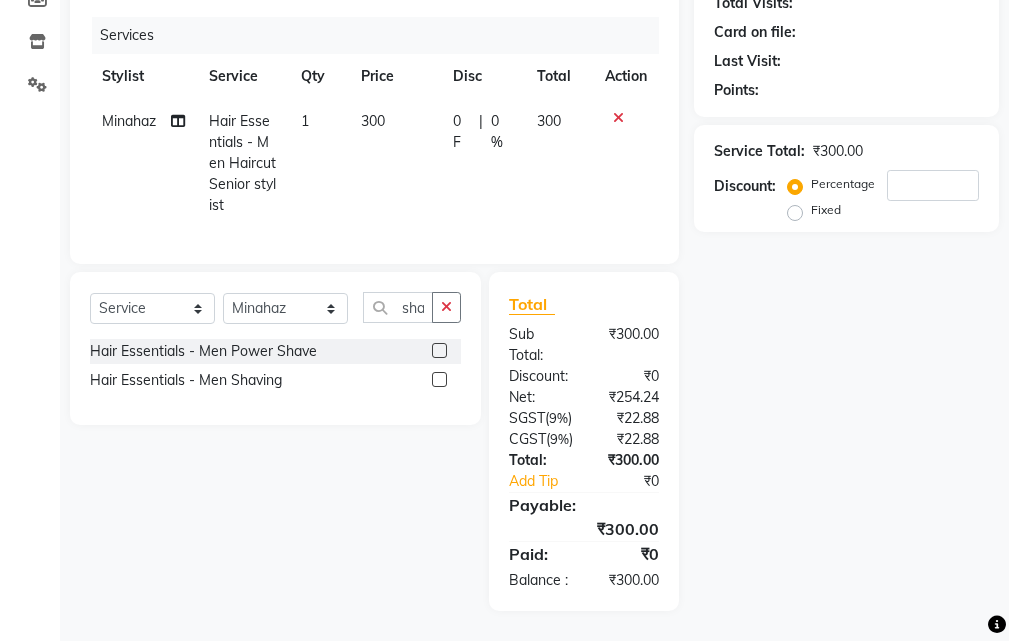 click 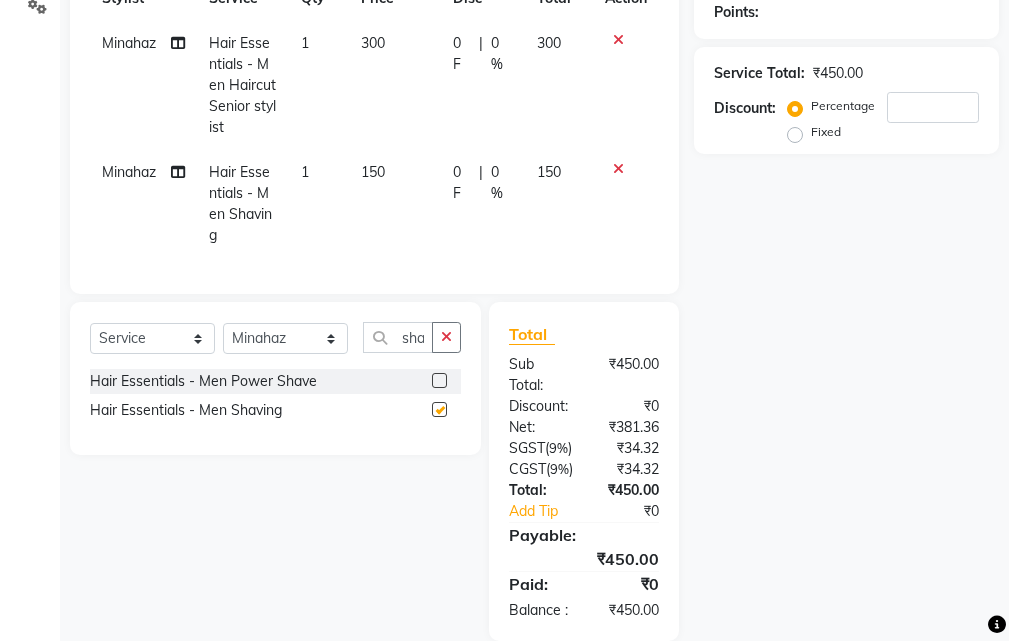 checkbox on "false" 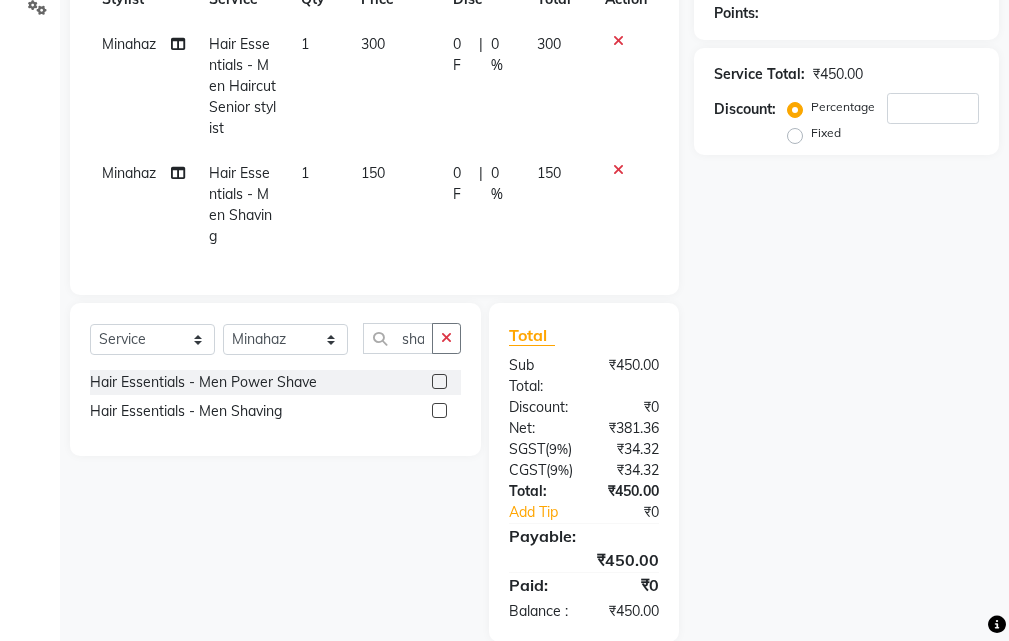 scroll, scrollTop: 336, scrollLeft: 0, axis: vertical 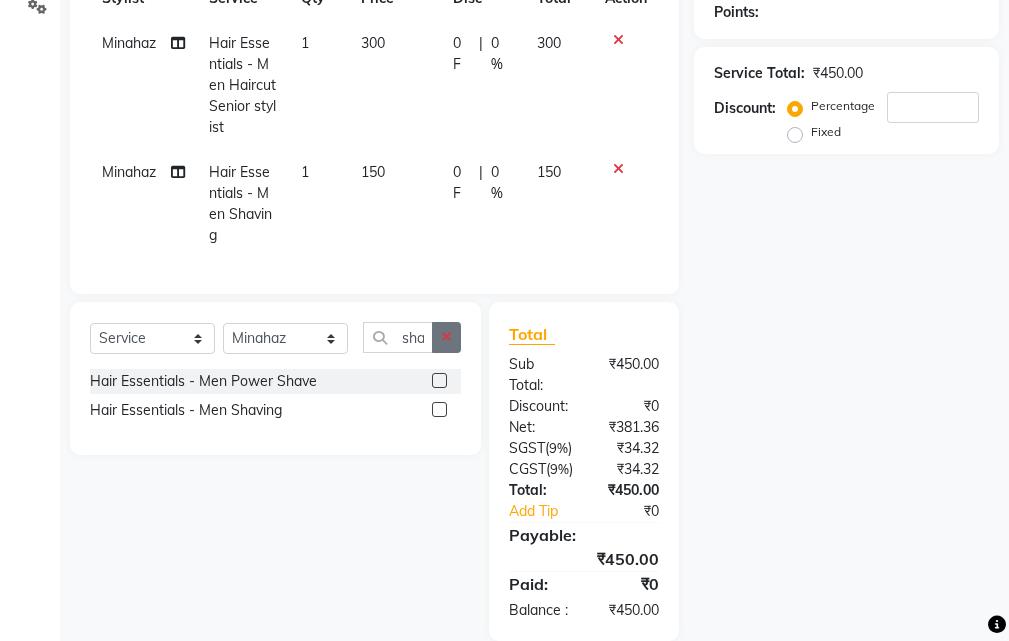 click 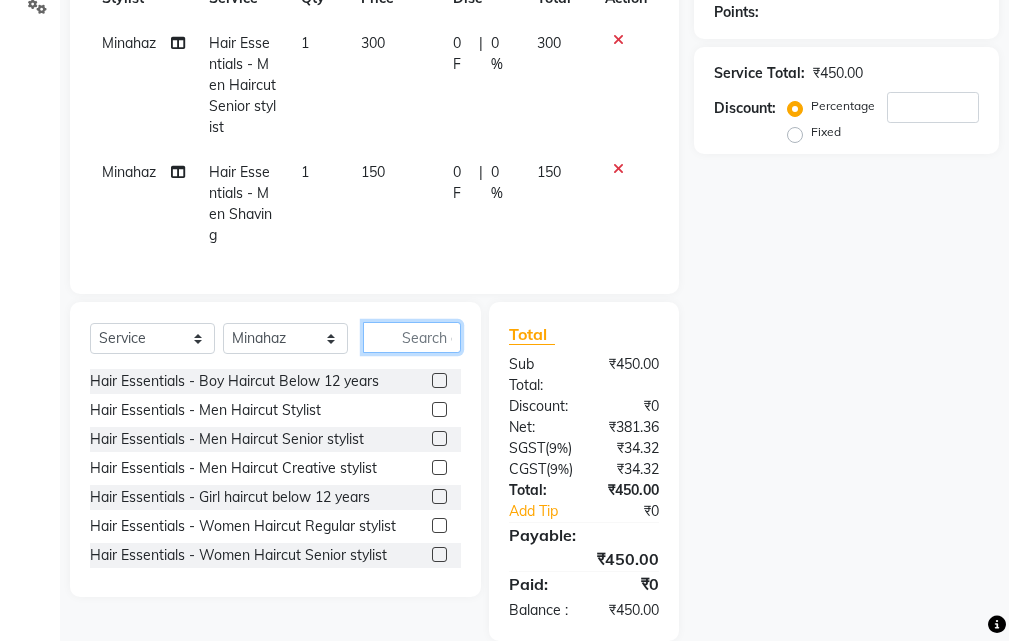 click 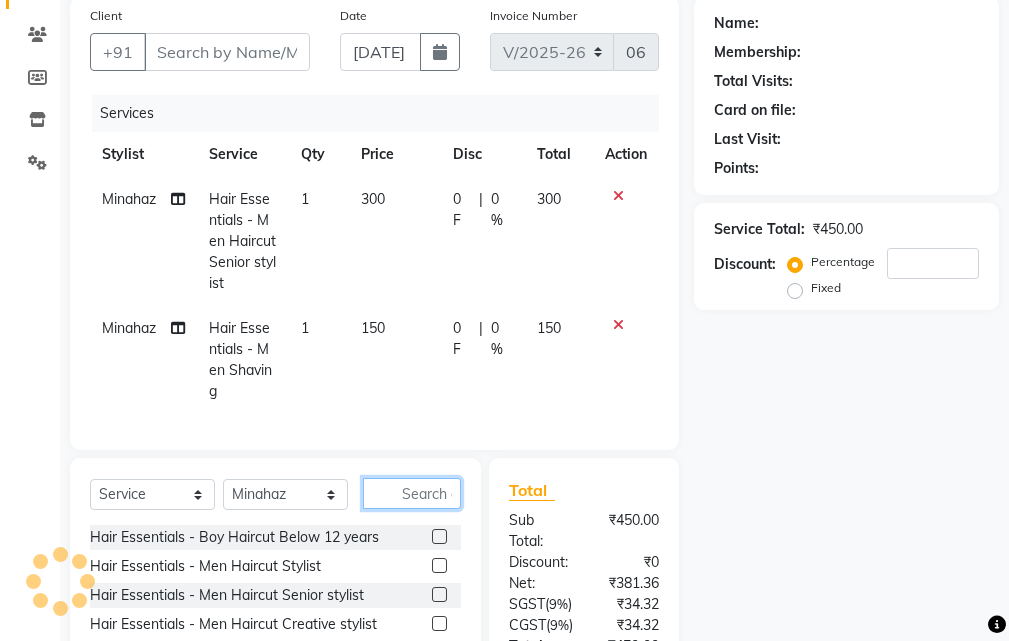 scroll, scrollTop: 400, scrollLeft: 0, axis: vertical 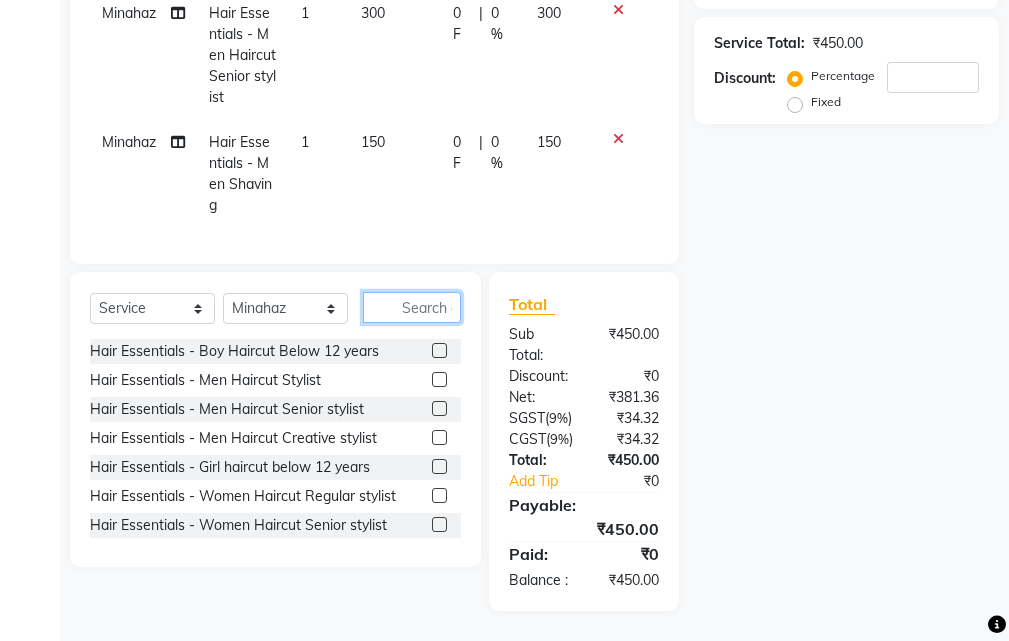click 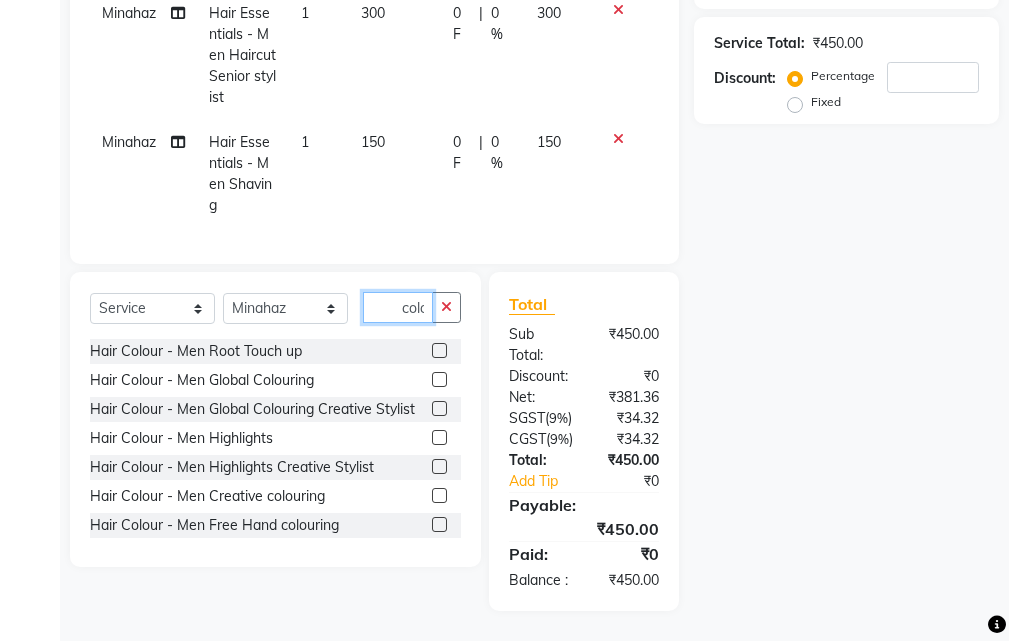 scroll, scrollTop: 0, scrollLeft: 3, axis: horizontal 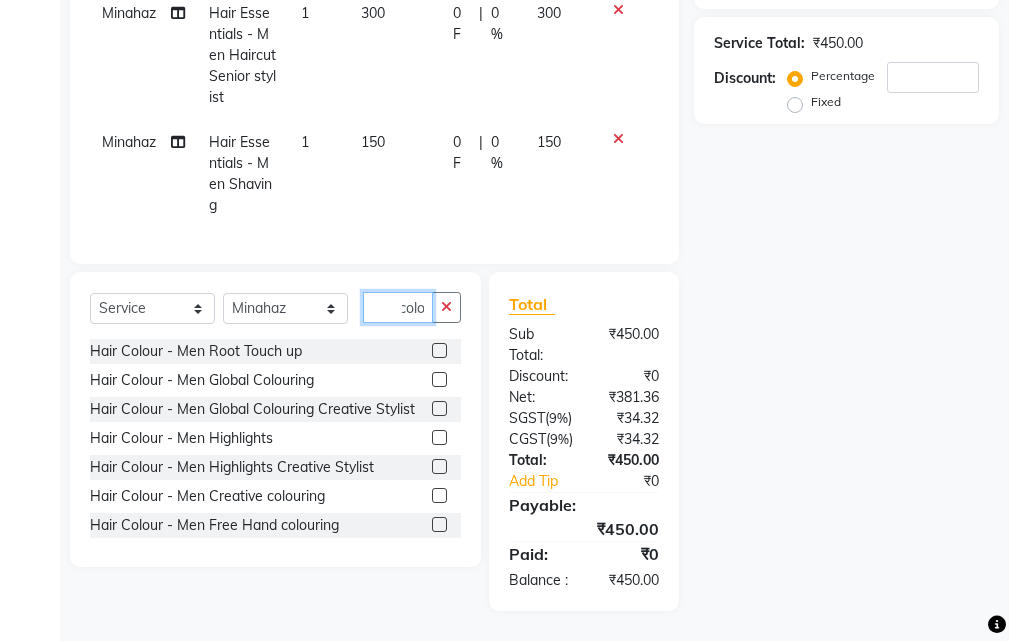 type on "colo" 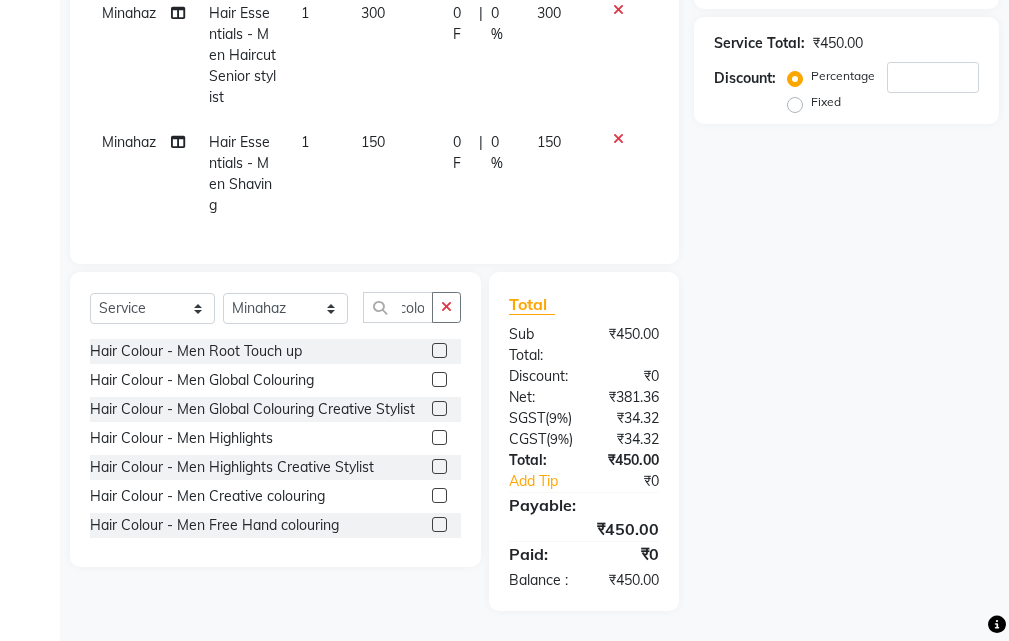 scroll, scrollTop: 0, scrollLeft: 0, axis: both 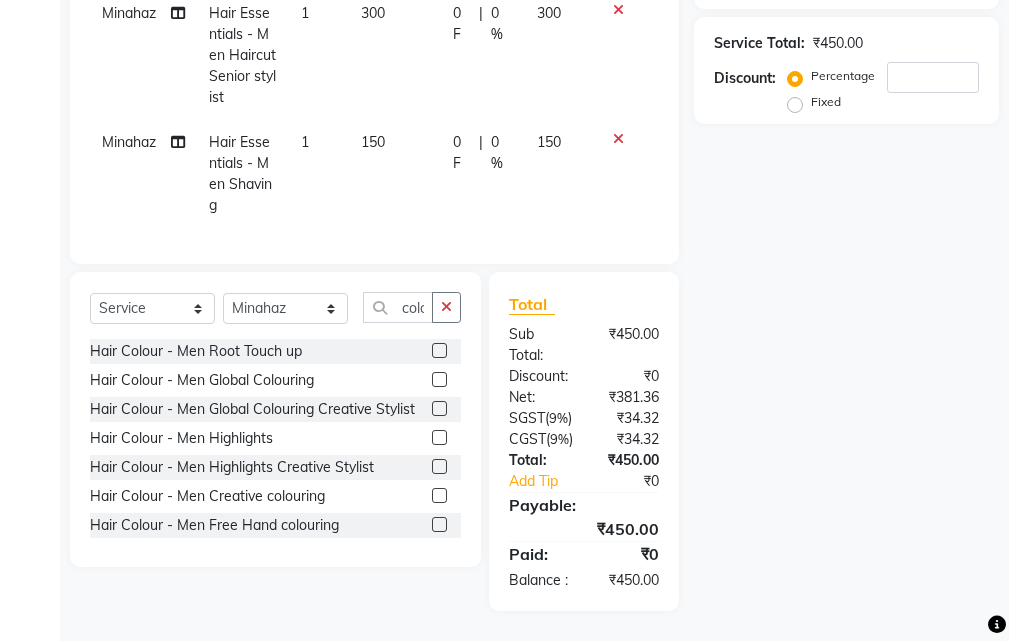 click 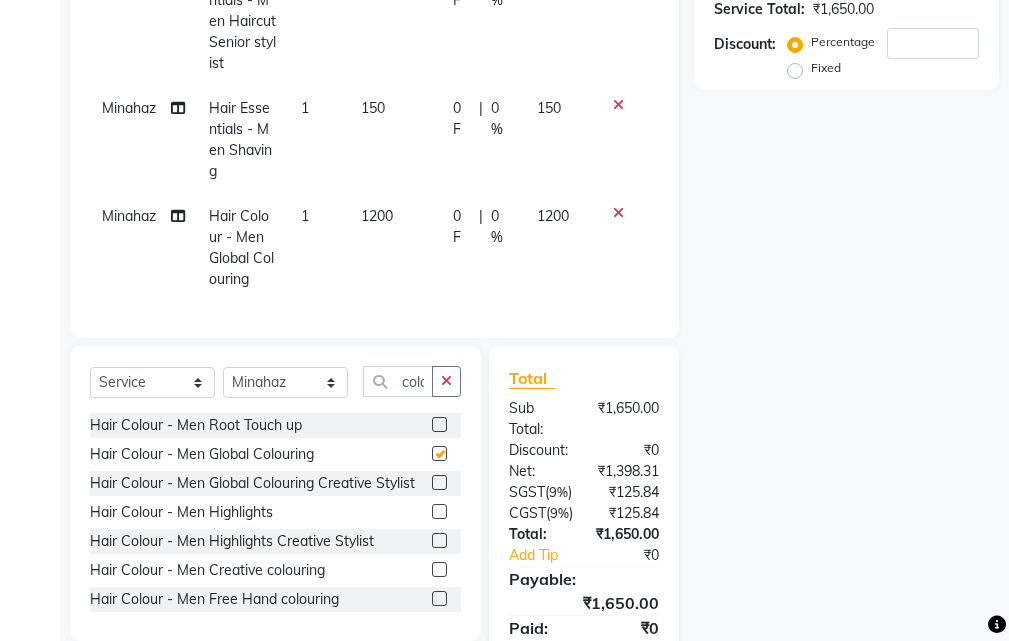 checkbox on "false" 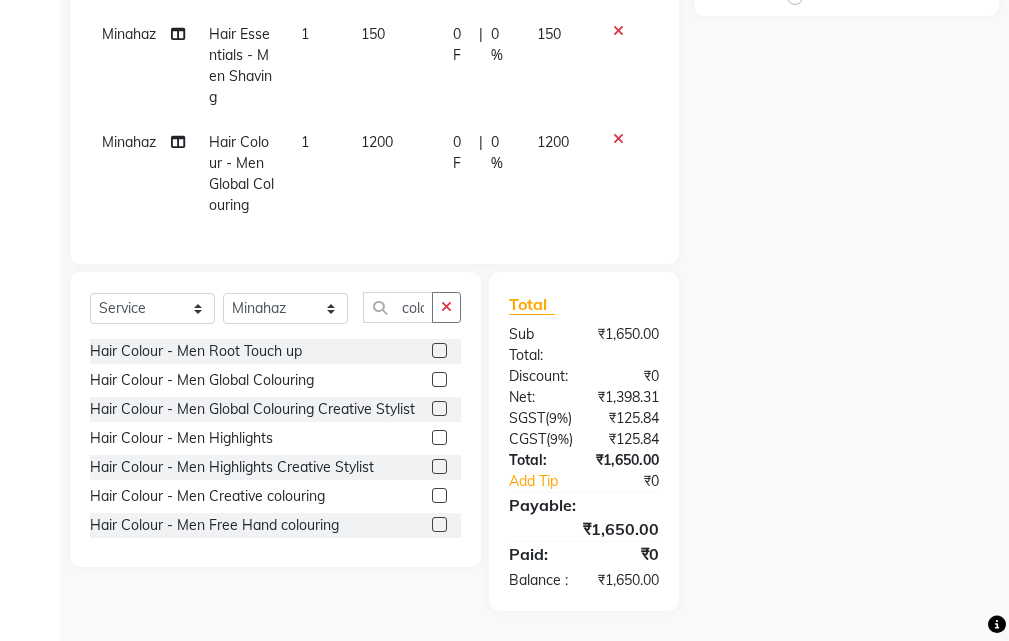 scroll, scrollTop: 0, scrollLeft: 0, axis: both 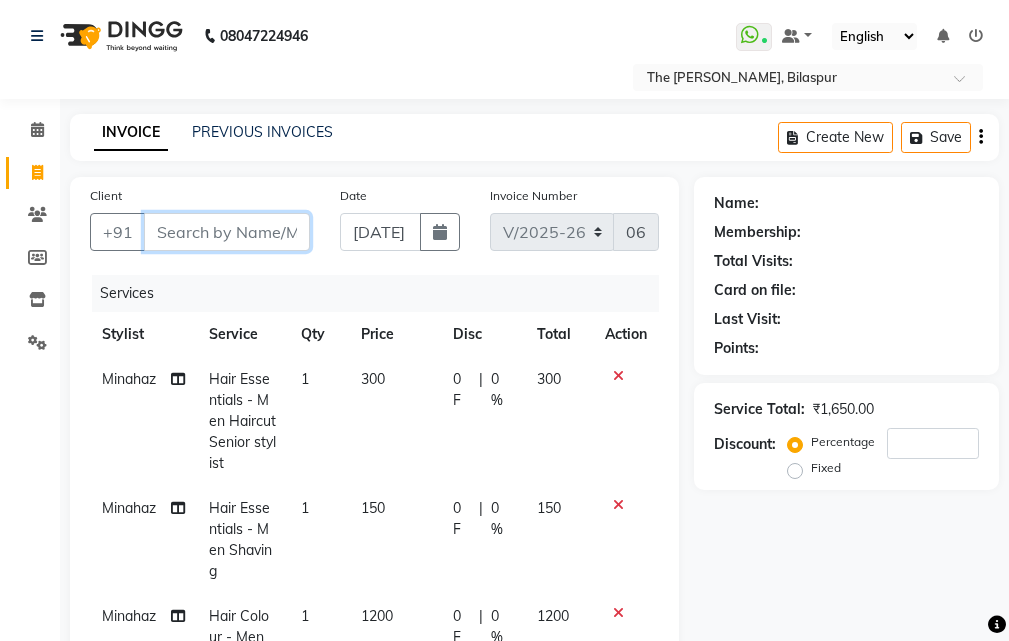 click on "Client" at bounding box center (227, 232) 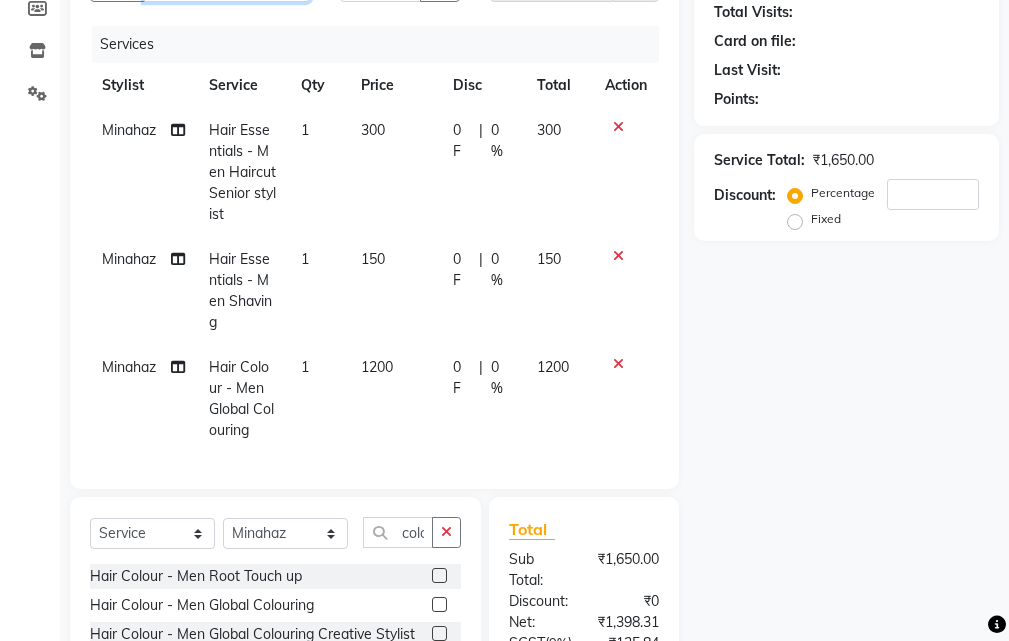 scroll, scrollTop: 200, scrollLeft: 0, axis: vertical 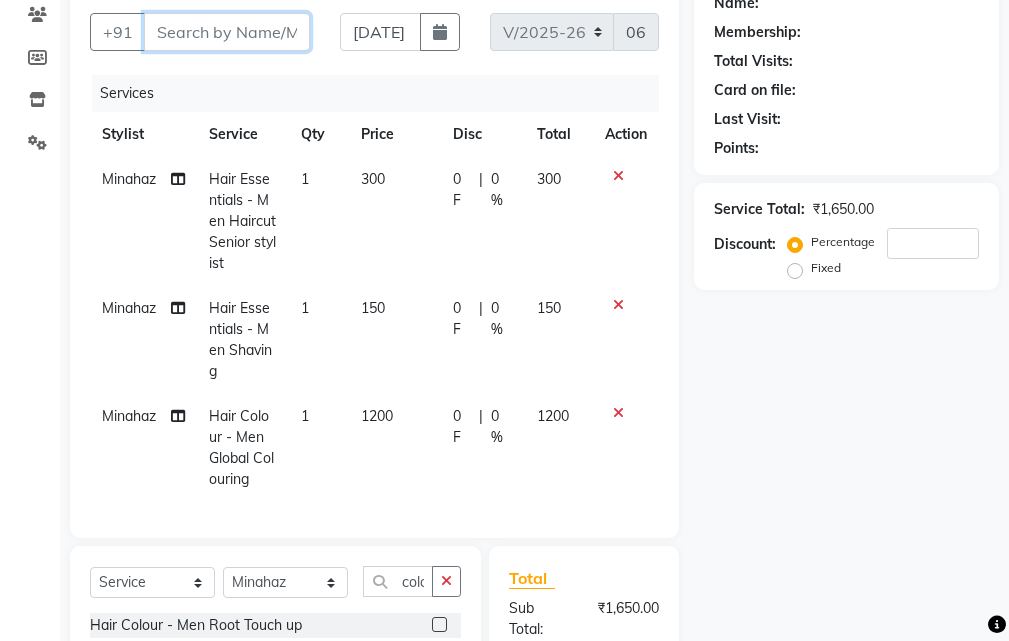 click on "Client" at bounding box center [227, 32] 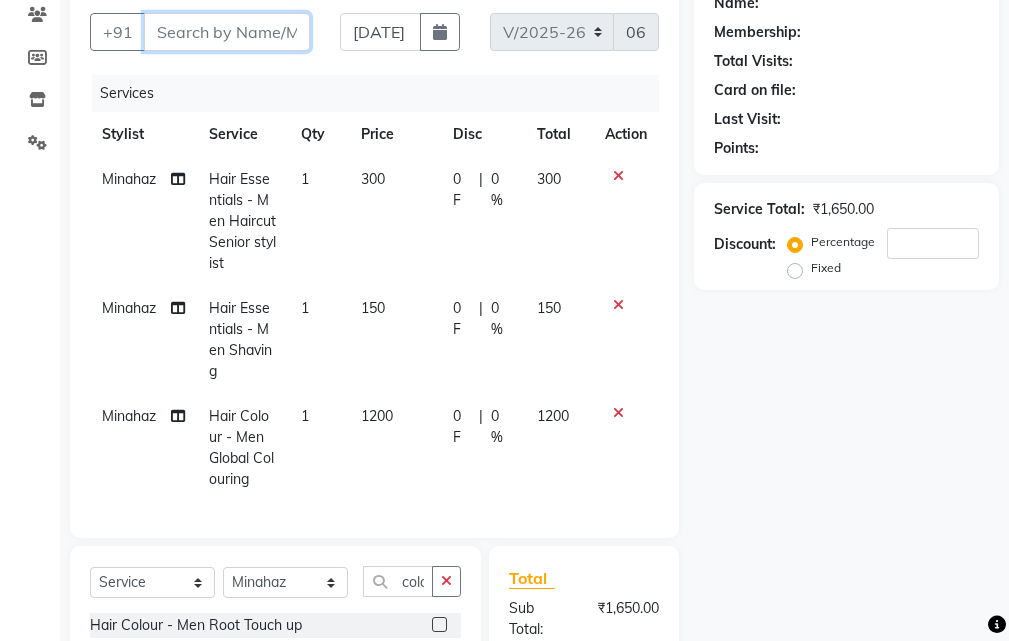 scroll, scrollTop: 0, scrollLeft: 0, axis: both 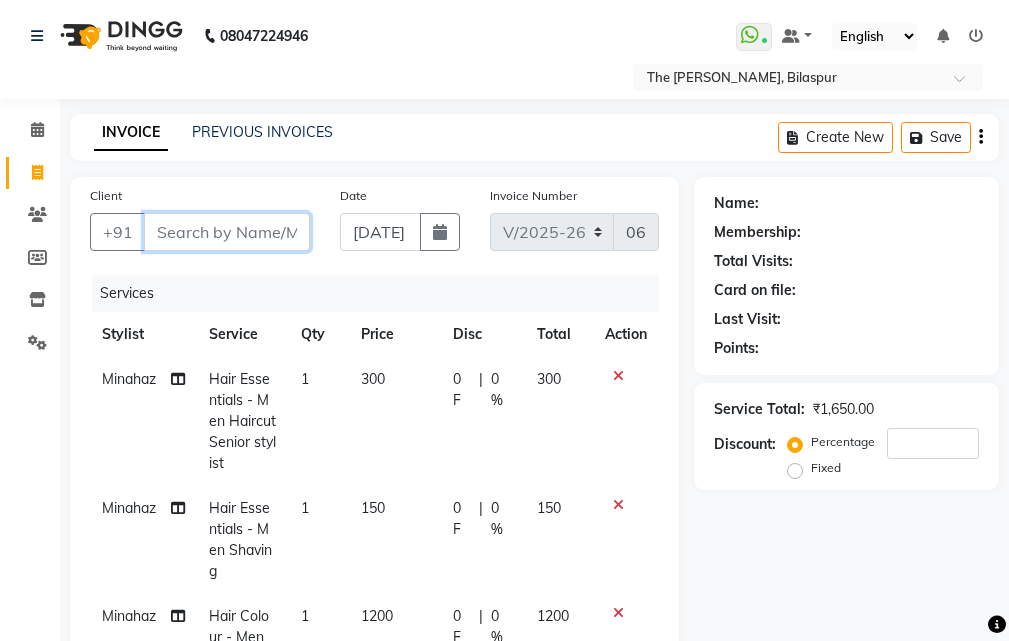 click on "Client" at bounding box center (227, 232) 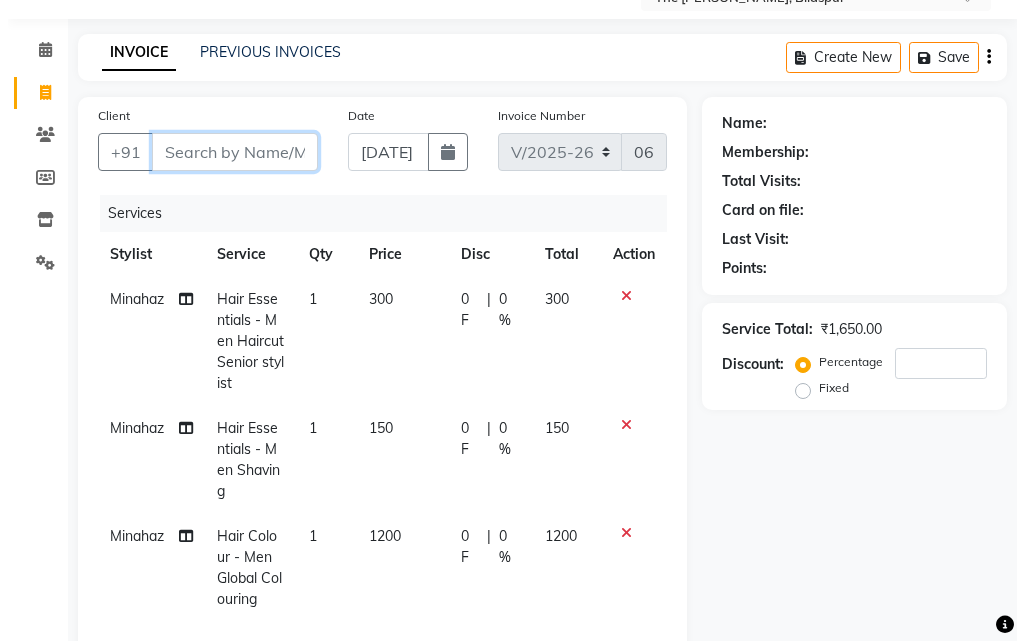scroll, scrollTop: 0, scrollLeft: 0, axis: both 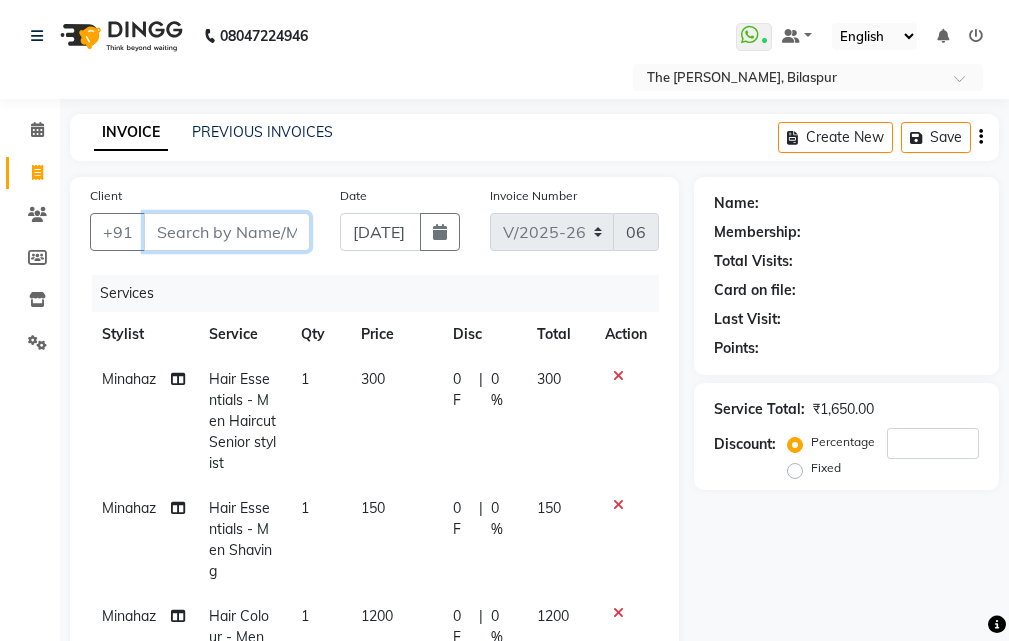 click on "Client" at bounding box center (227, 232) 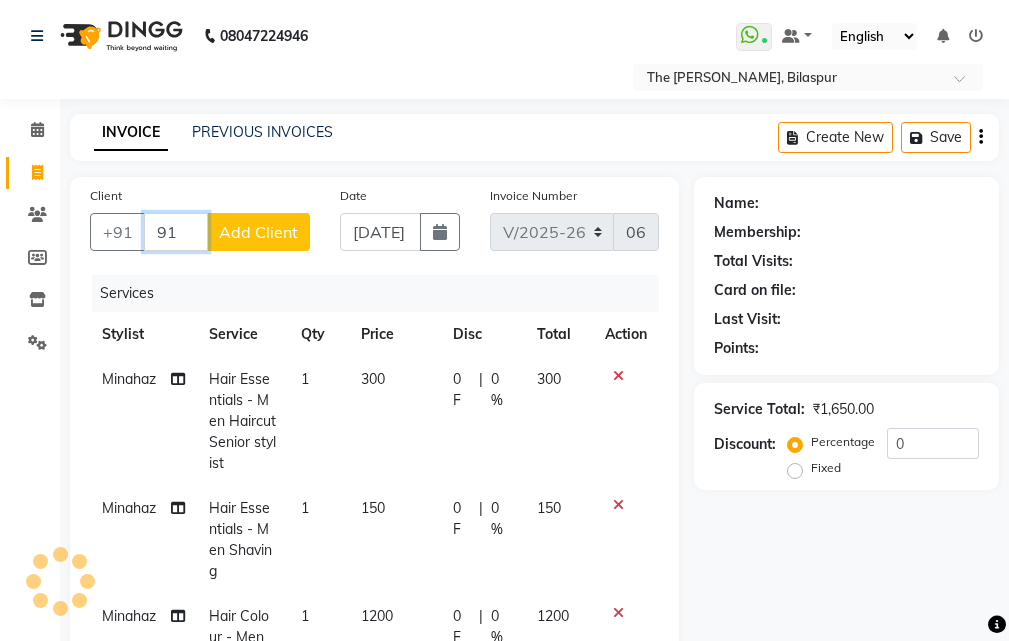 type on "9" 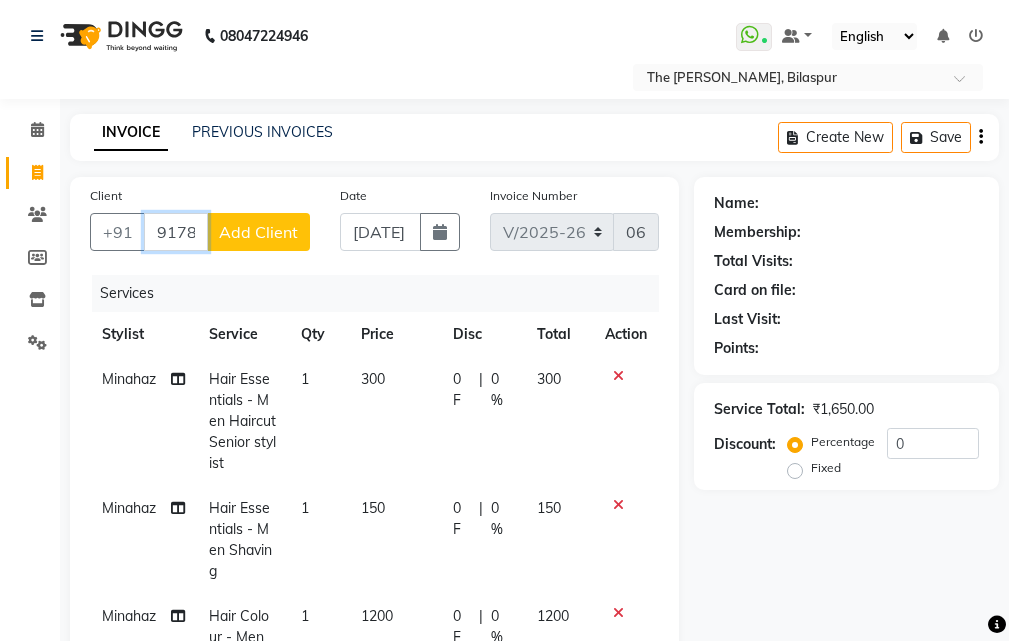 type on "9178454176" 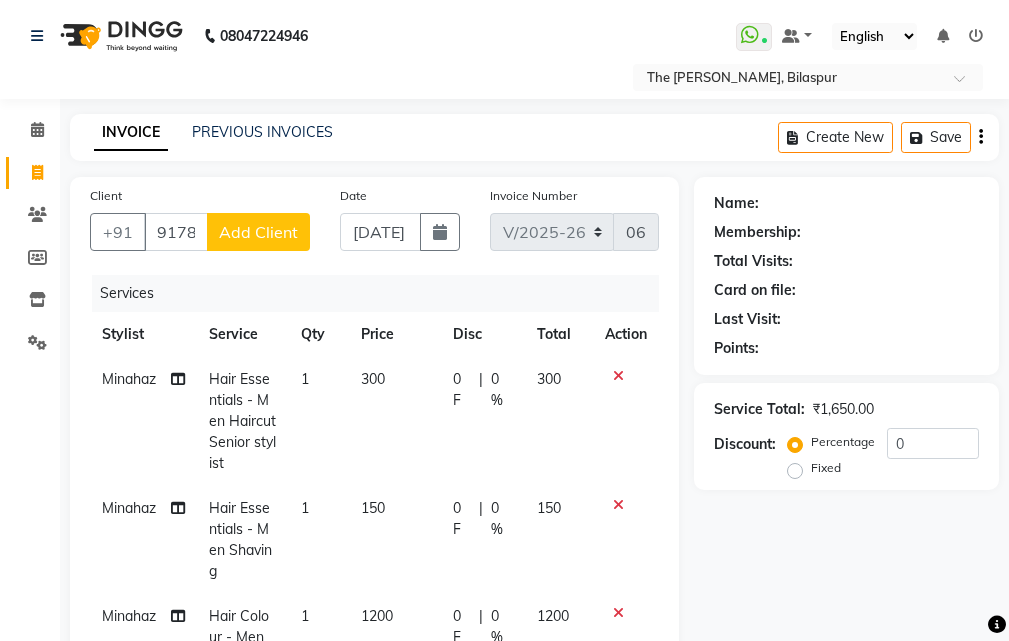 click on "Add Client" 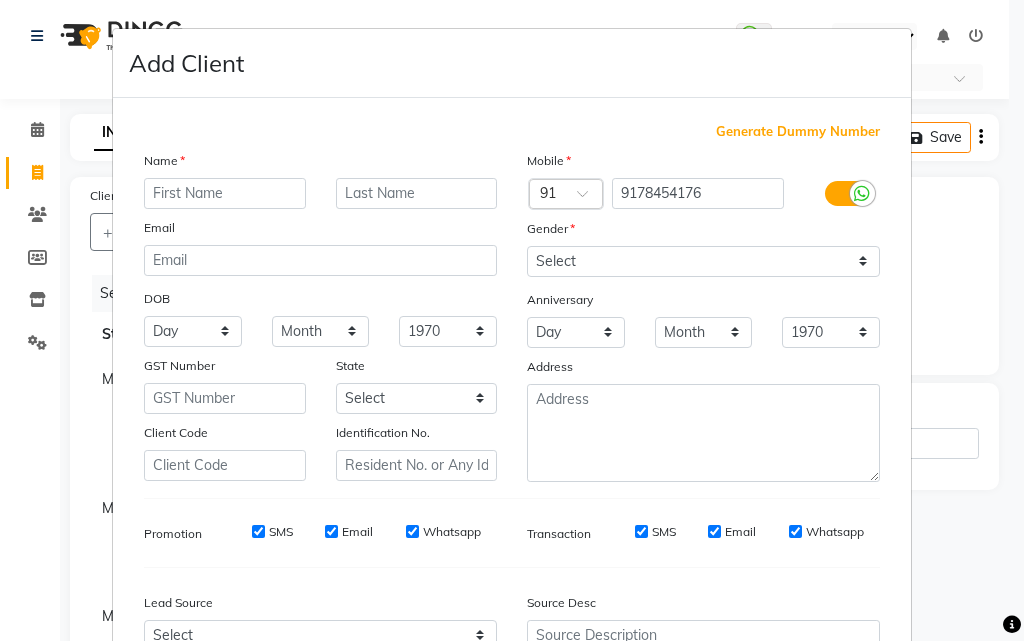 click at bounding box center (225, 193) 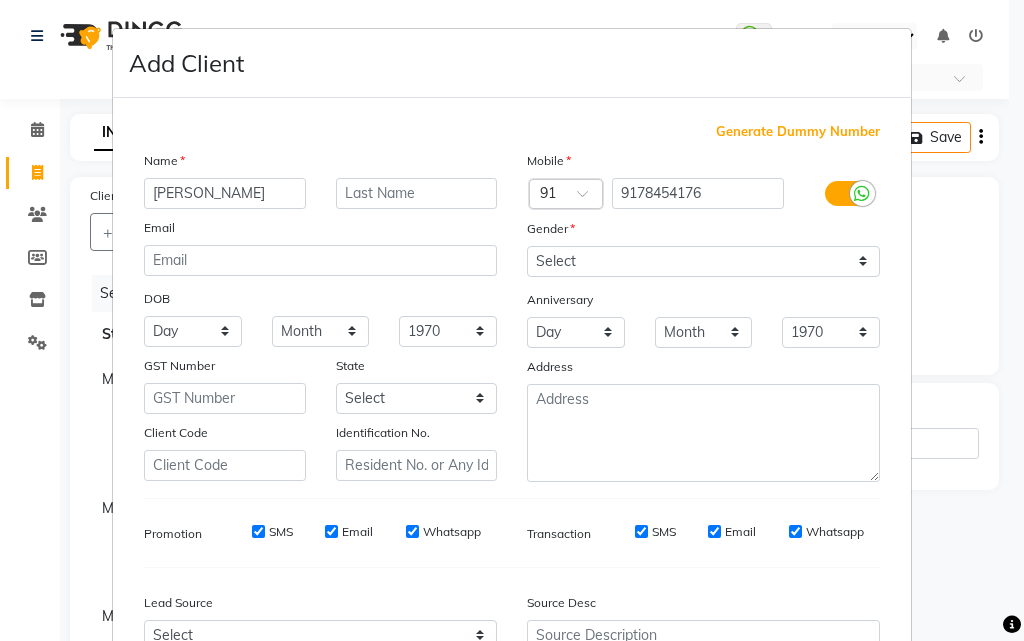 click on "[PERSON_NAME]" at bounding box center (225, 193) 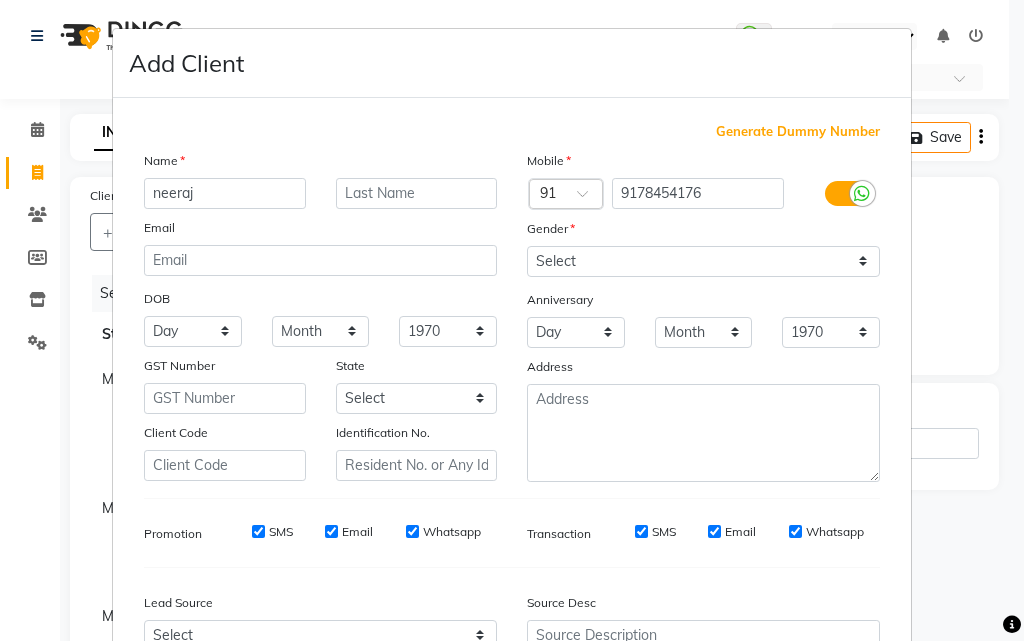 type on "neeraj" 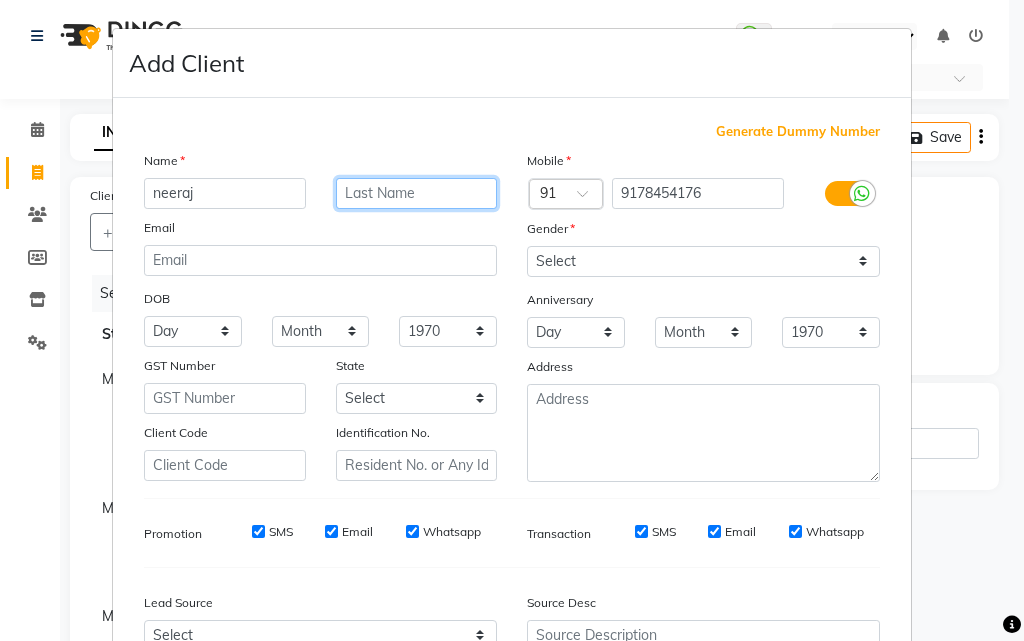 click at bounding box center [417, 193] 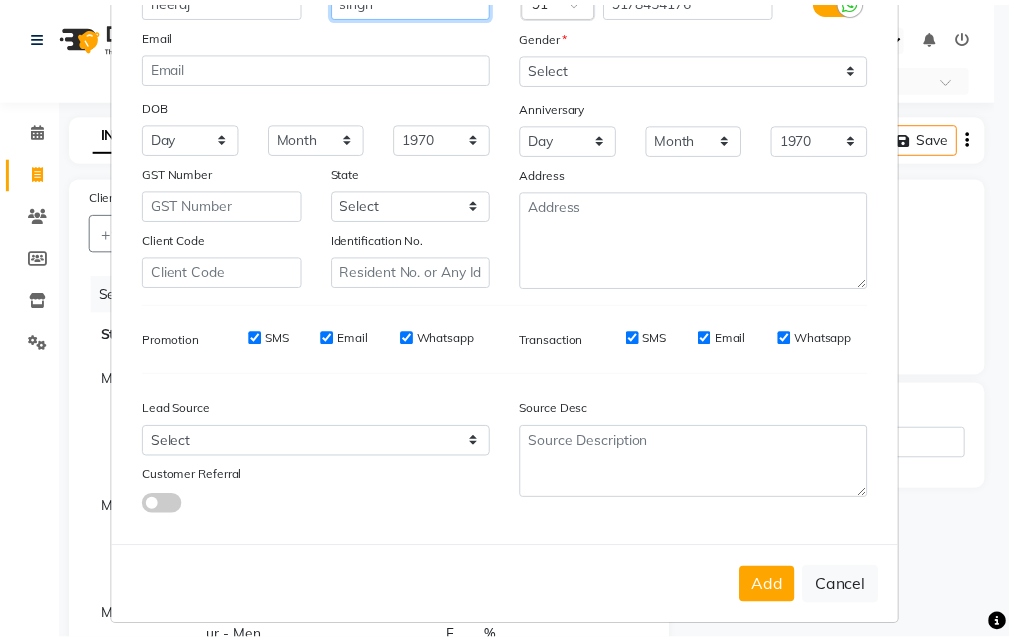 scroll, scrollTop: 208, scrollLeft: 0, axis: vertical 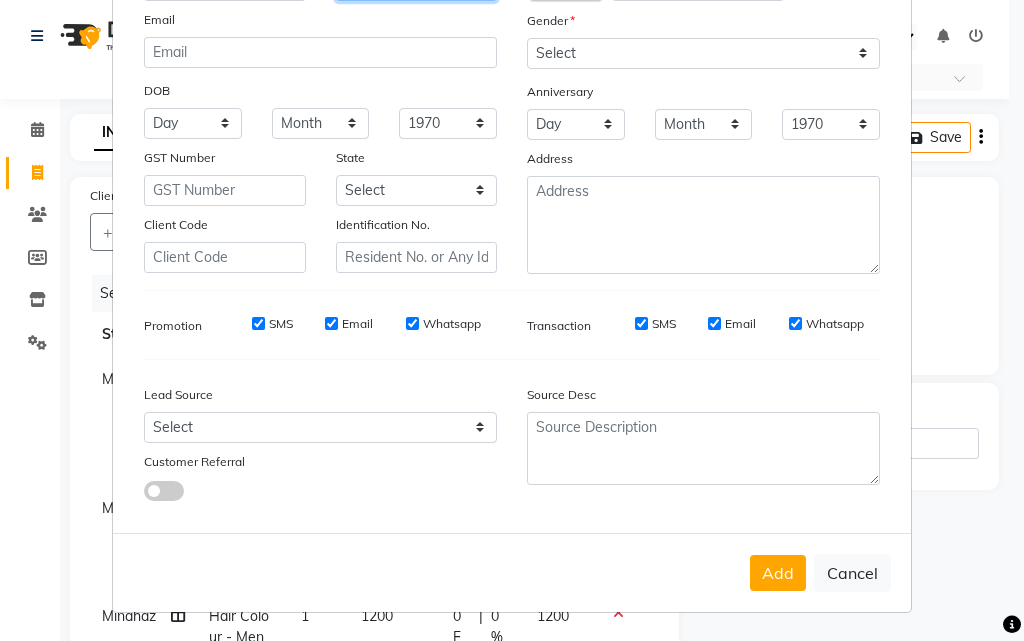 type on "singh" 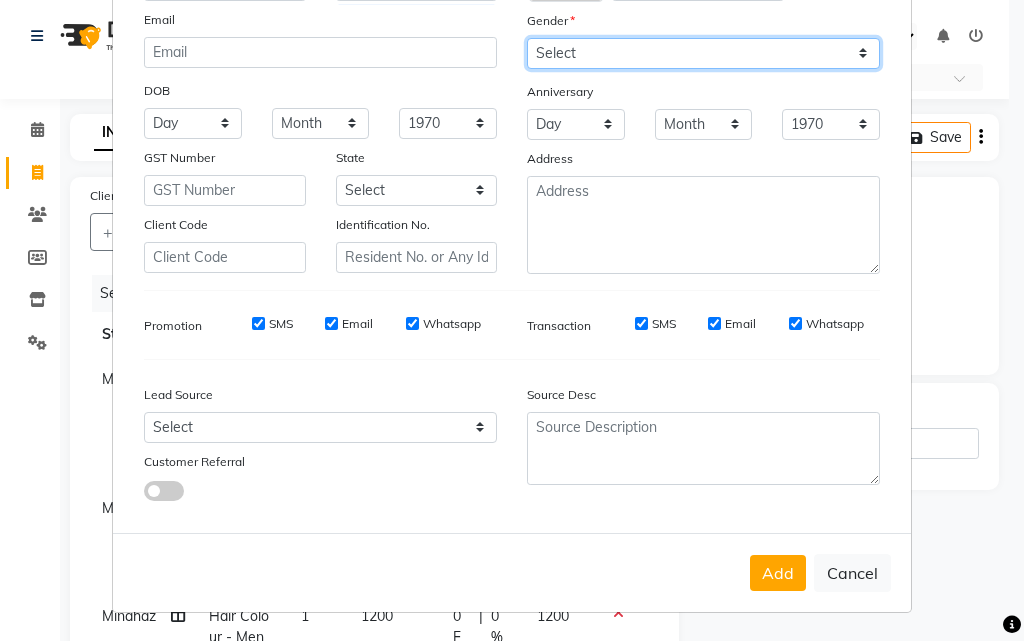 click on "Select [DEMOGRAPHIC_DATA] [DEMOGRAPHIC_DATA] Other Prefer Not To Say" at bounding box center (703, 53) 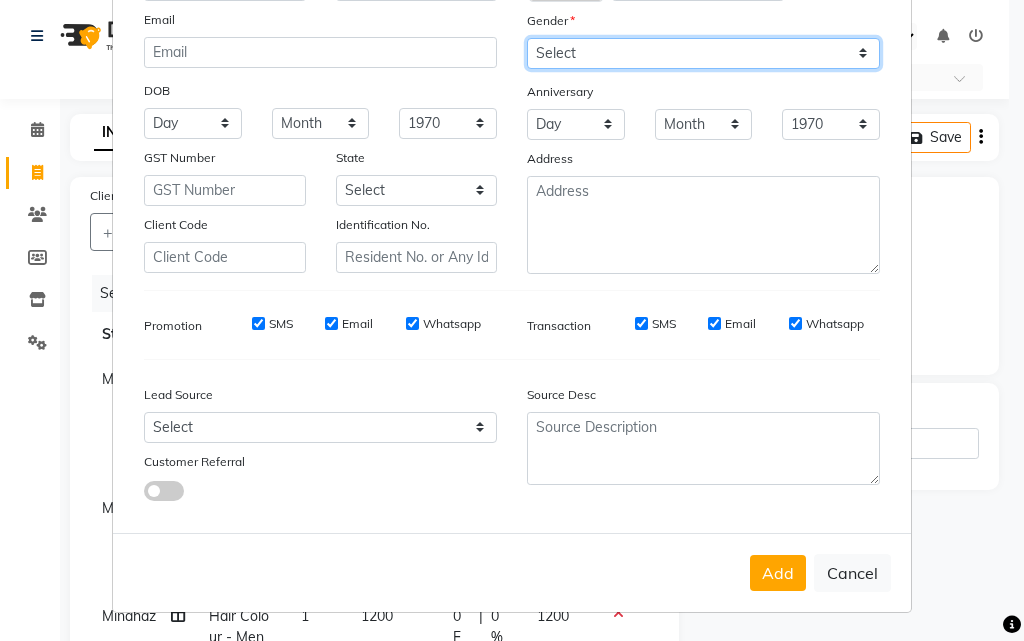 select on "[DEMOGRAPHIC_DATA]" 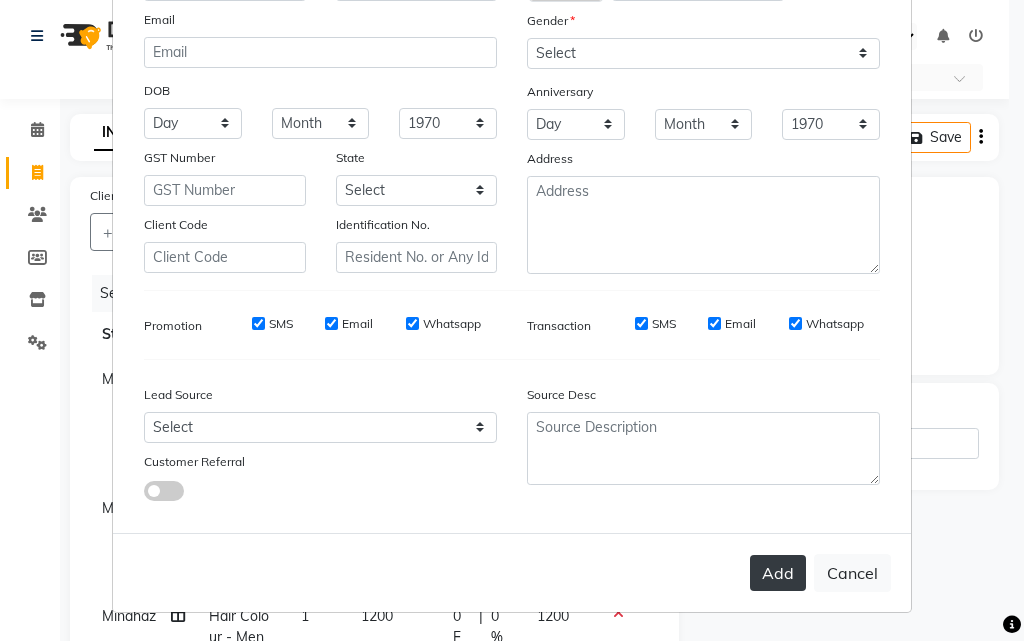 click on "Add" at bounding box center [778, 573] 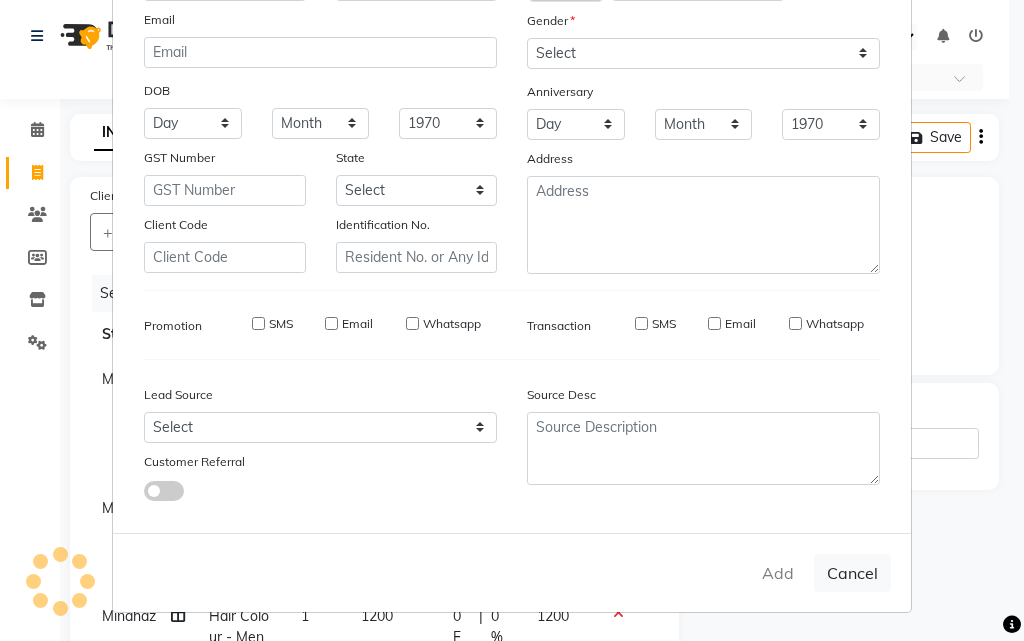 type on "91******76" 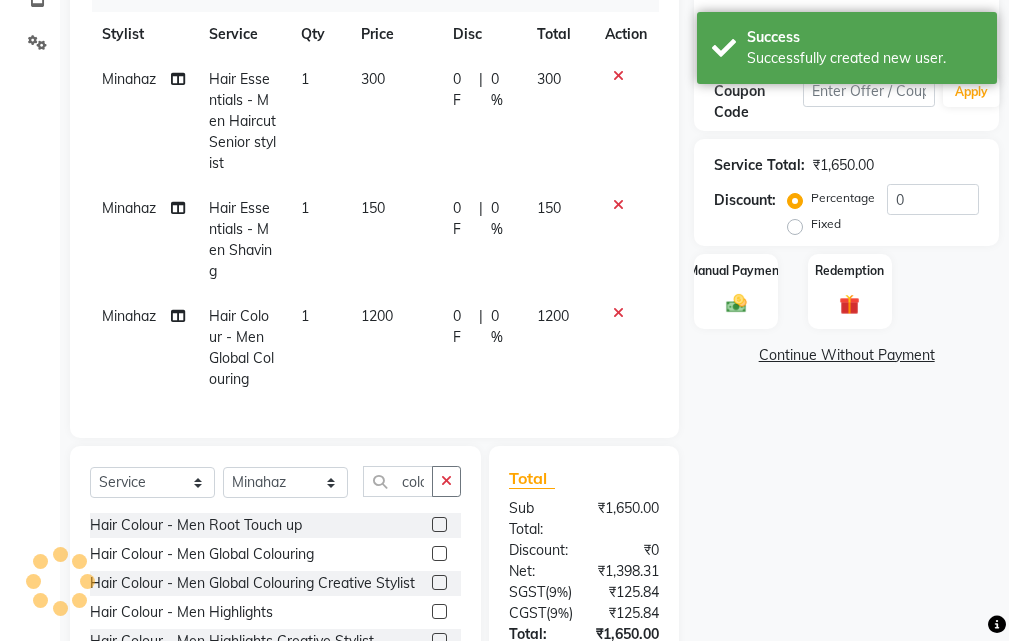 select on "1: Object" 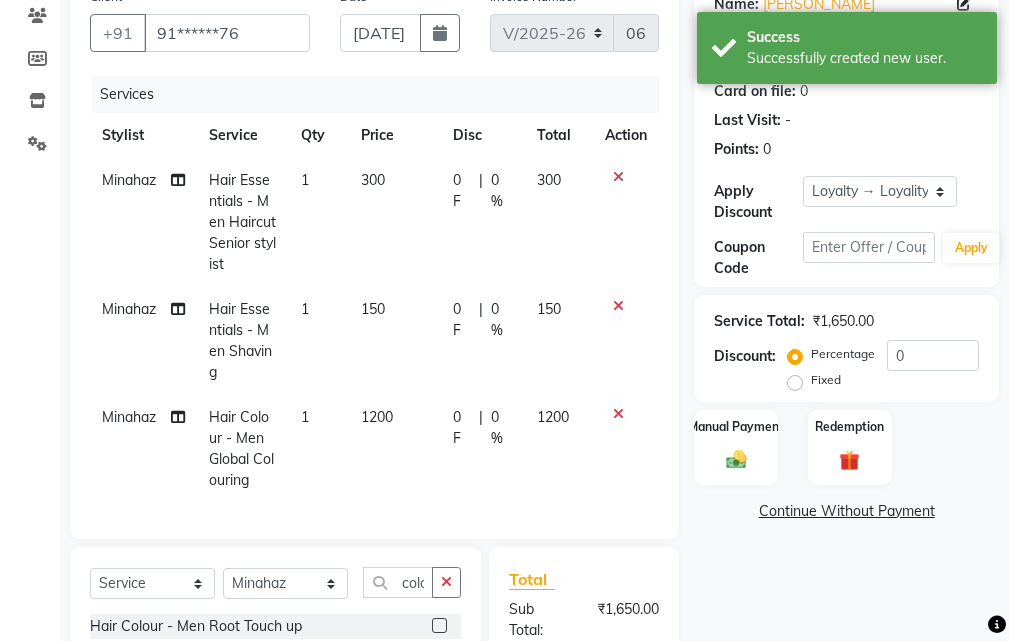 scroll, scrollTop: 200, scrollLeft: 0, axis: vertical 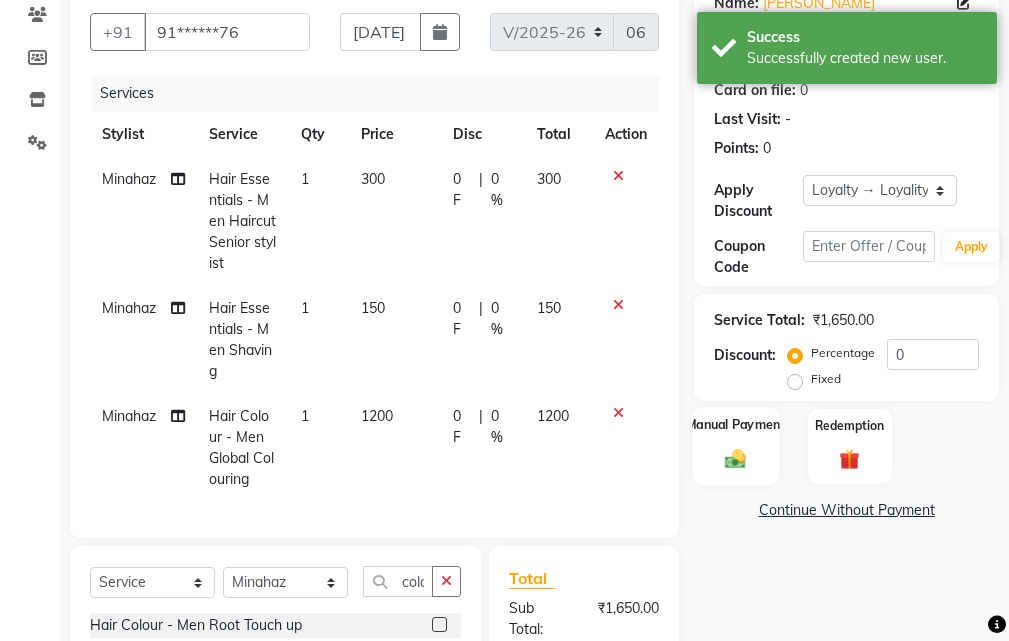 click 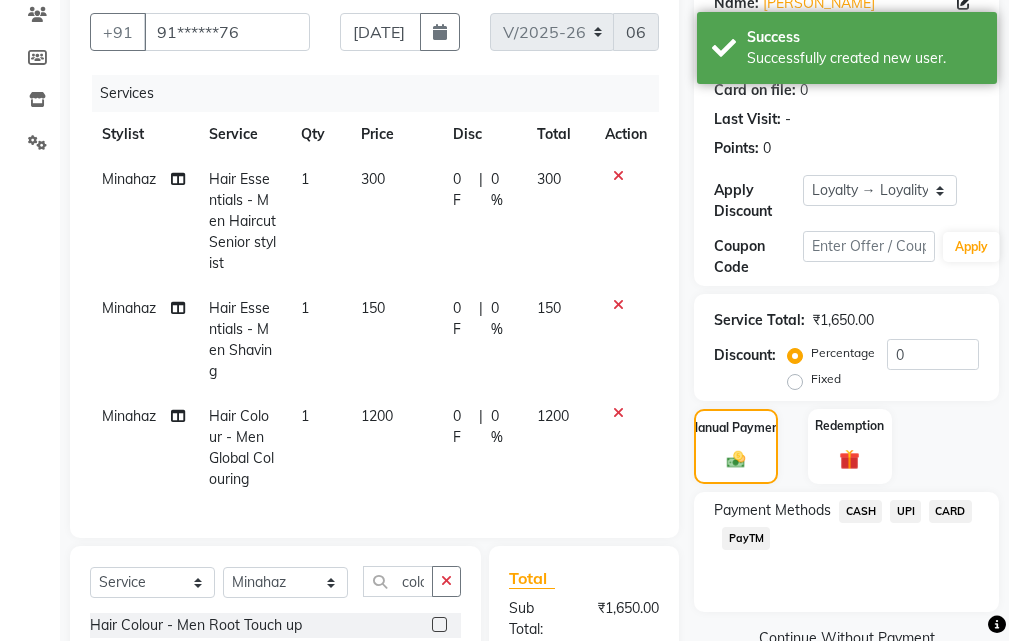 click on "UPI" 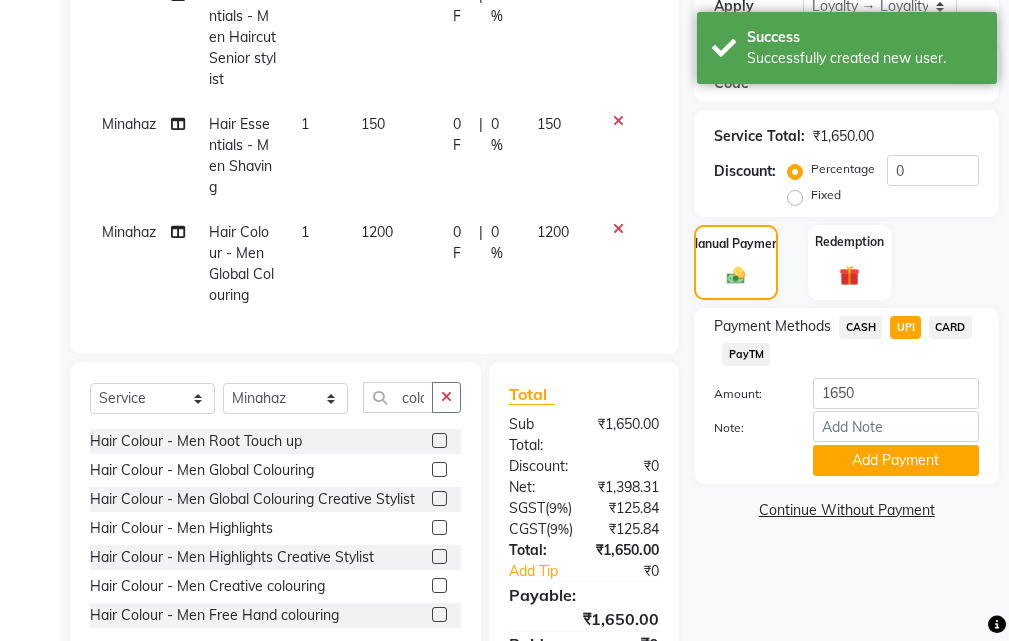 scroll, scrollTop: 552, scrollLeft: 0, axis: vertical 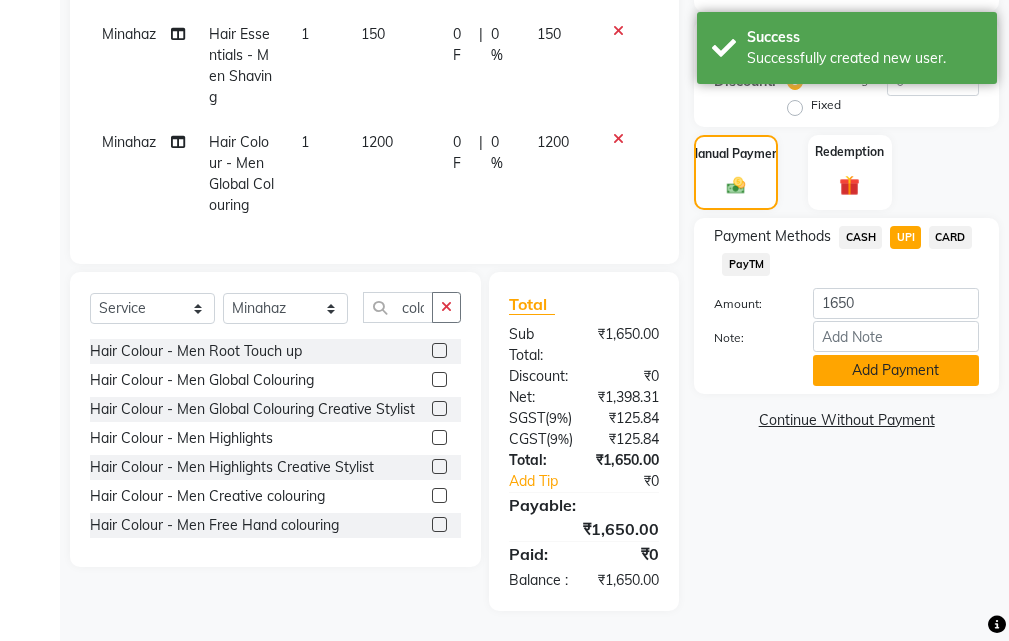 click on "Add Payment" 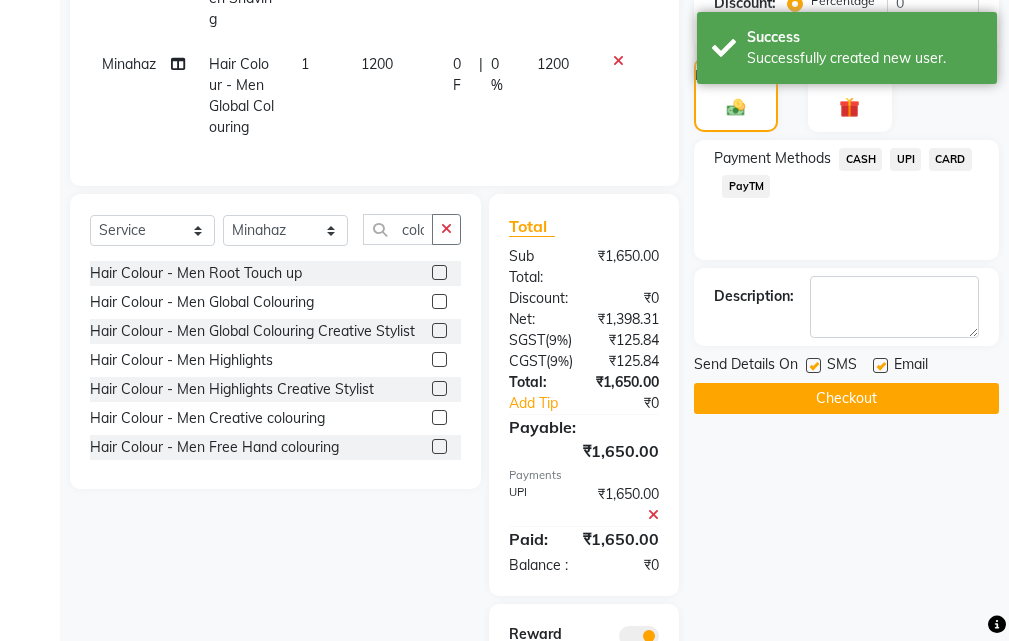 scroll, scrollTop: 252, scrollLeft: 0, axis: vertical 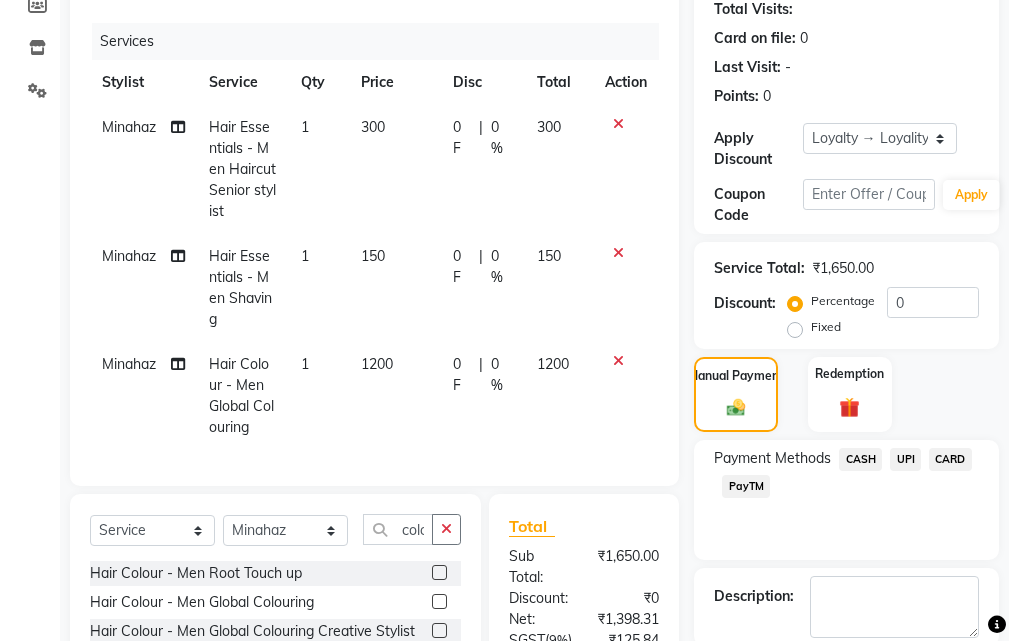 click on "UPI" 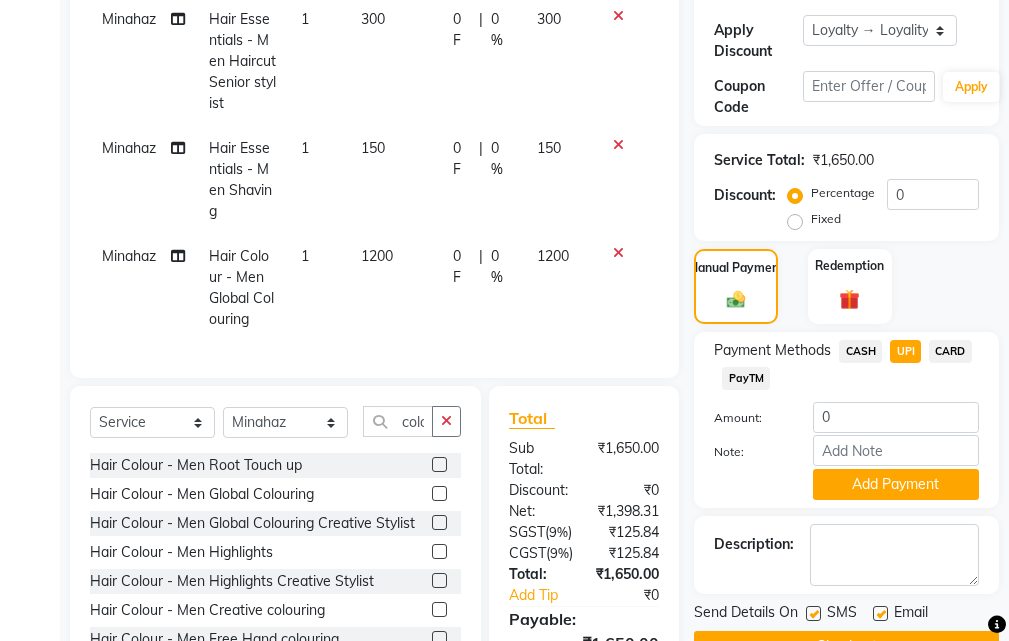 scroll, scrollTop: 452, scrollLeft: 0, axis: vertical 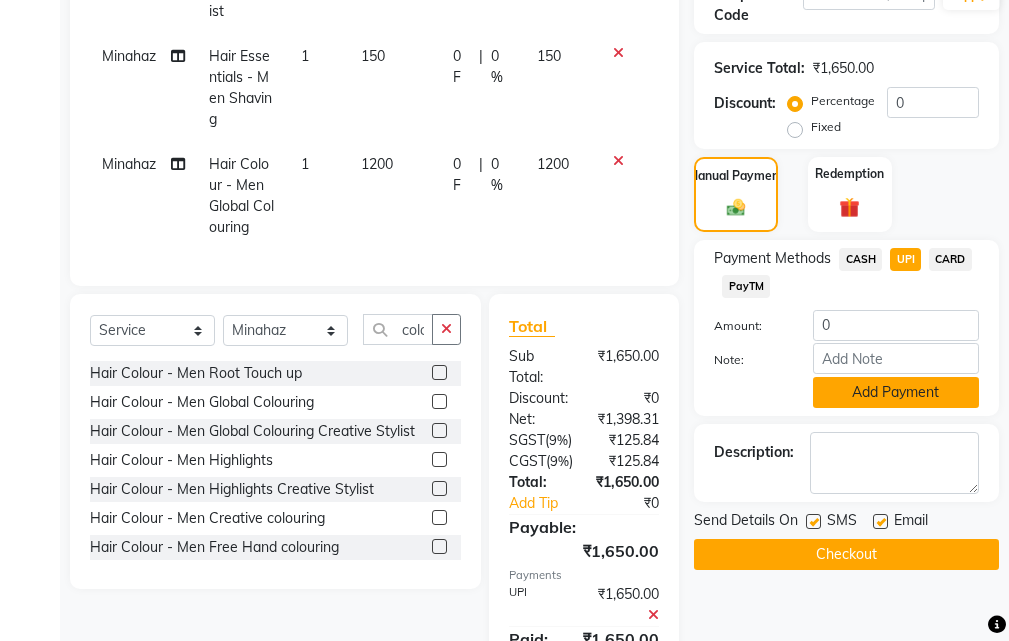 click on "Add Payment" 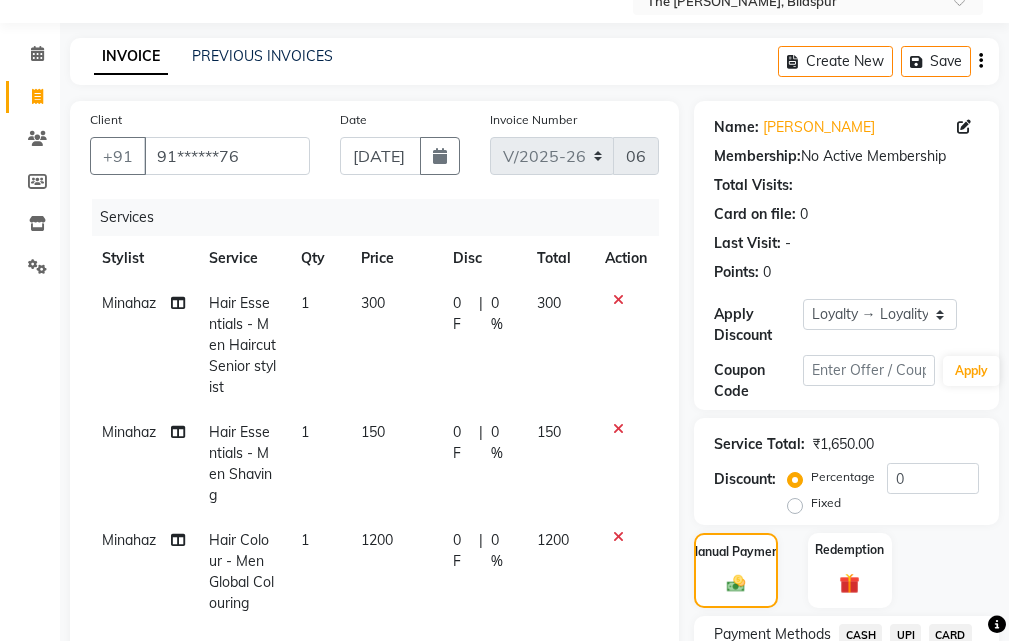scroll, scrollTop: 776, scrollLeft: 0, axis: vertical 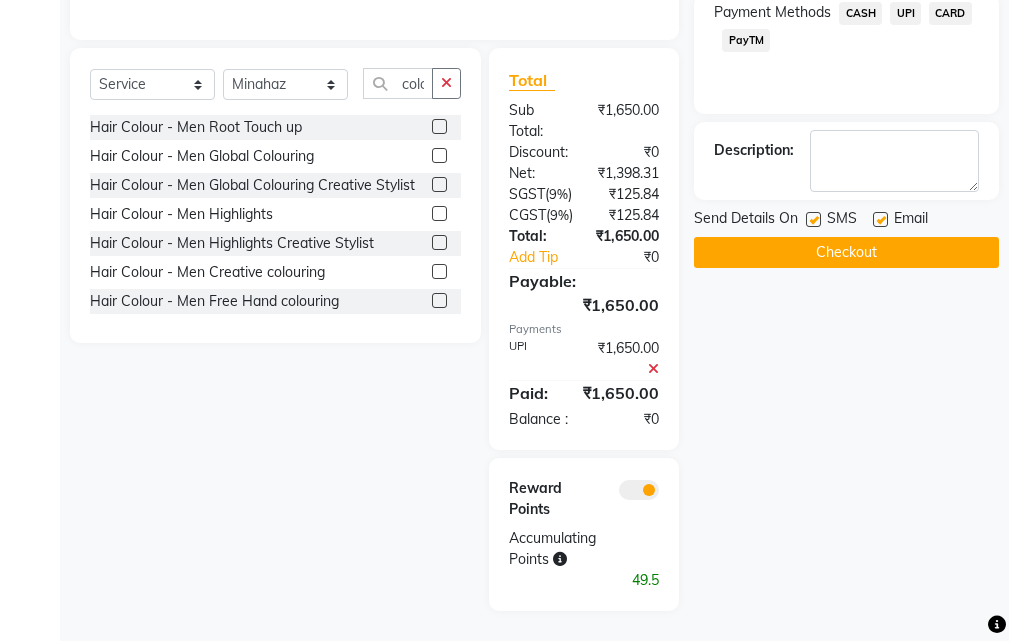 click on "Checkout" 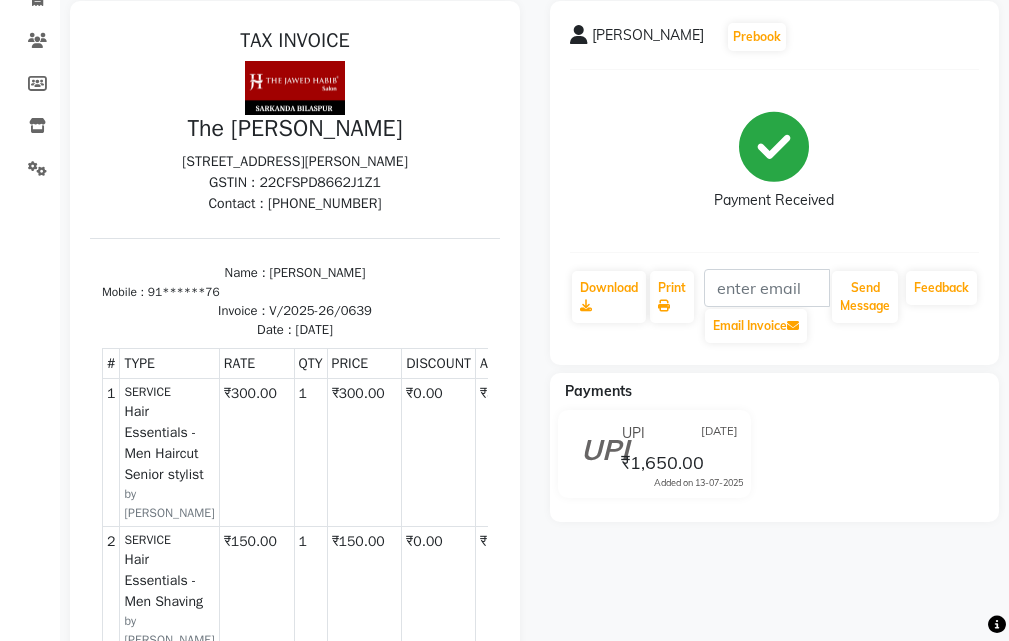 scroll, scrollTop: 0, scrollLeft: 0, axis: both 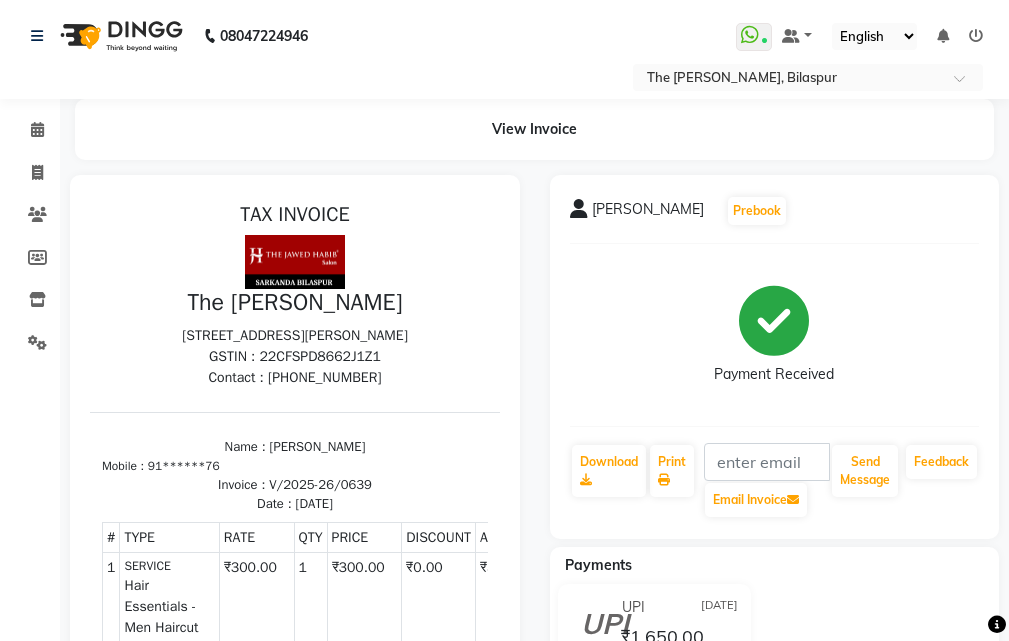 select on "6473" 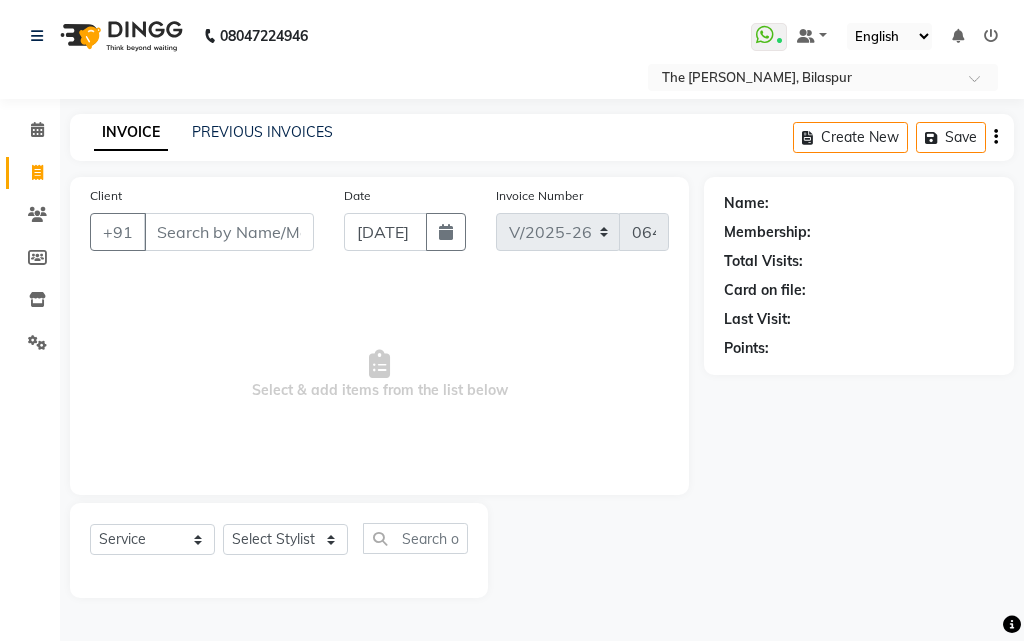 select on "63556" 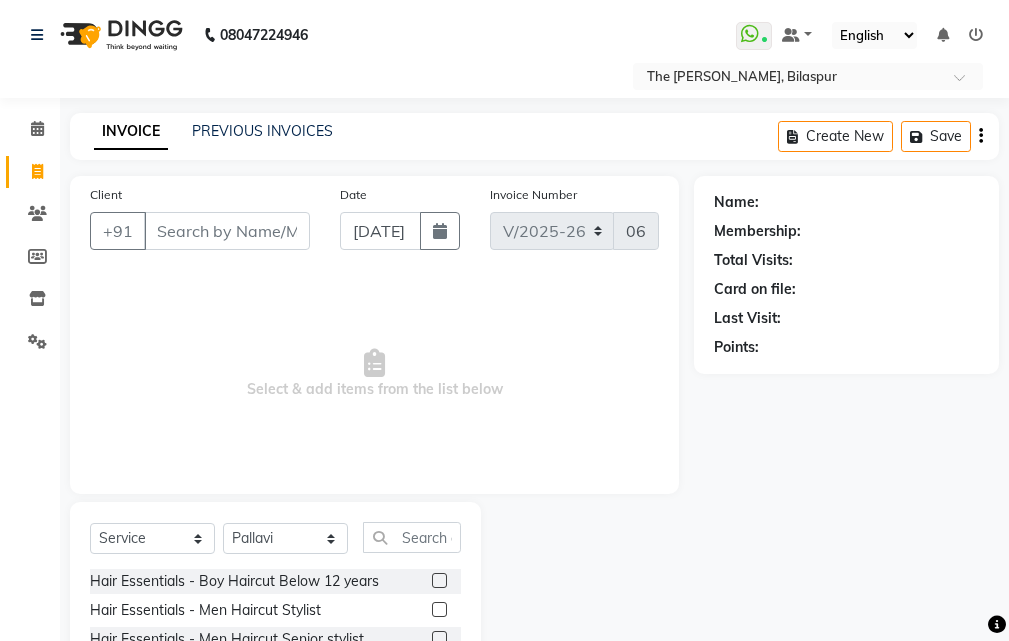 scroll, scrollTop: 0, scrollLeft: 0, axis: both 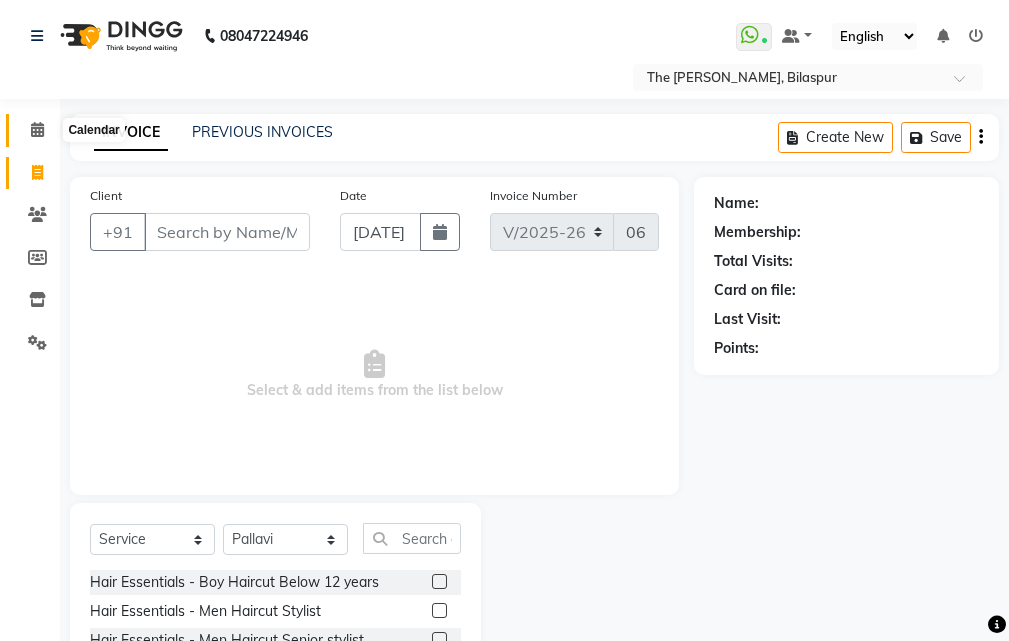 click 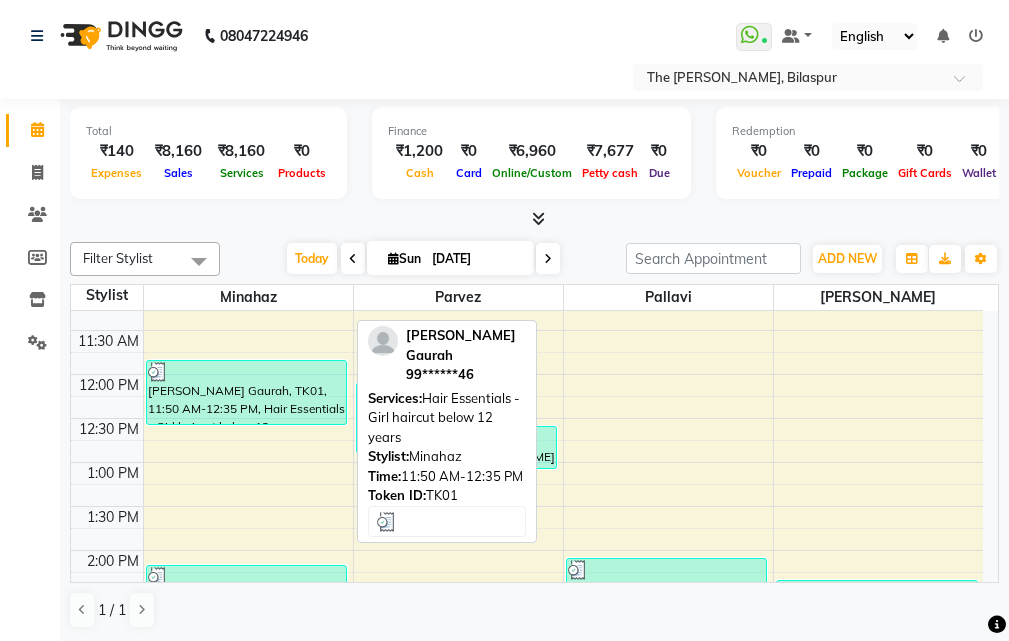 scroll, scrollTop: 500, scrollLeft: 0, axis: vertical 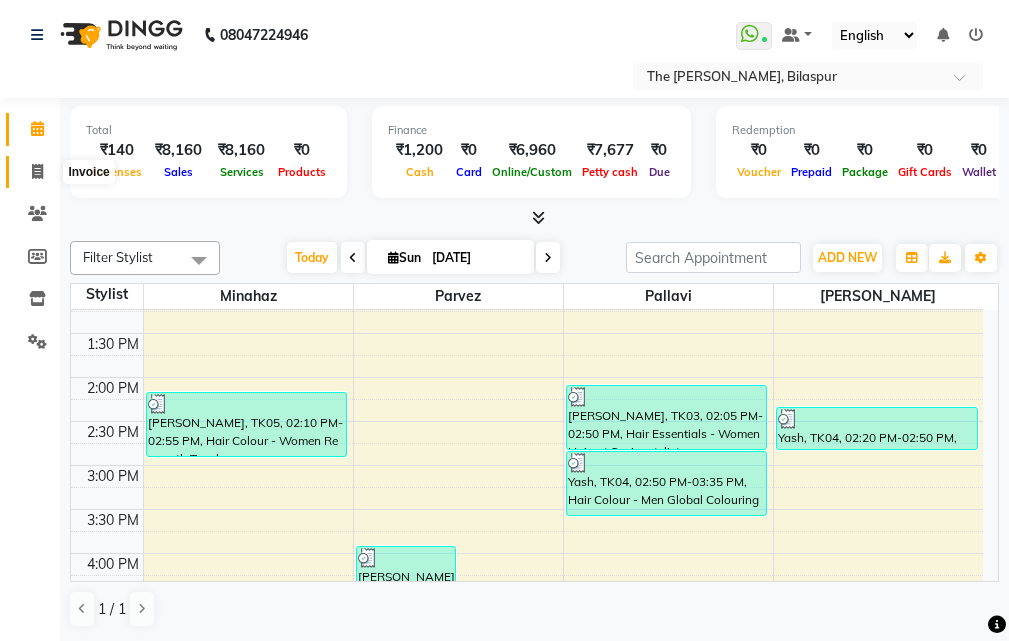 click 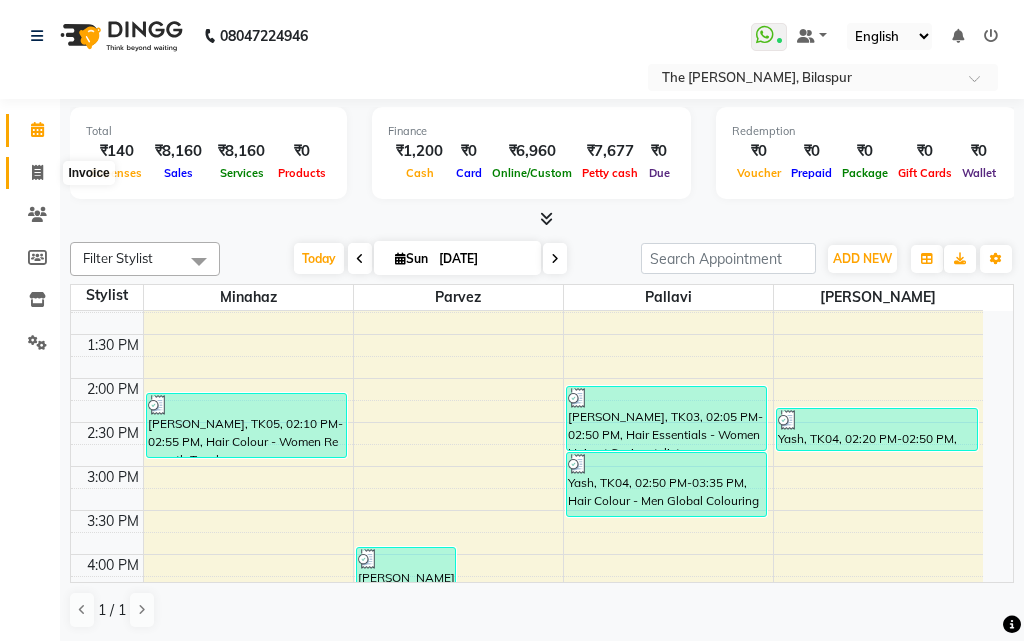 select on "6473" 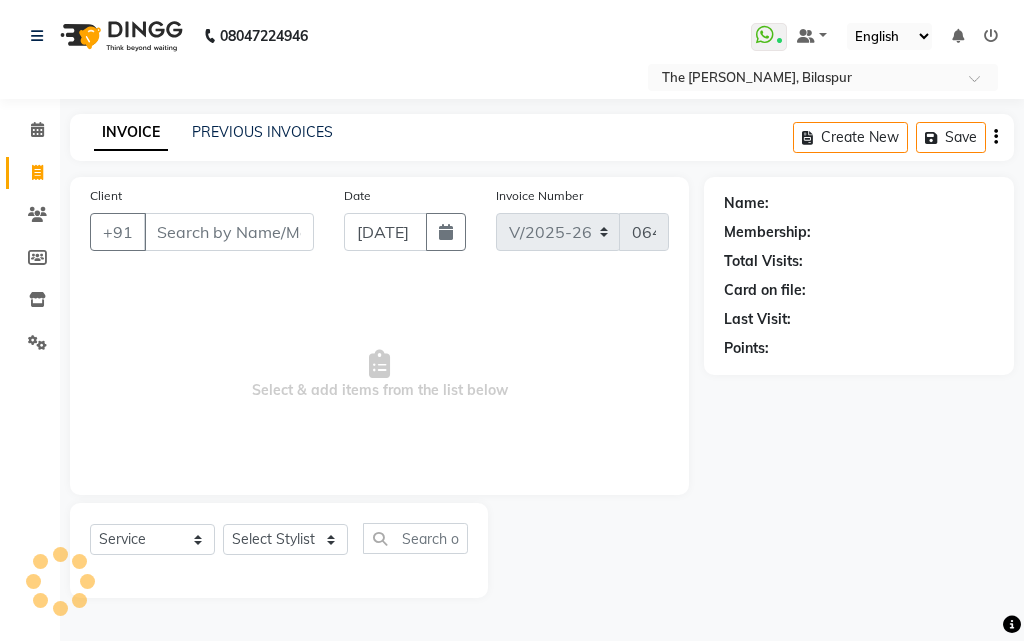 click on "Client" at bounding box center (229, 232) 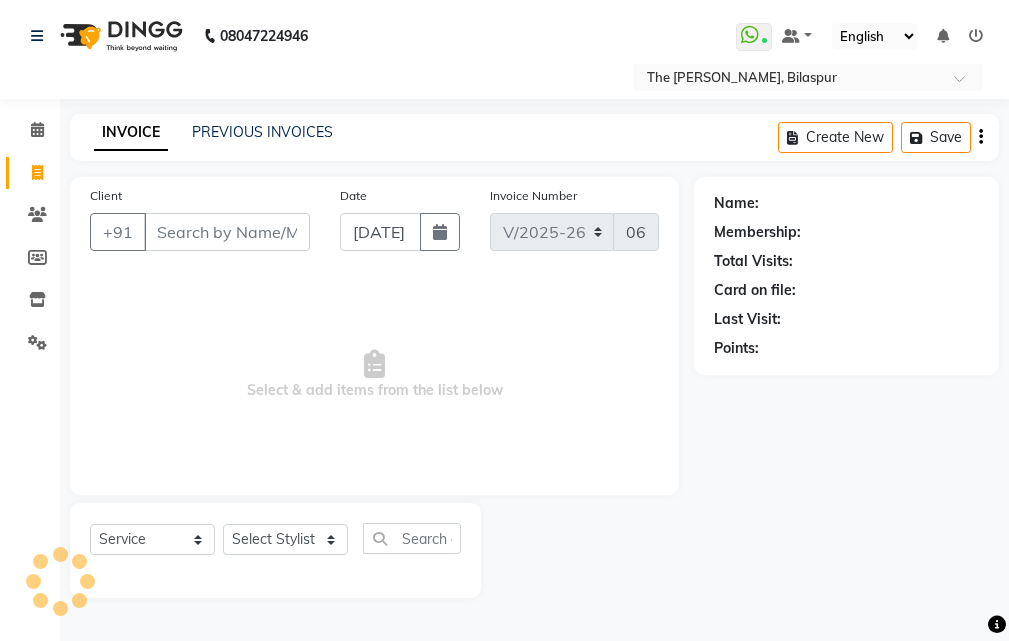 select on "63556" 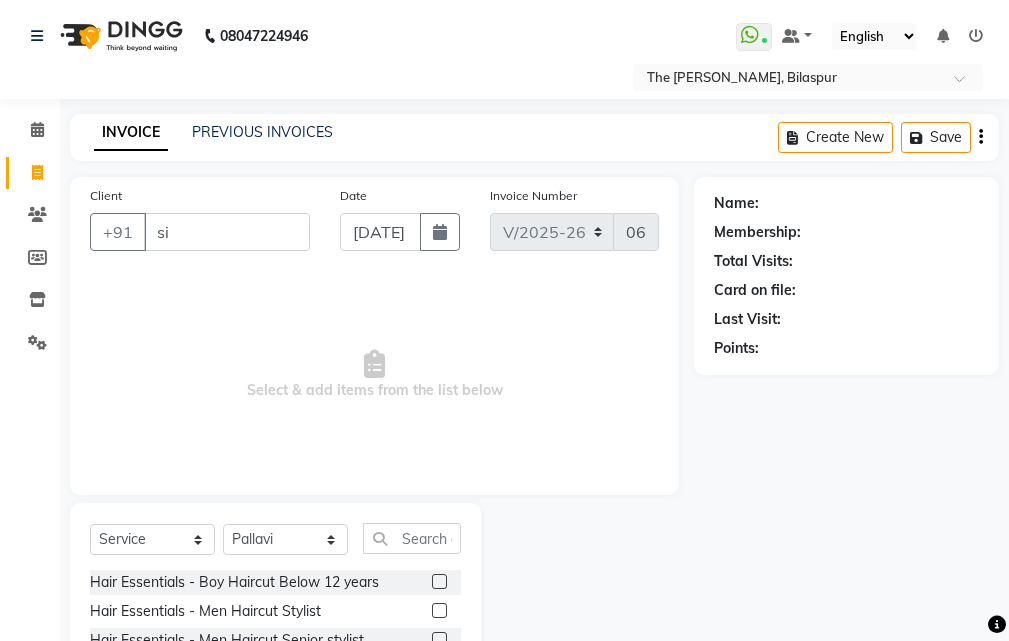 type on "sin" 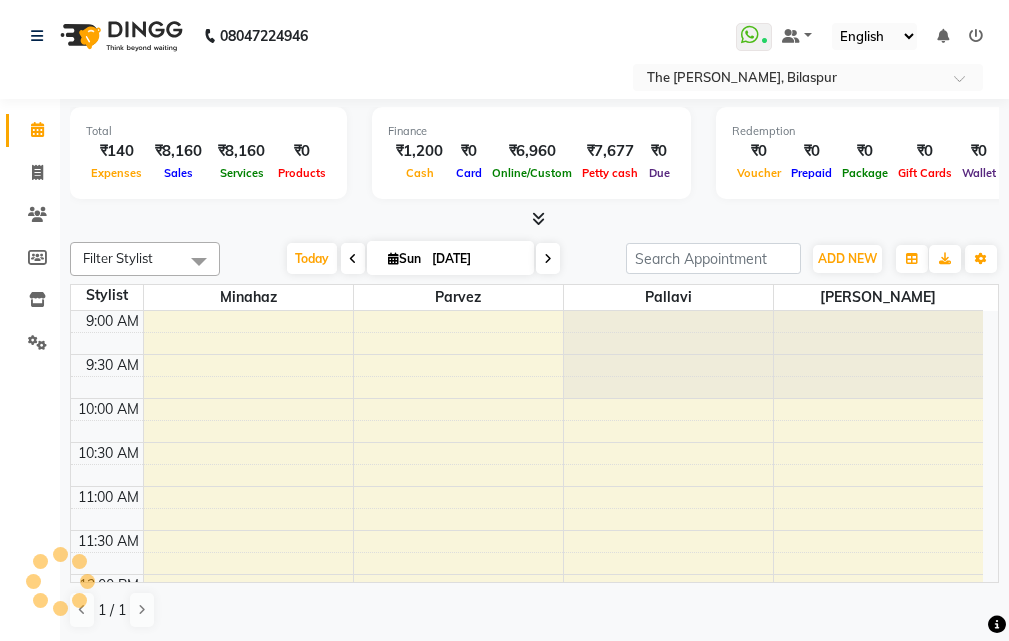 scroll, scrollTop: 1, scrollLeft: 0, axis: vertical 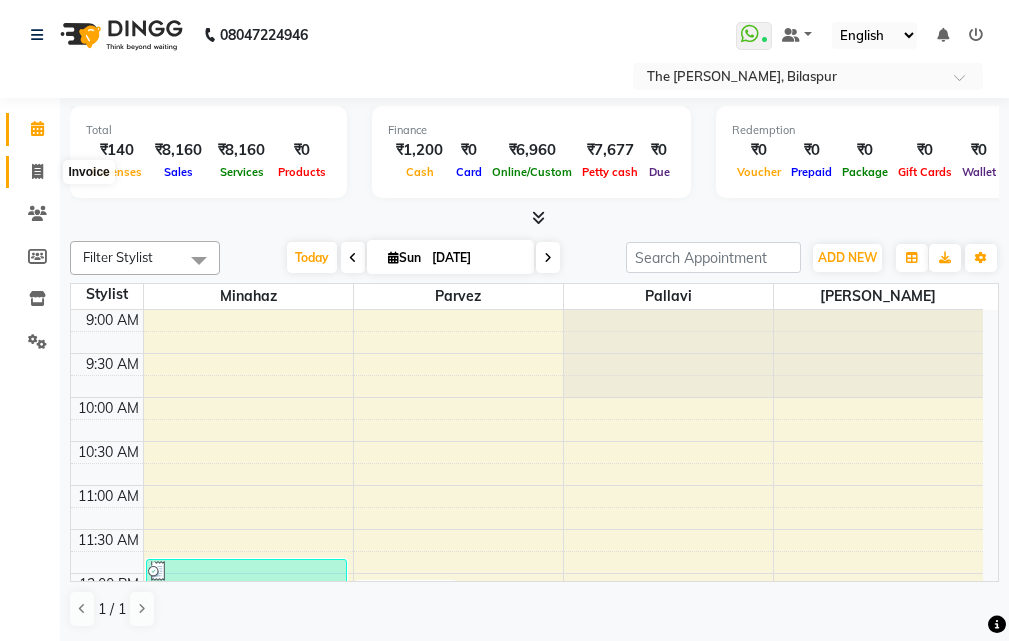 click 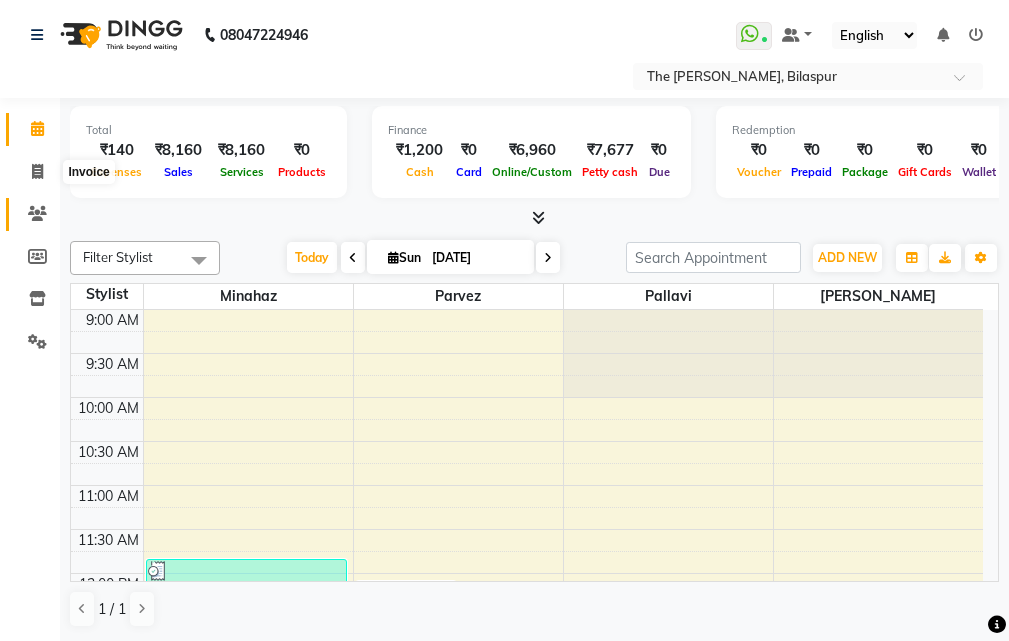 select on "service" 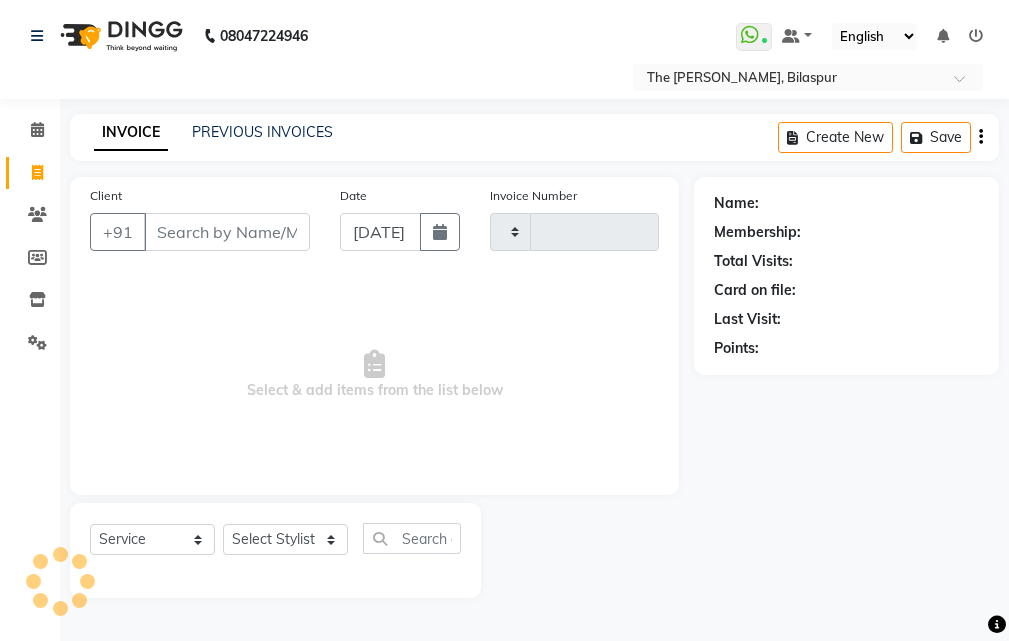 scroll, scrollTop: 0, scrollLeft: 0, axis: both 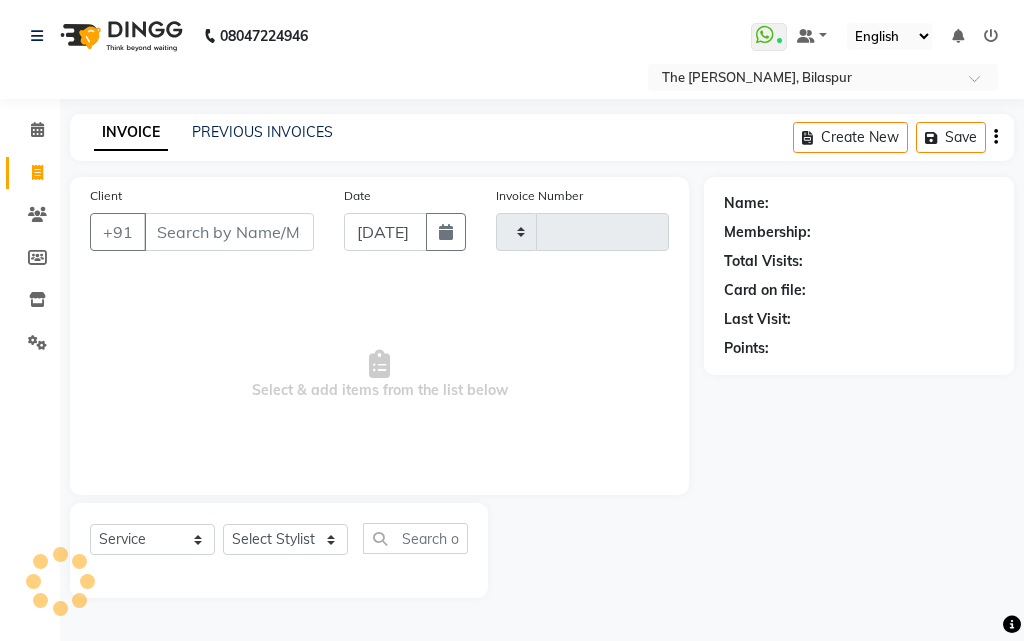 type on "0640" 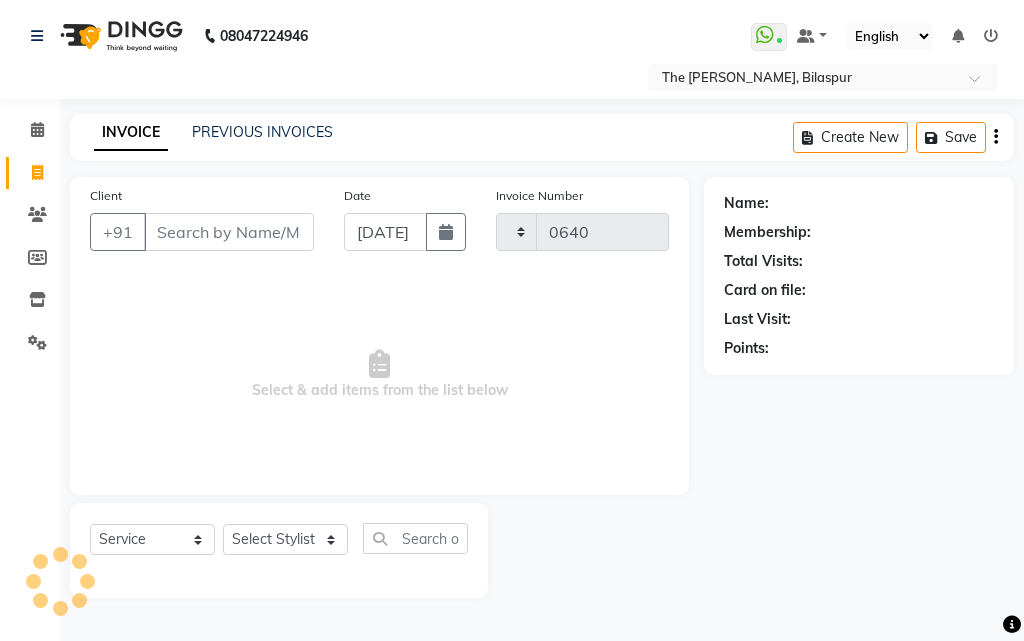 select on "6473" 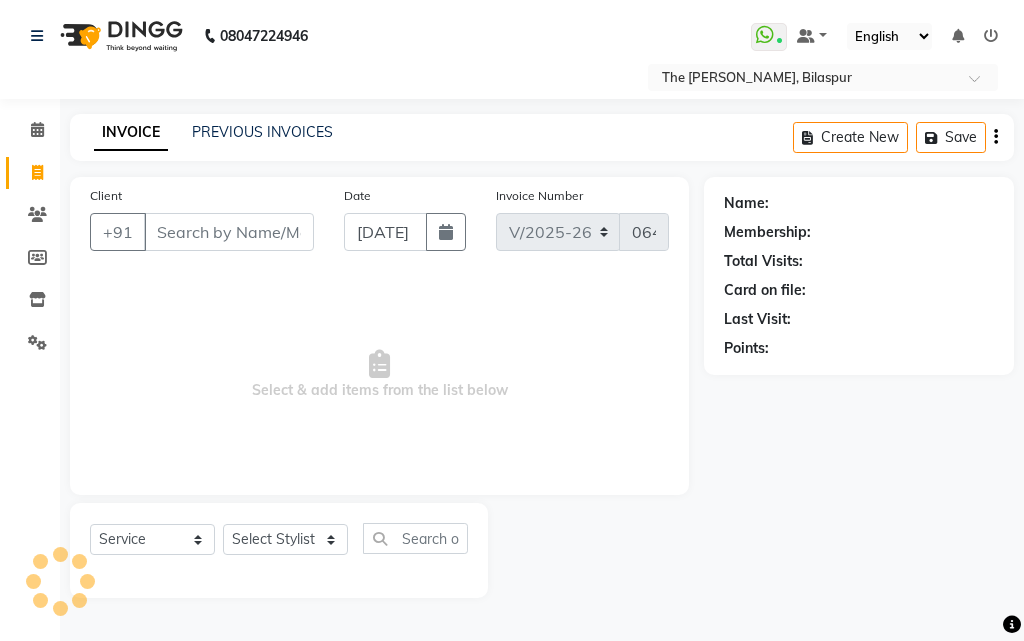 click on "Client" at bounding box center [229, 232] 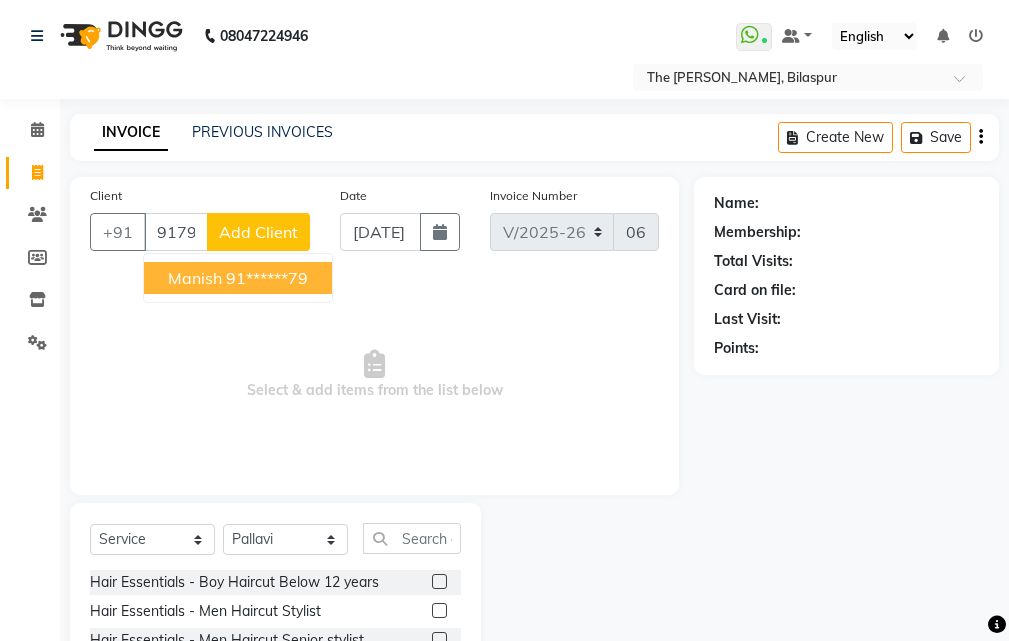 click on "91******79" at bounding box center (267, 278) 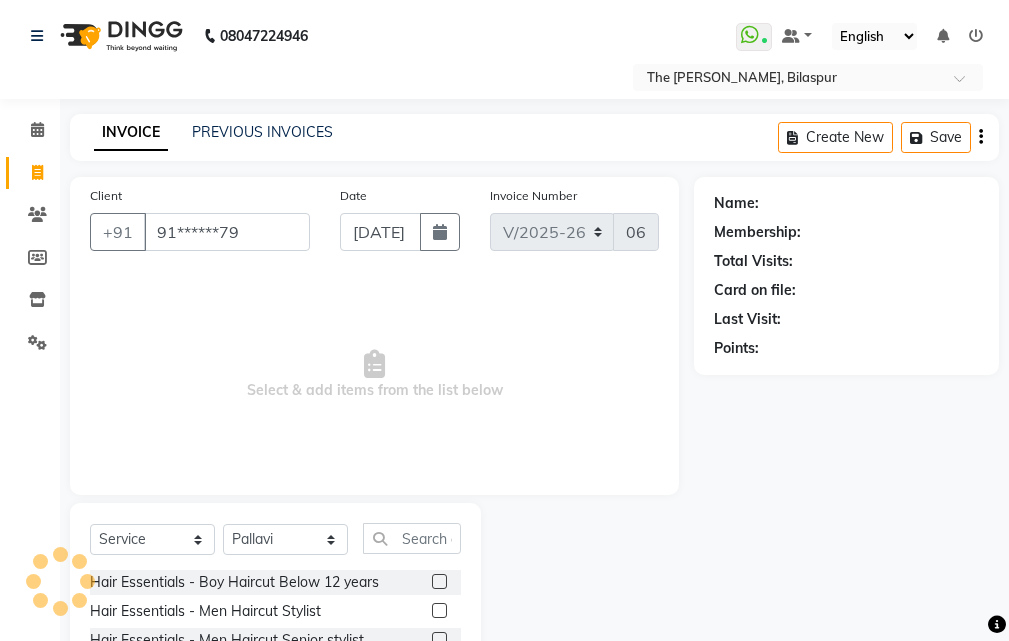 type on "91******79" 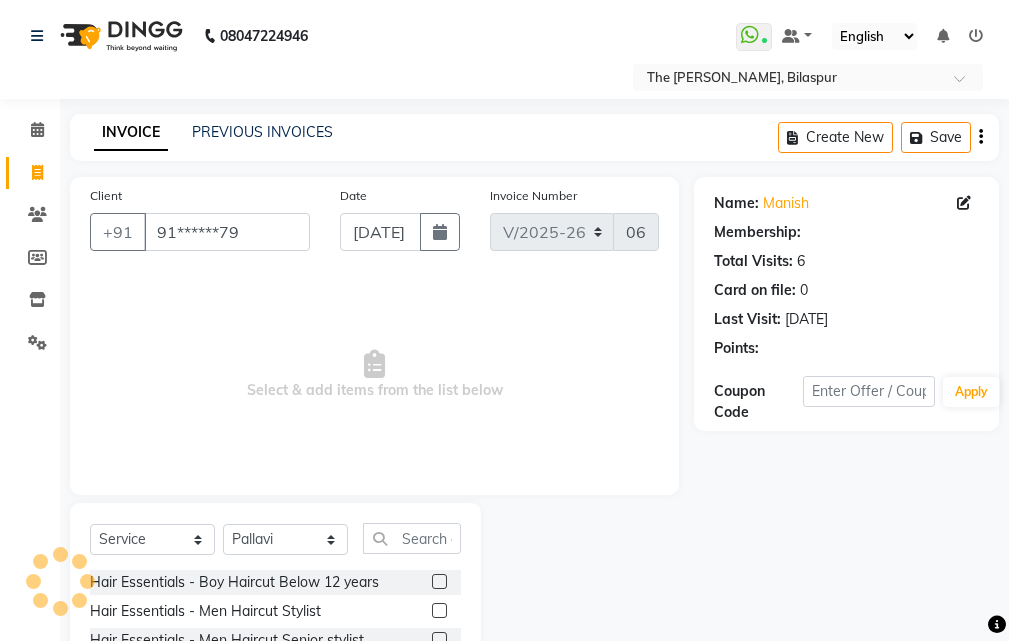 select on "1: Object" 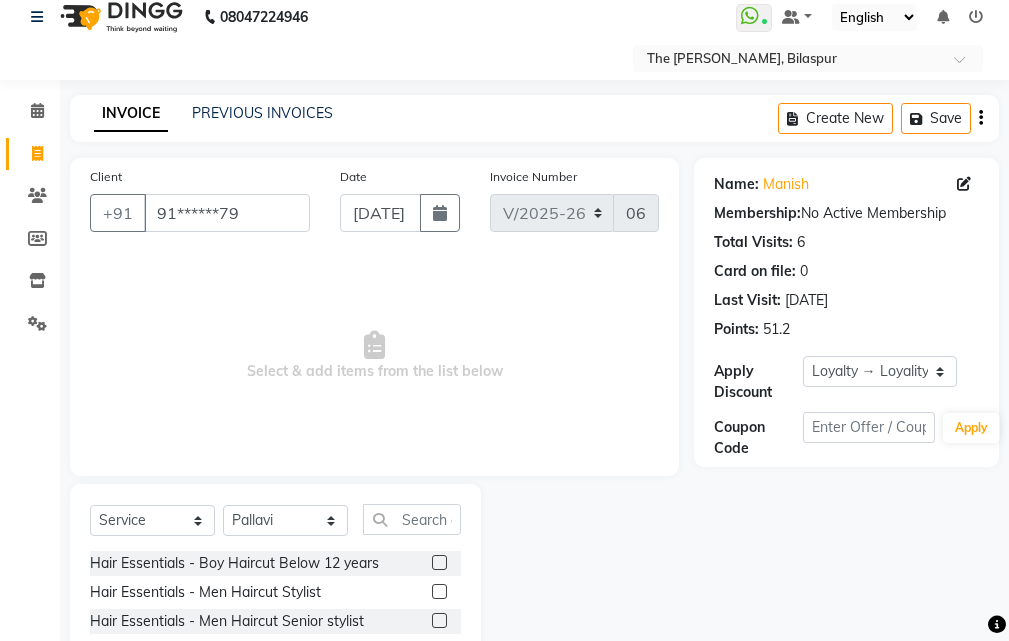 scroll, scrollTop: 0, scrollLeft: 0, axis: both 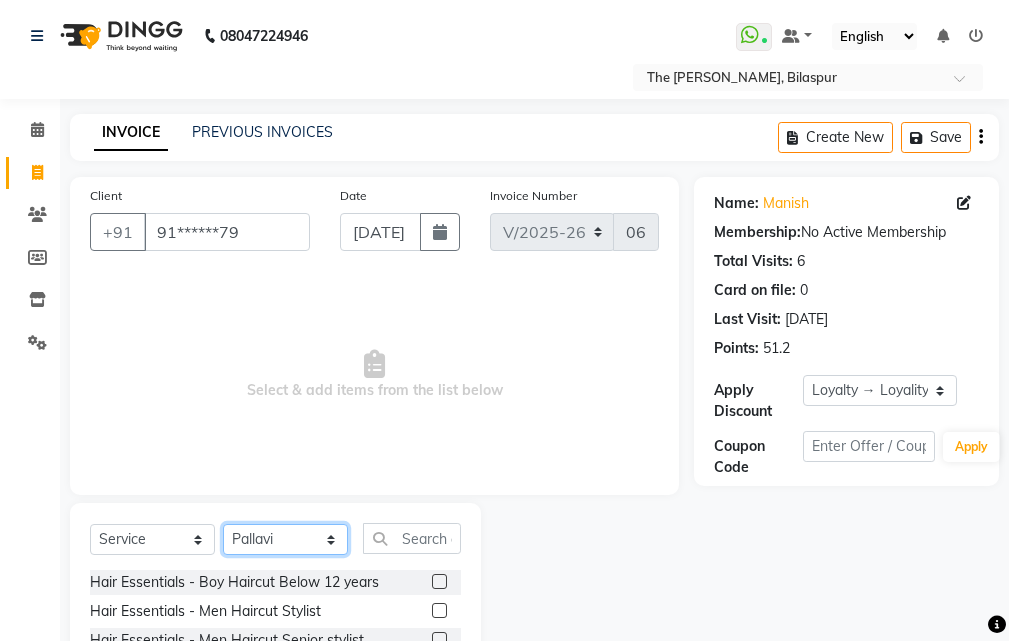 click on "Select Stylist Manager [PERSON_NAME] [GEOGRAPHIC_DATA][PERSON_NAME] Saurabh [PERSON_NAME]" 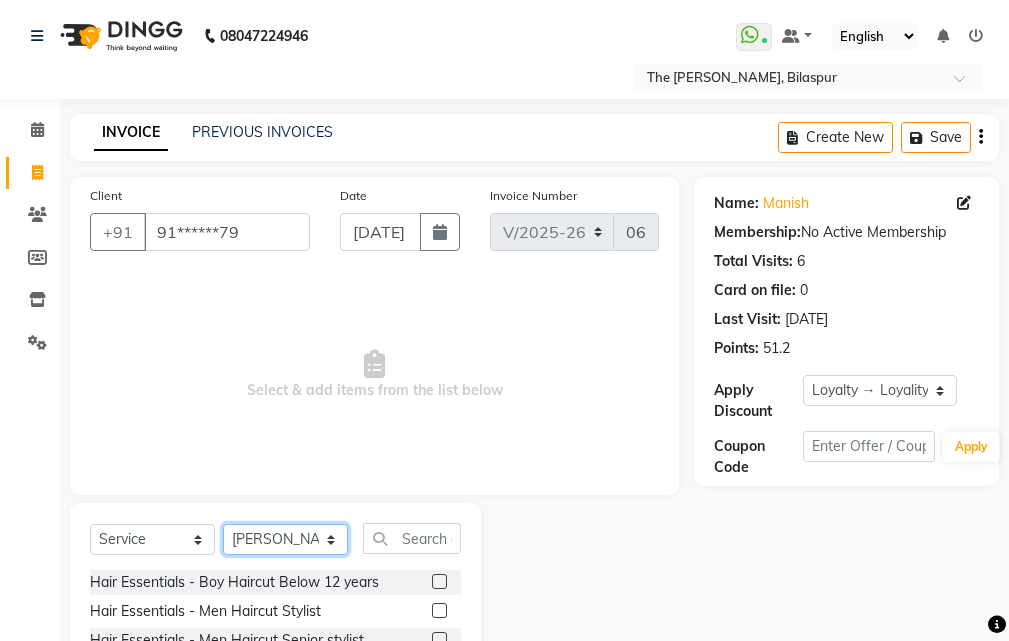 click on "Select Stylist Manager [PERSON_NAME] [GEOGRAPHIC_DATA][PERSON_NAME] Saurabh [PERSON_NAME]" 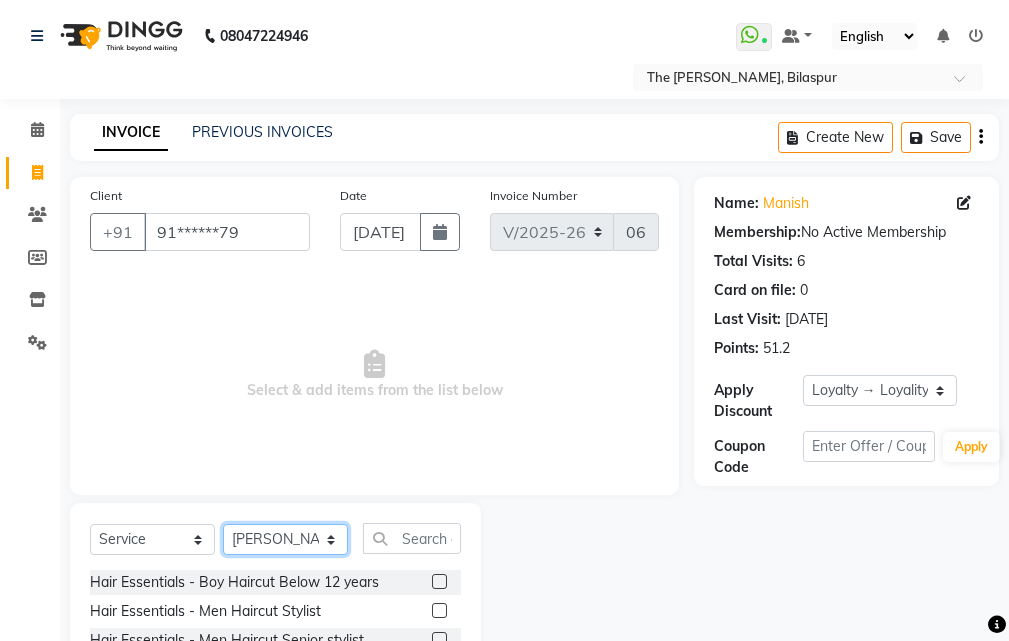 scroll, scrollTop: 187, scrollLeft: 0, axis: vertical 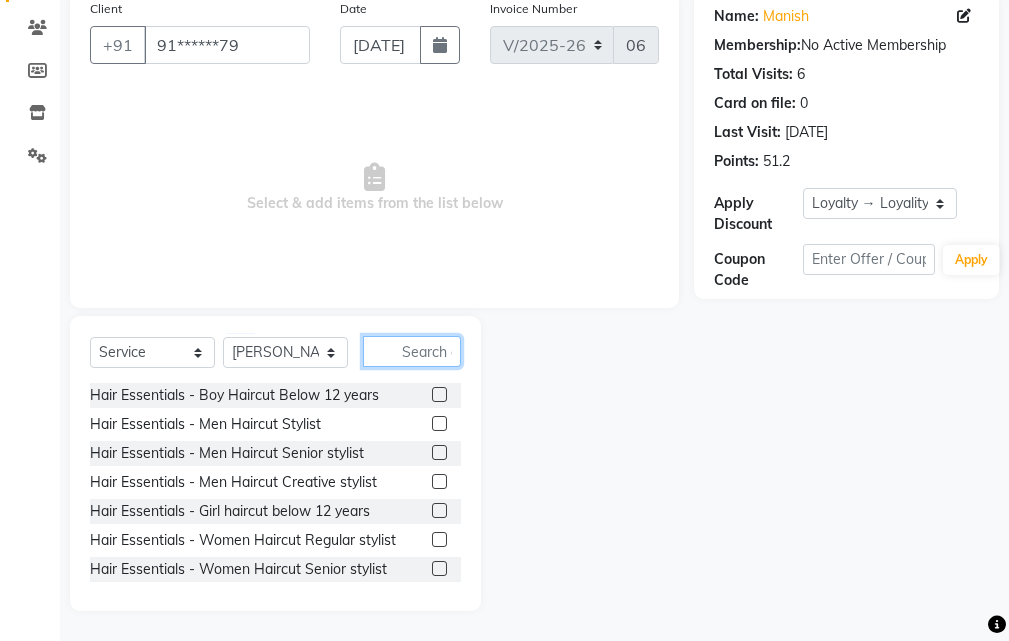 click 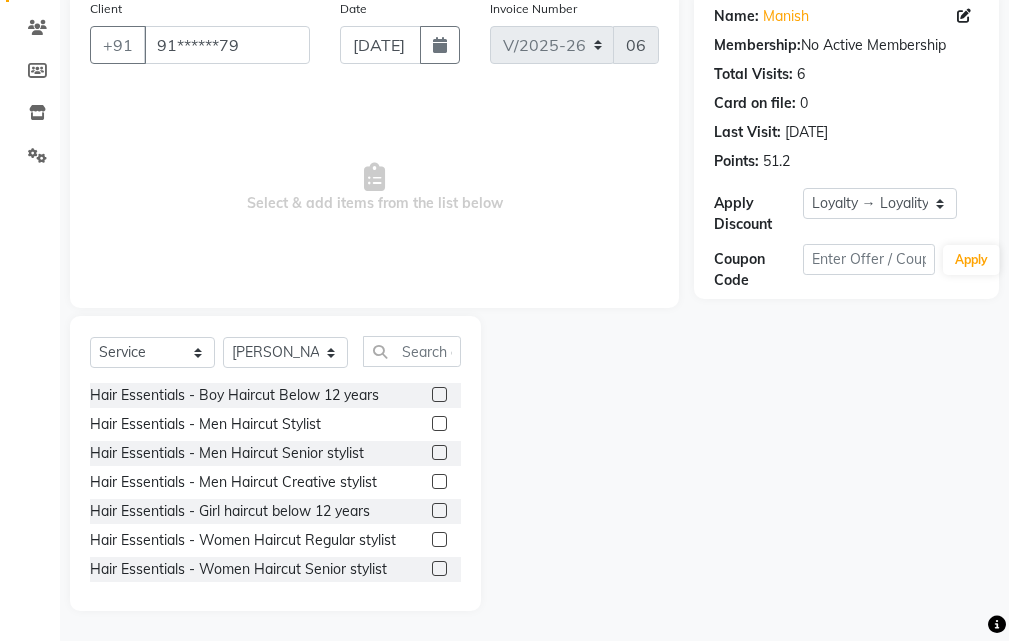 click 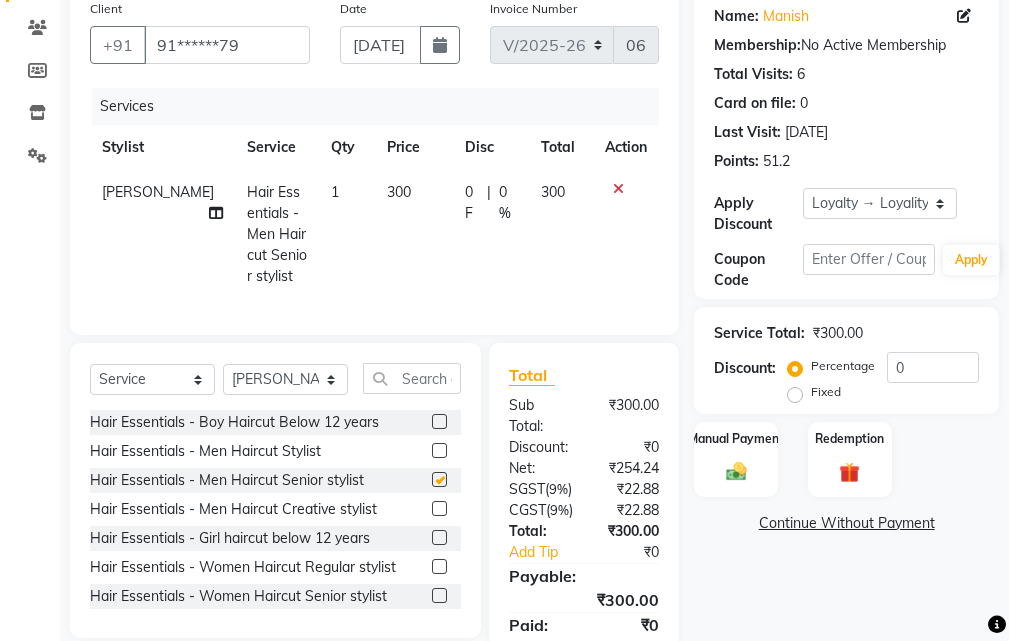 checkbox on "false" 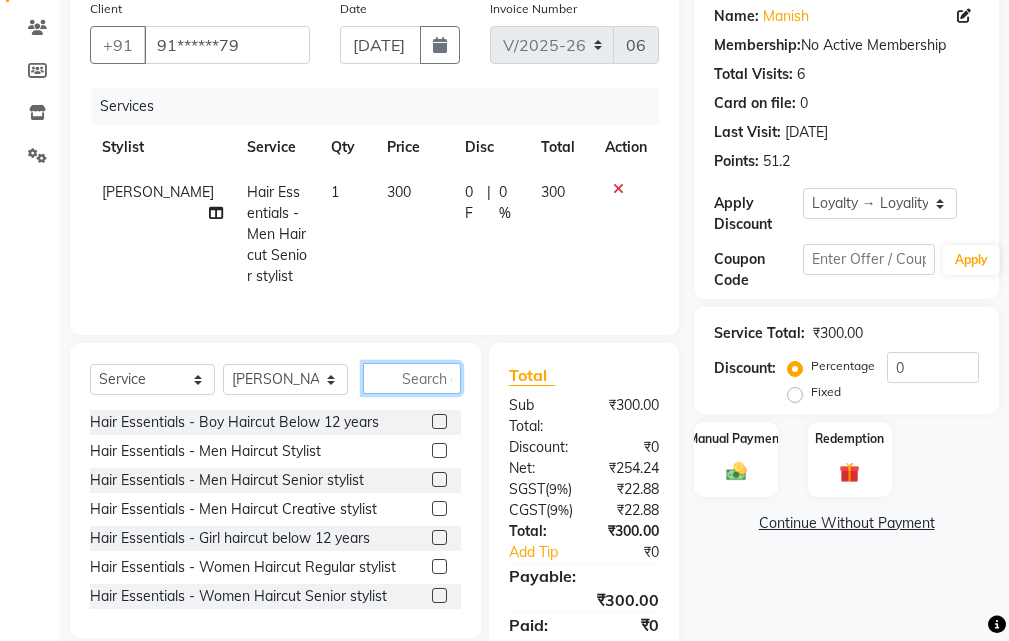 click 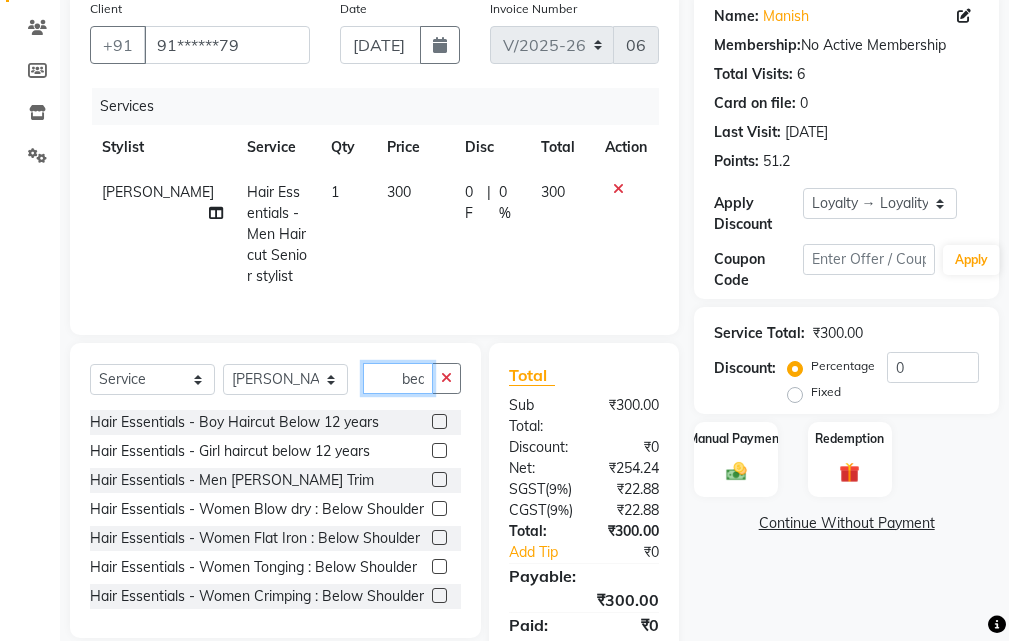 scroll, scrollTop: 0, scrollLeft: 1, axis: horizontal 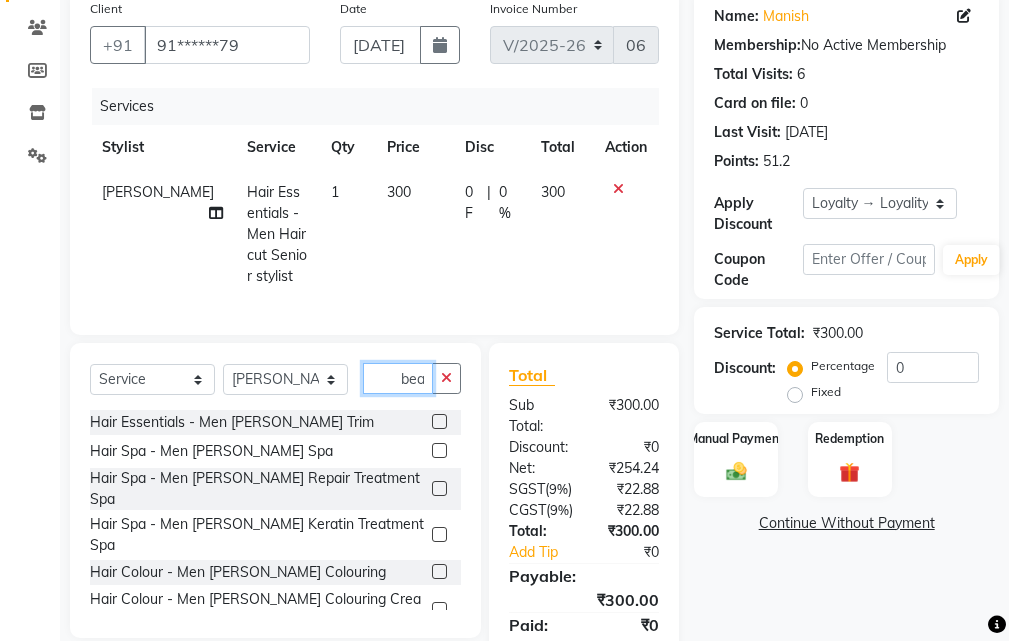 type on "bea" 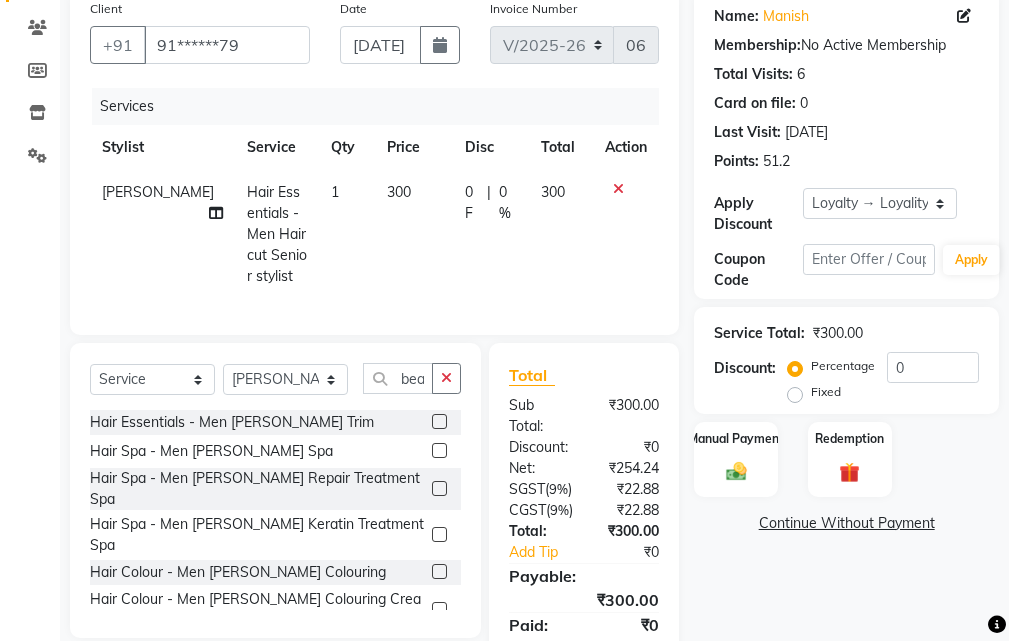 click 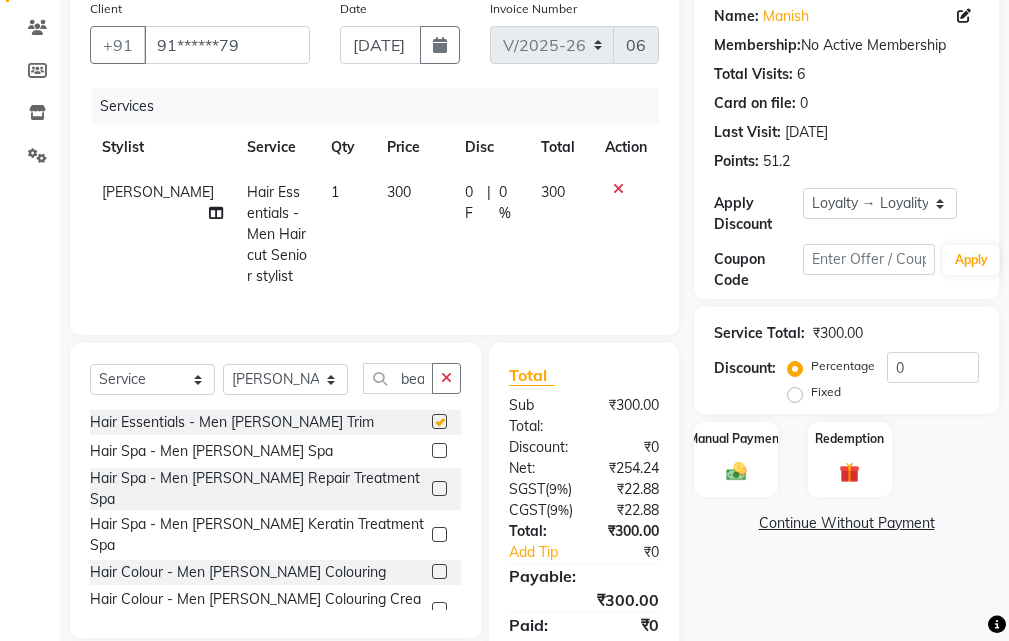 scroll, scrollTop: 0, scrollLeft: 0, axis: both 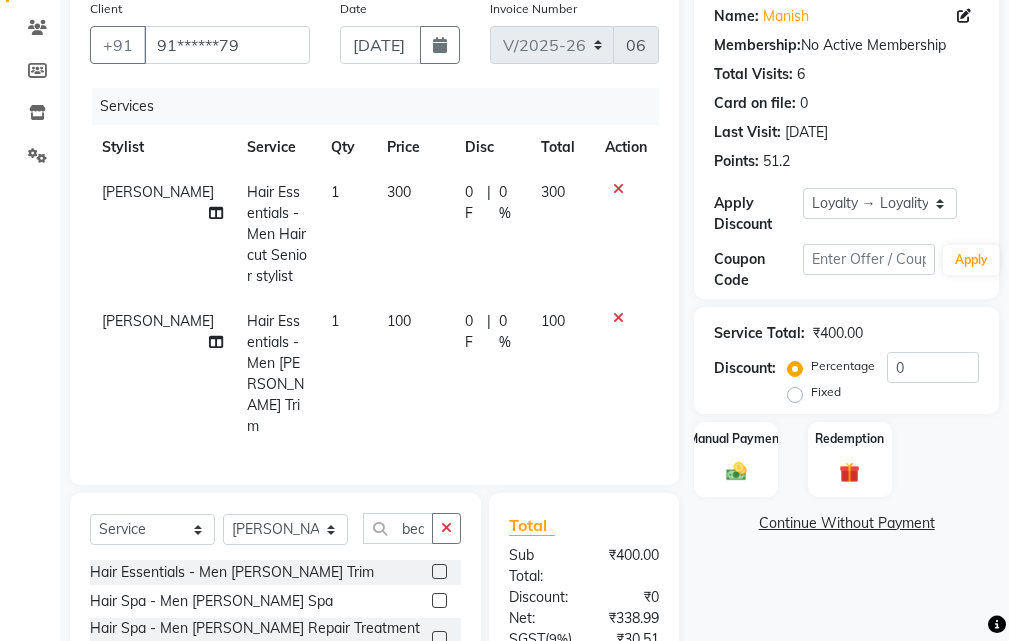 checkbox on "false" 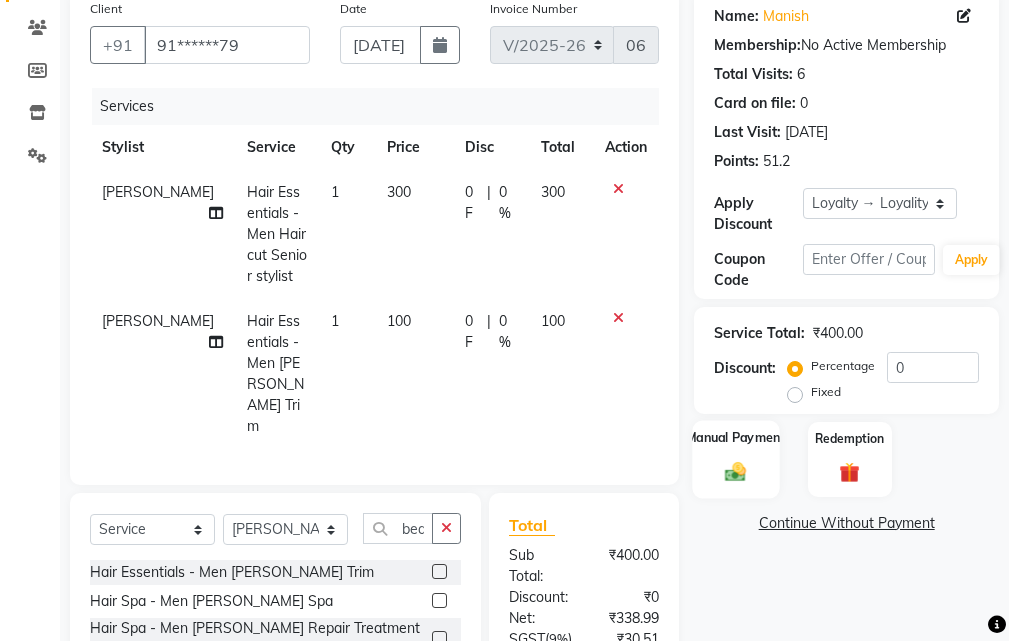 click 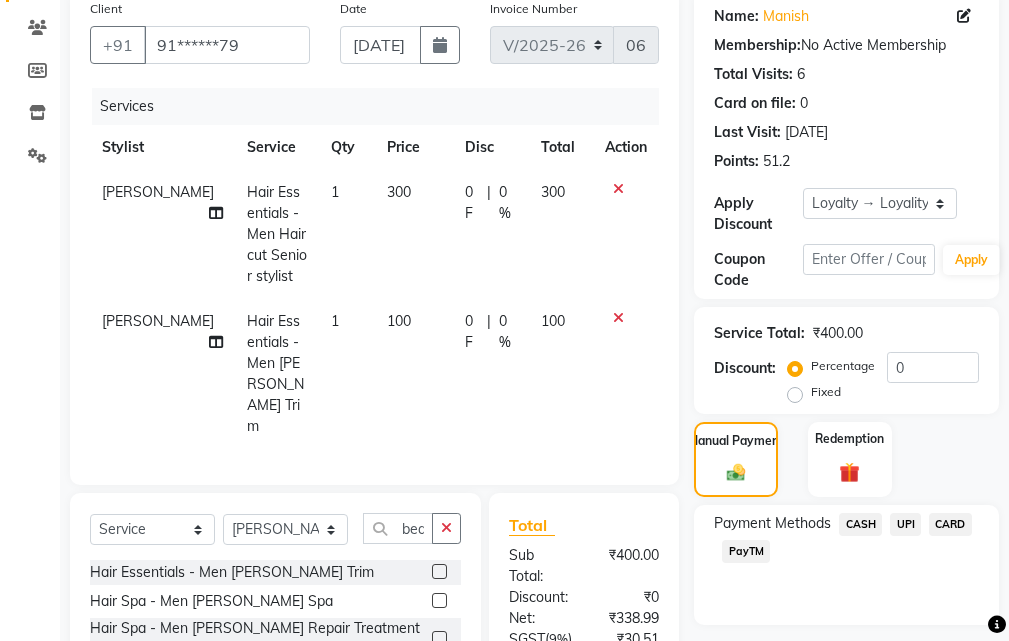 click on "UPI" 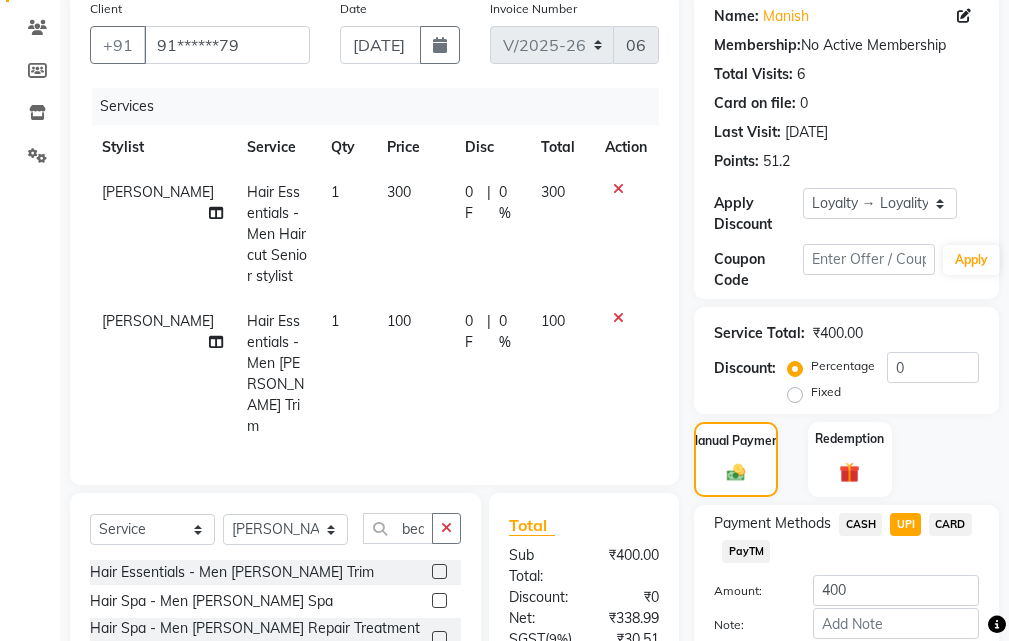 scroll, scrollTop: 444, scrollLeft: 0, axis: vertical 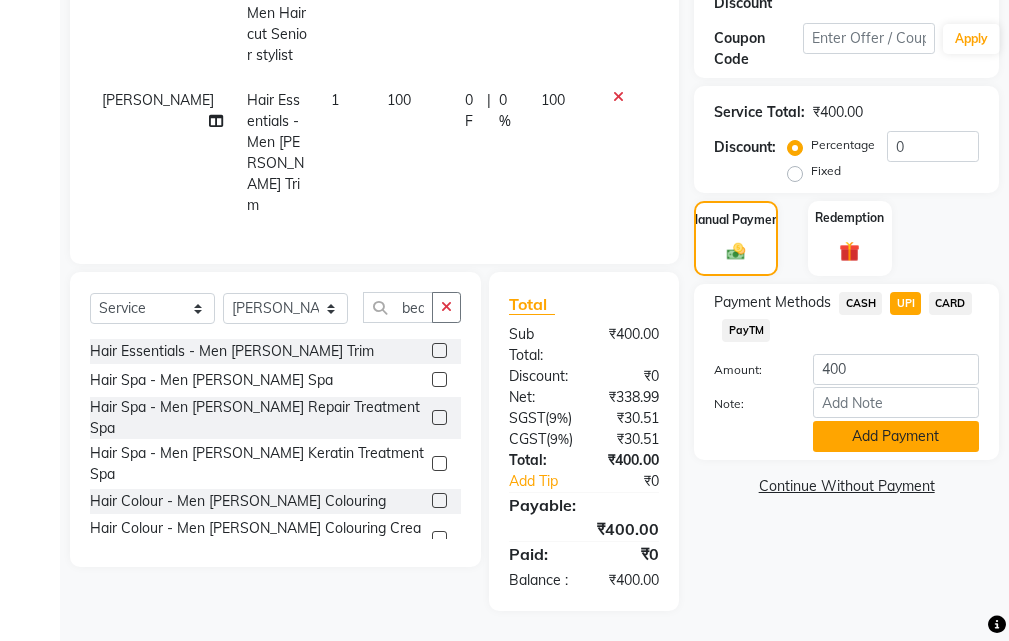 click on "Add Payment" 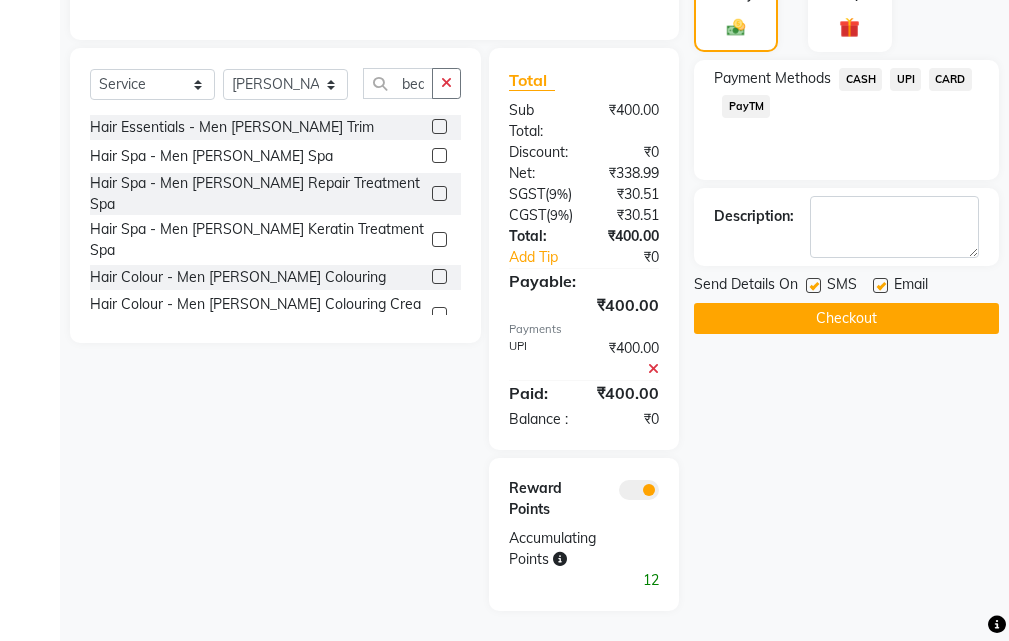 scroll, scrollTop: 468, scrollLeft: 0, axis: vertical 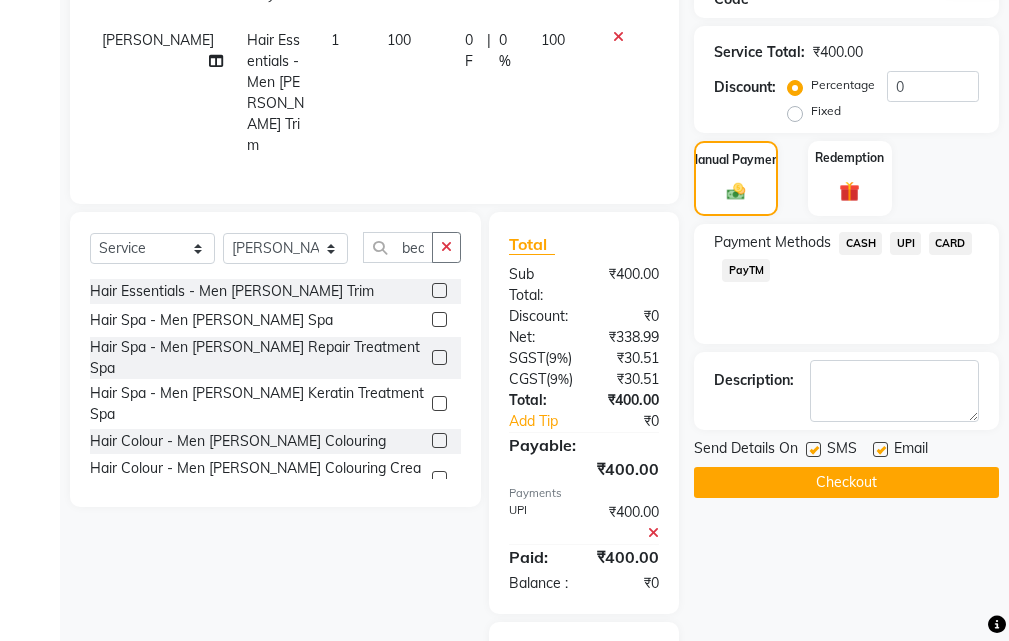 click on "Checkout" 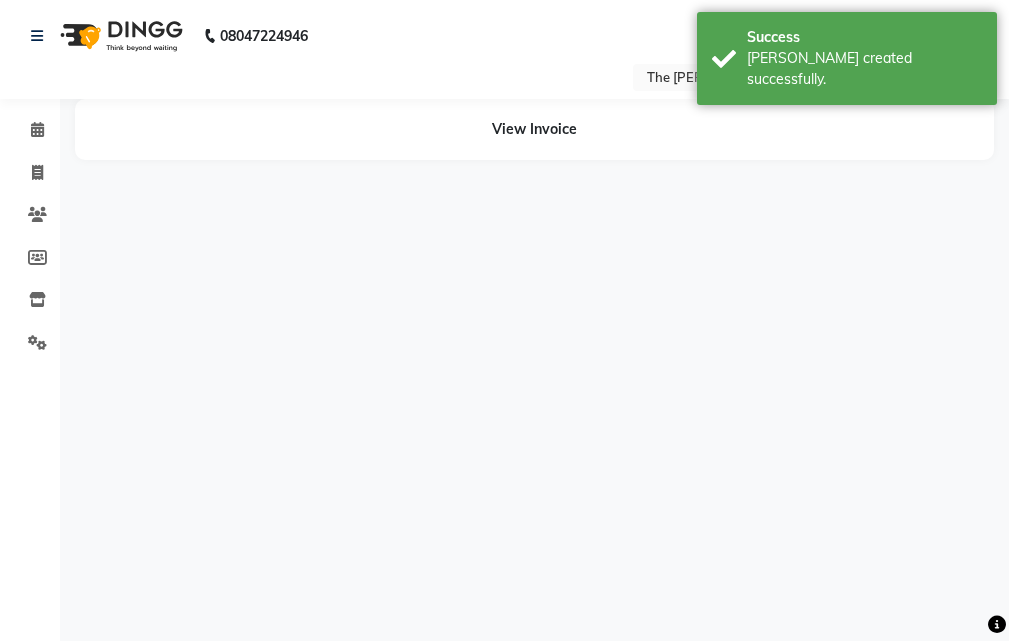 scroll, scrollTop: 0, scrollLeft: 0, axis: both 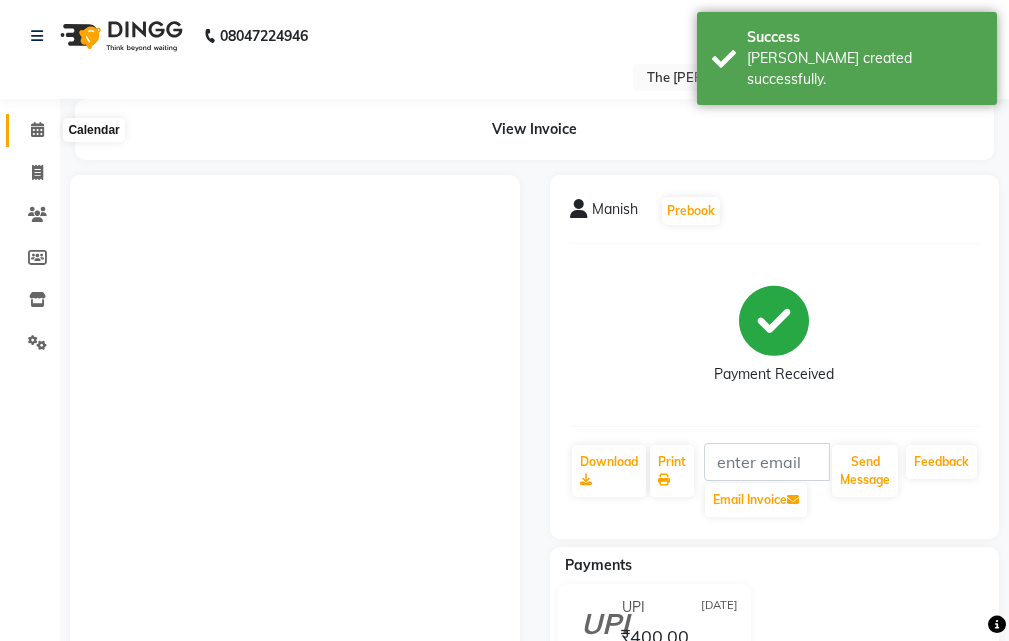 click 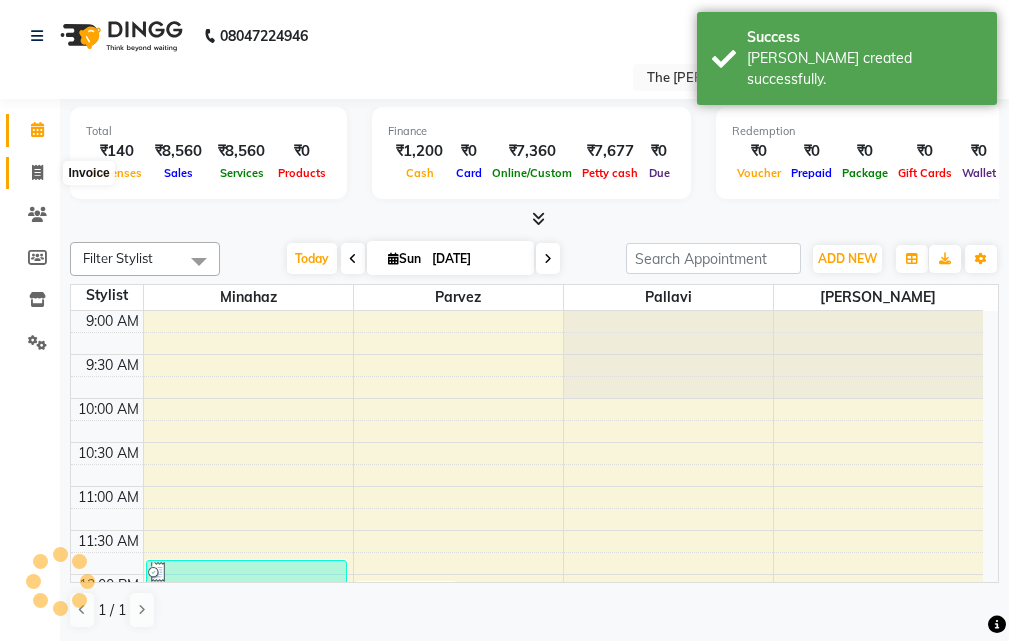 scroll, scrollTop: 0, scrollLeft: 0, axis: both 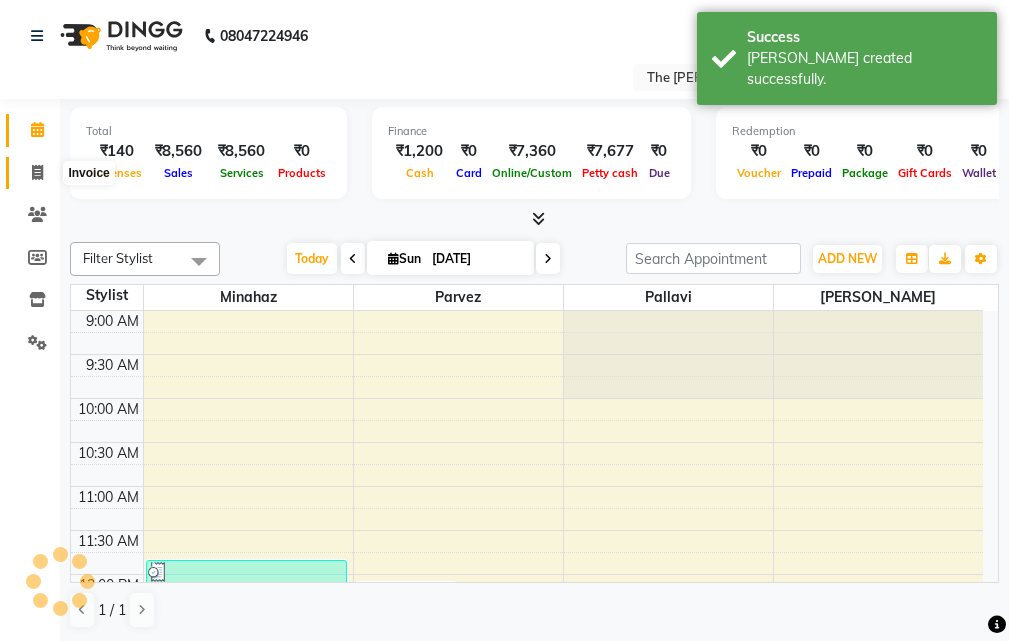 click 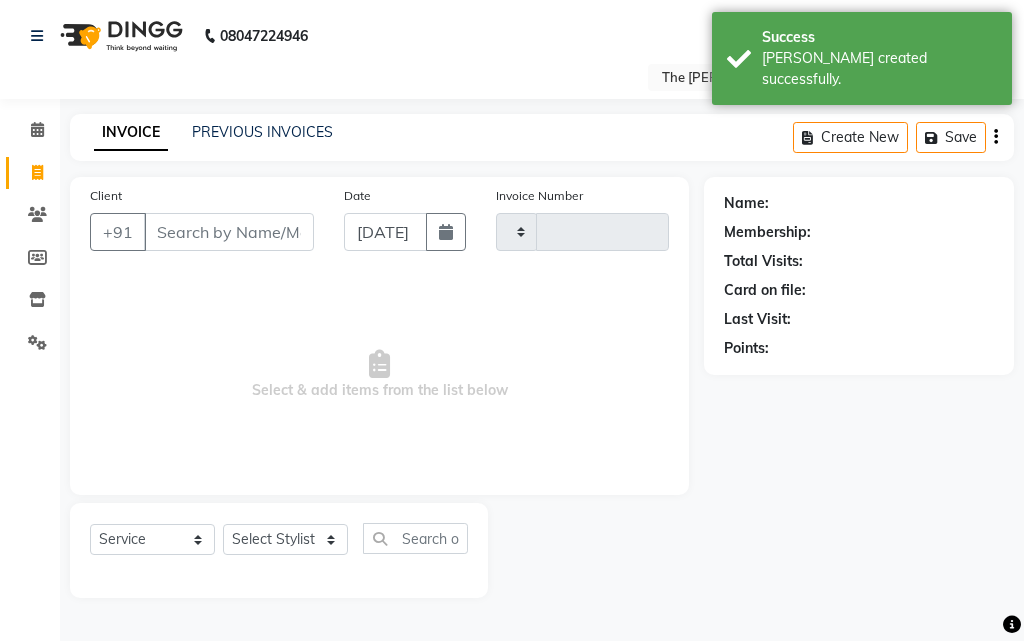 type on "0641" 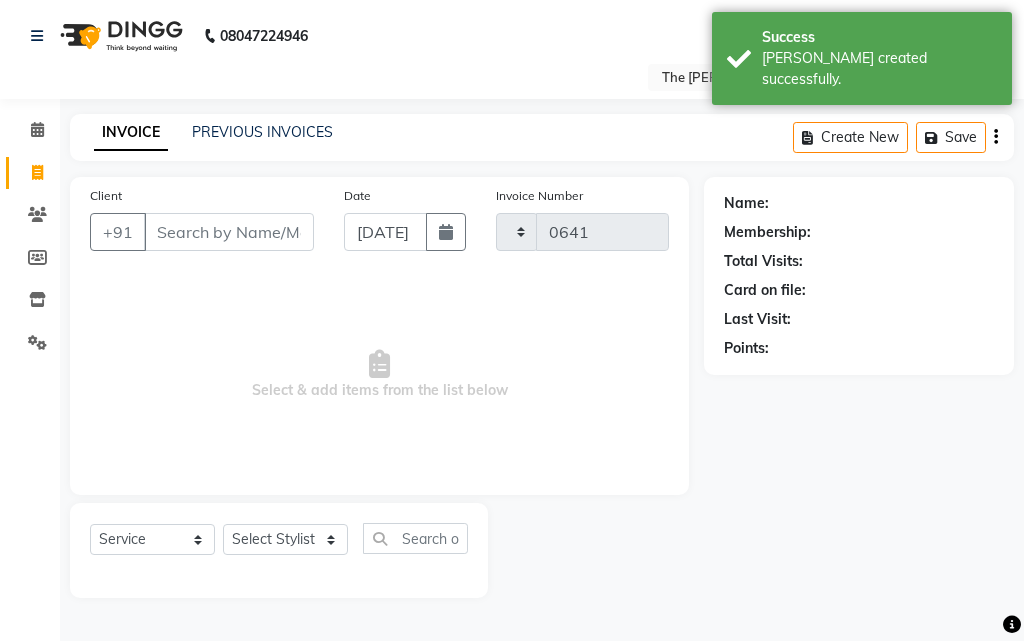 select on "6473" 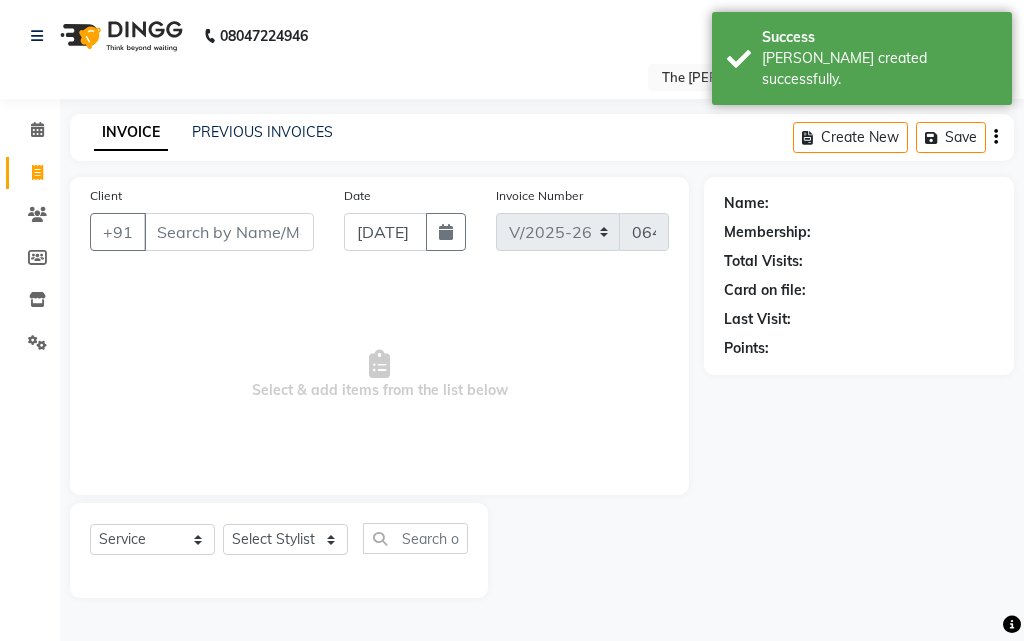 select on "63556" 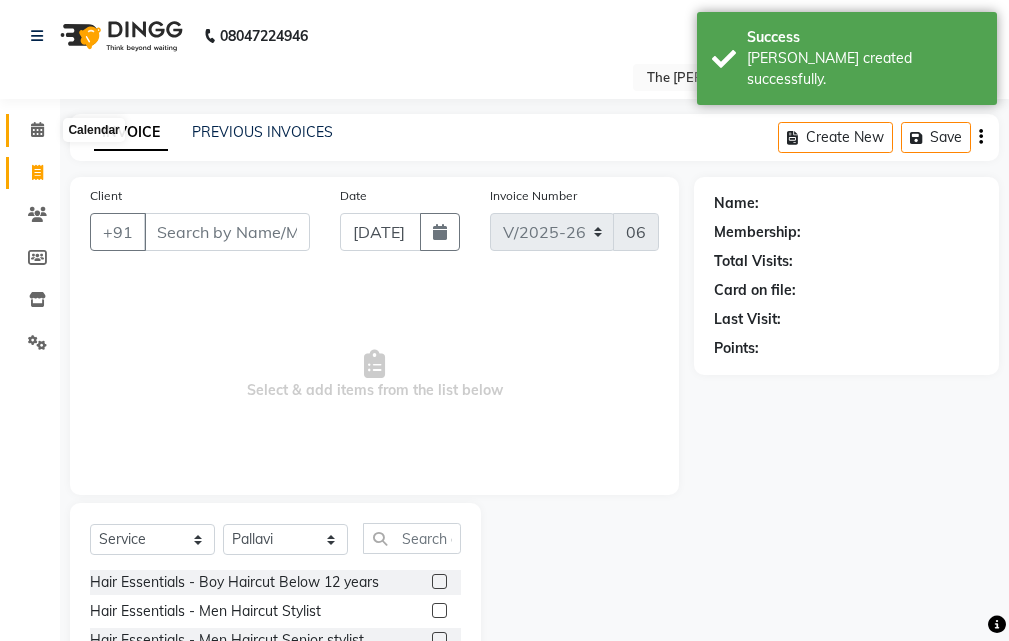 click 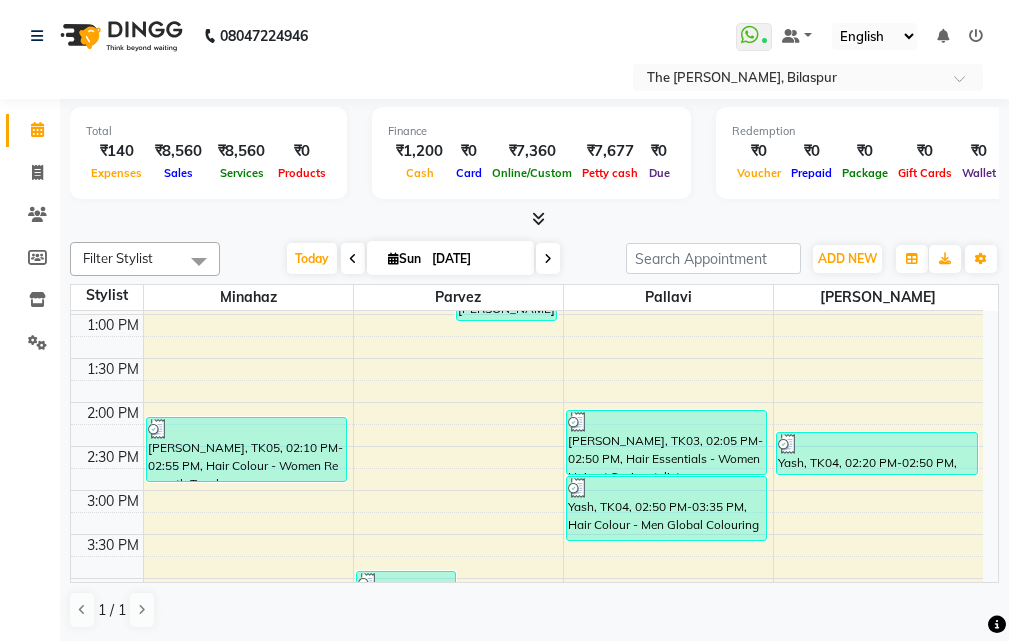 scroll, scrollTop: 472, scrollLeft: 0, axis: vertical 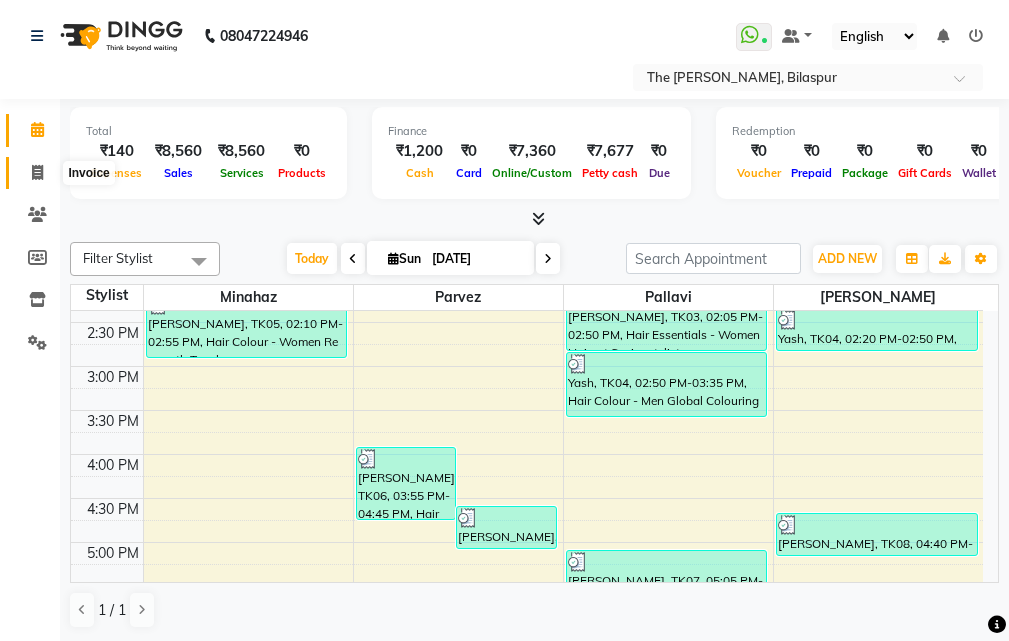click 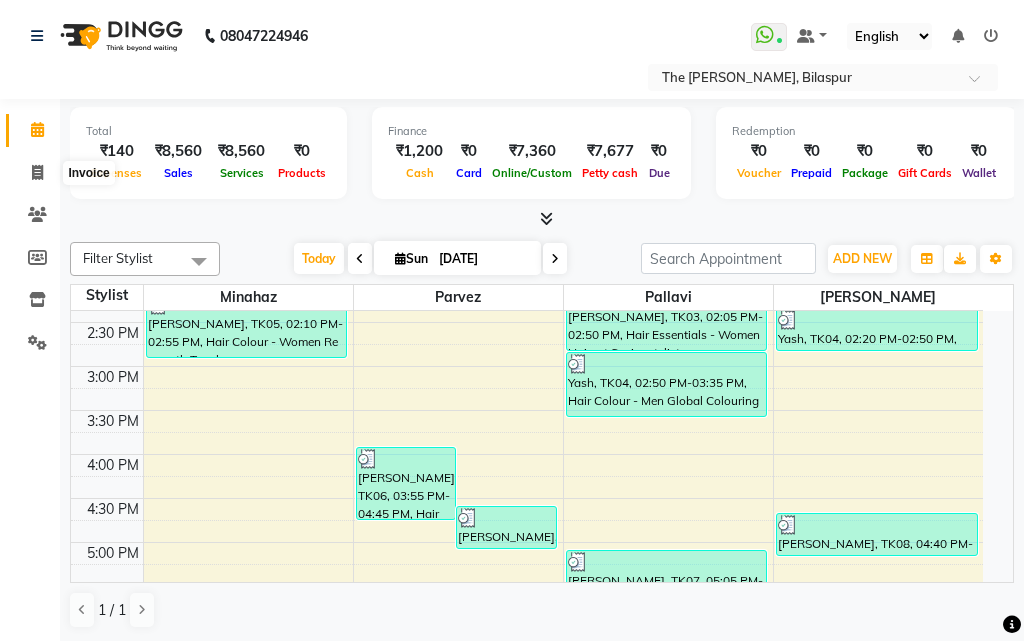 select on "6473" 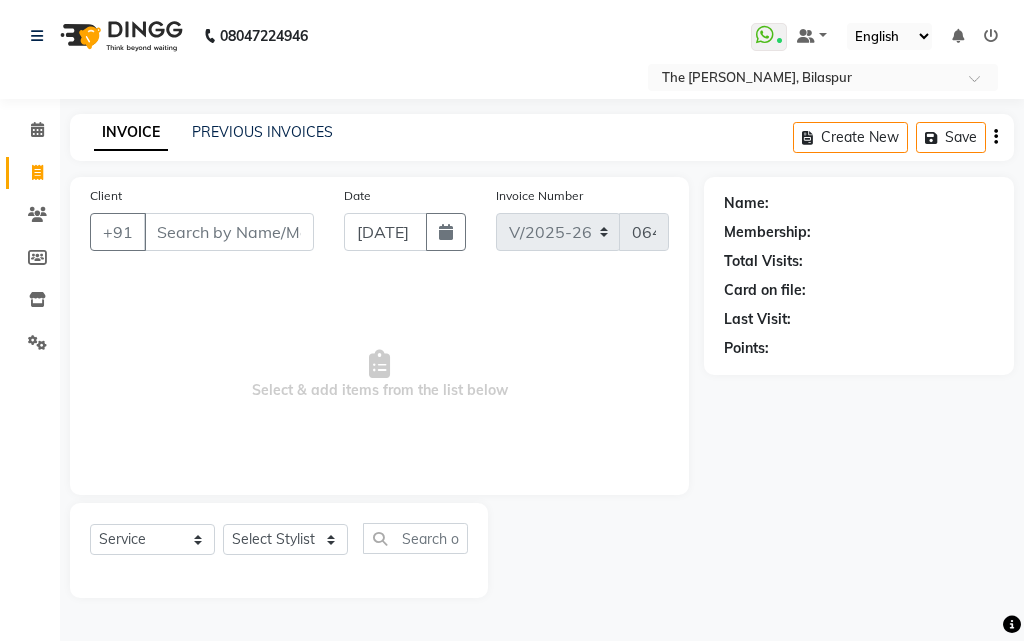select on "63556" 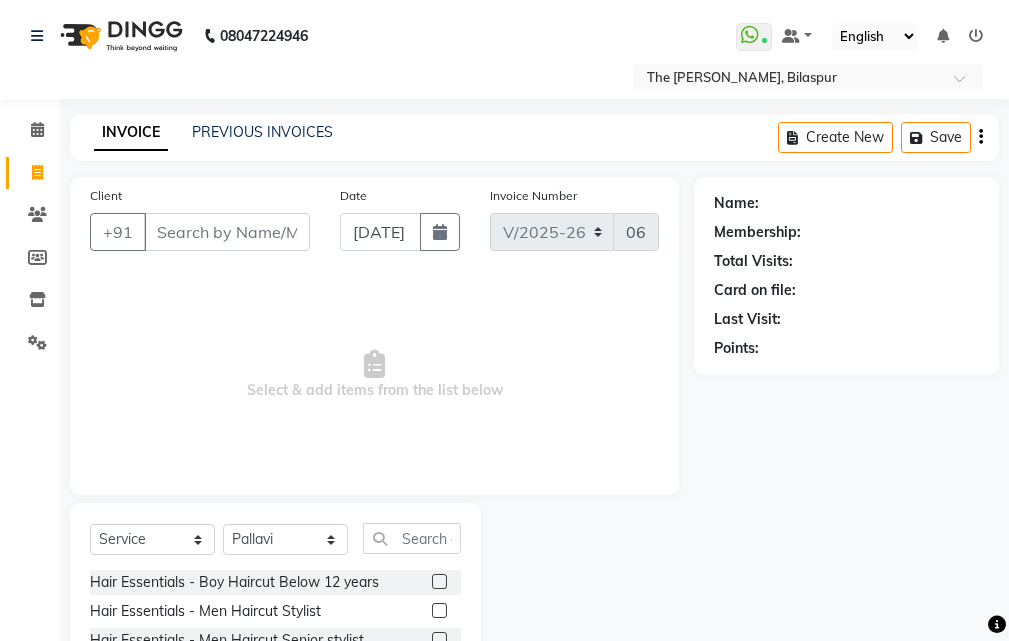 click on "Client" at bounding box center (227, 232) 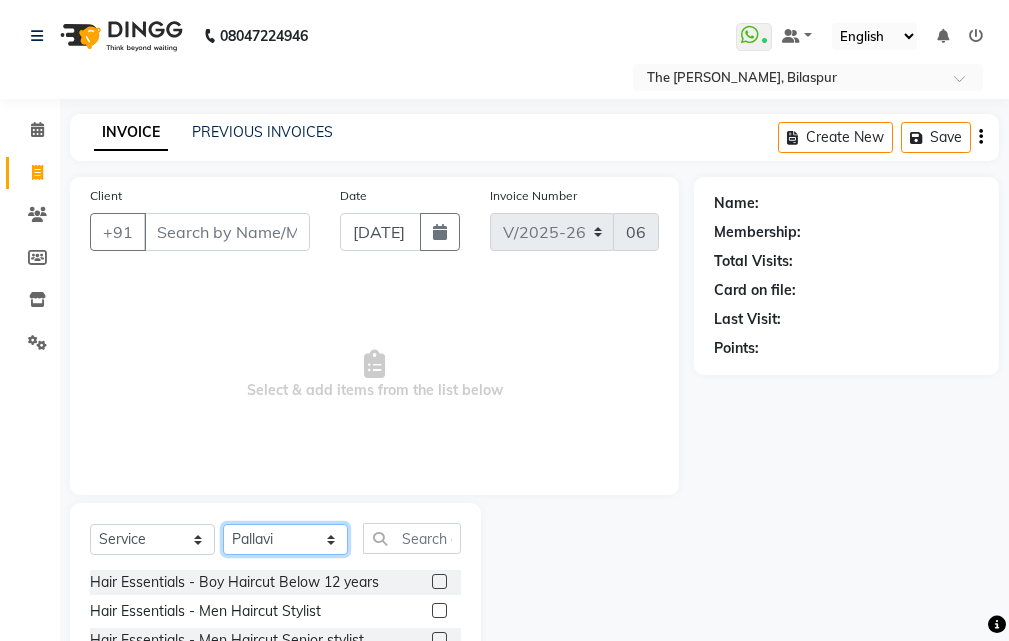 click on "Select Stylist Manager [PERSON_NAME] [GEOGRAPHIC_DATA][PERSON_NAME] Saurabh [PERSON_NAME]" 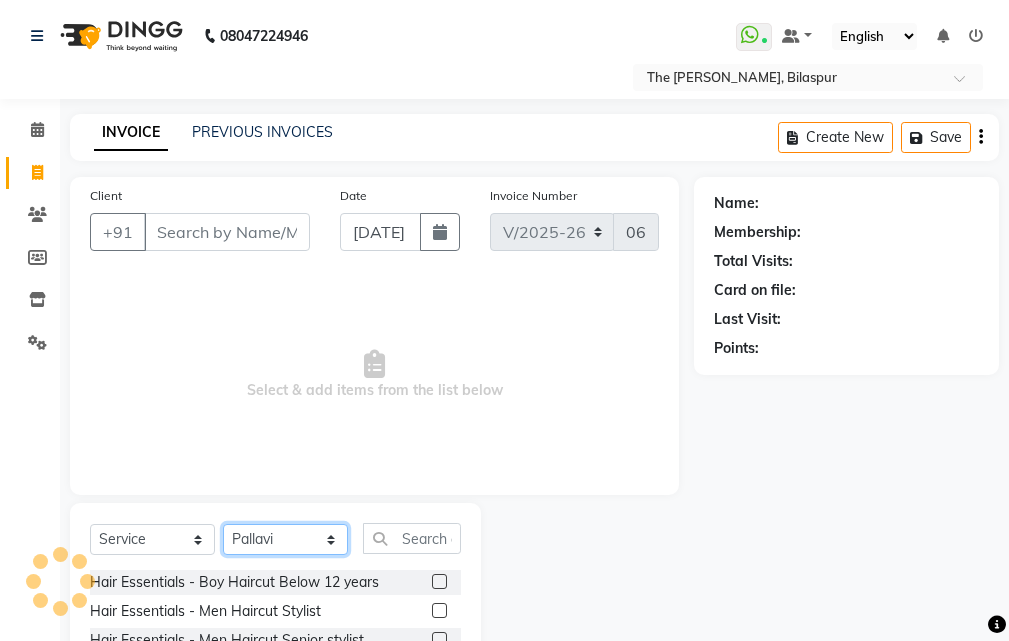 click on "Select Stylist Manager [PERSON_NAME] [GEOGRAPHIC_DATA][PERSON_NAME] Saurabh [PERSON_NAME]" 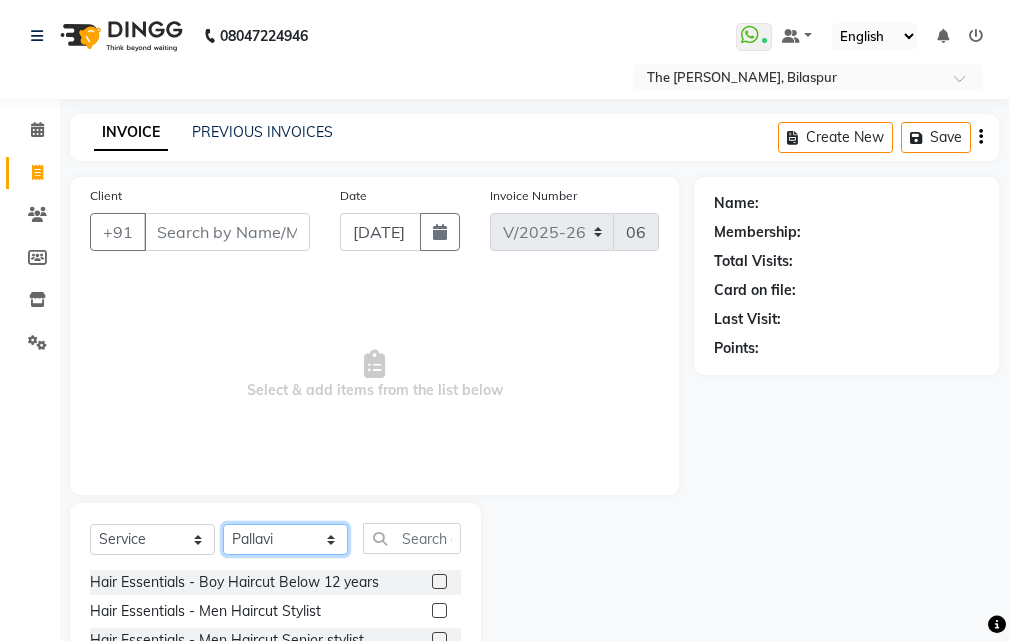 scroll, scrollTop: 187, scrollLeft: 0, axis: vertical 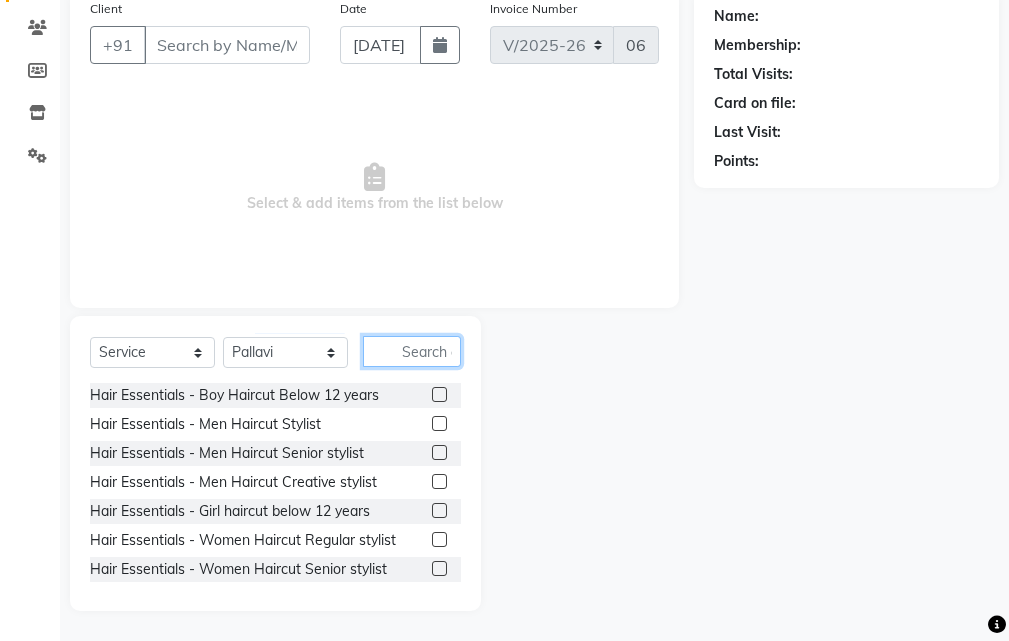 click 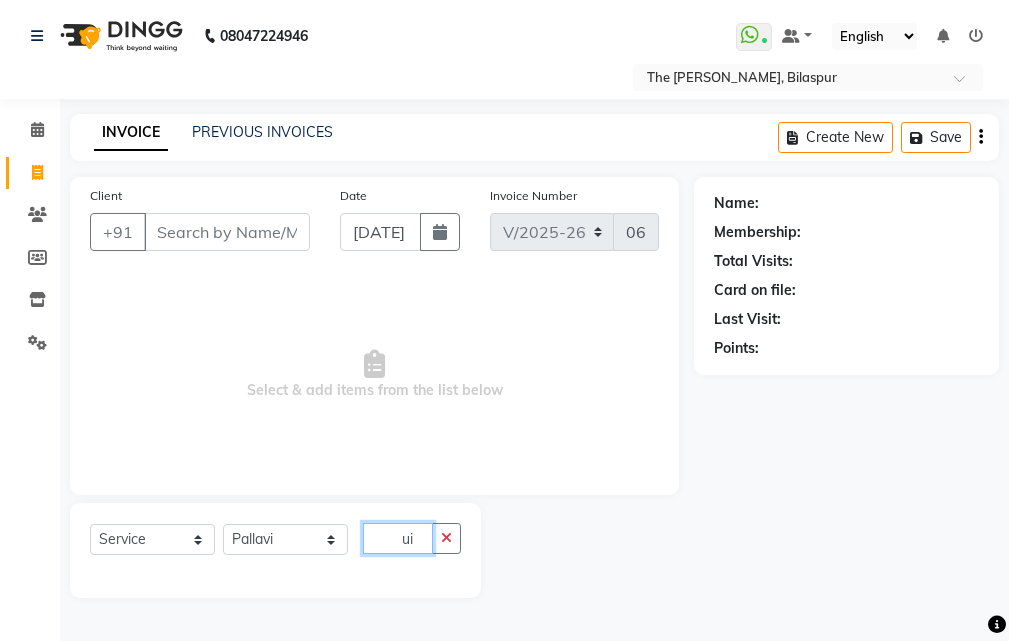 scroll, scrollTop: 0, scrollLeft: 0, axis: both 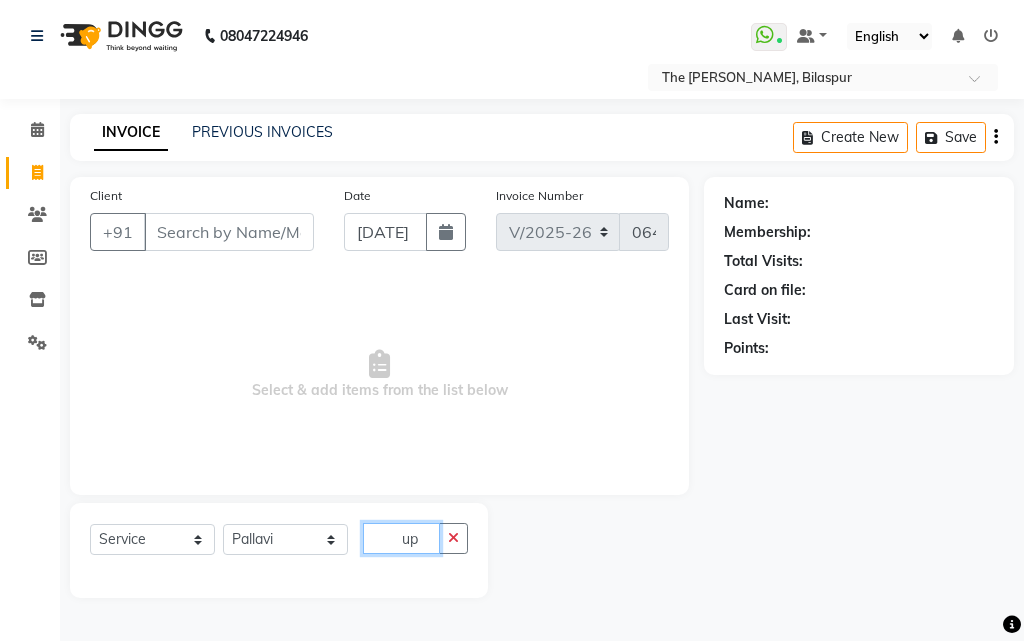 type on "u" 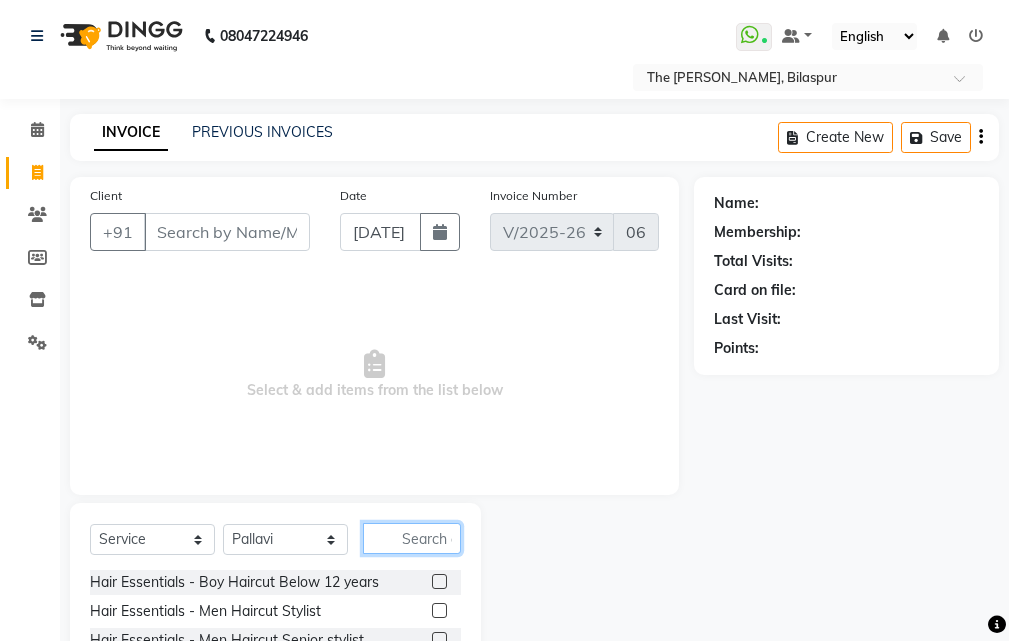 scroll, scrollTop: 187, scrollLeft: 0, axis: vertical 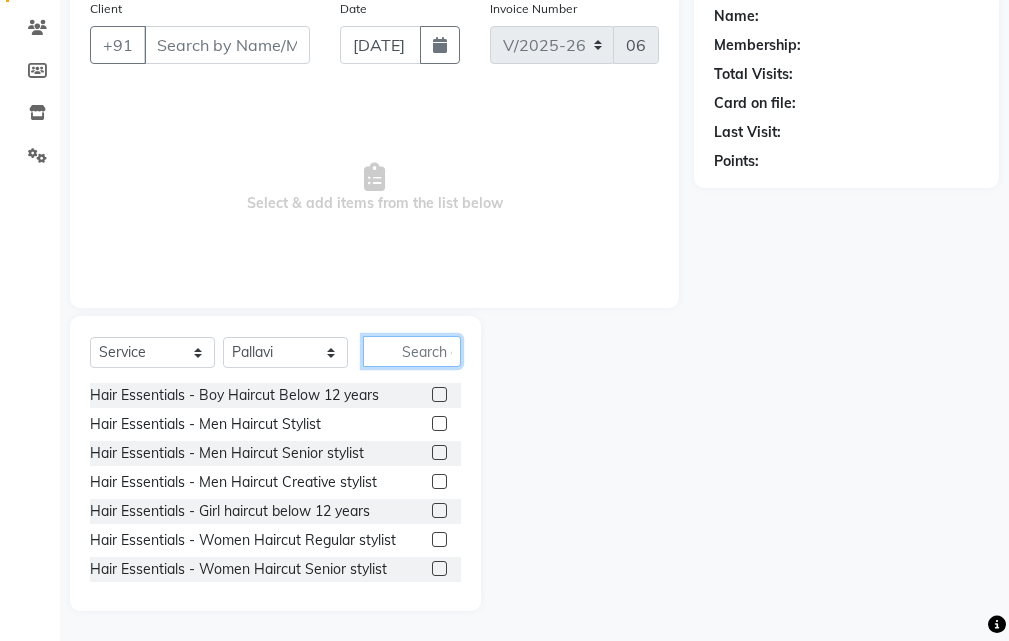 click 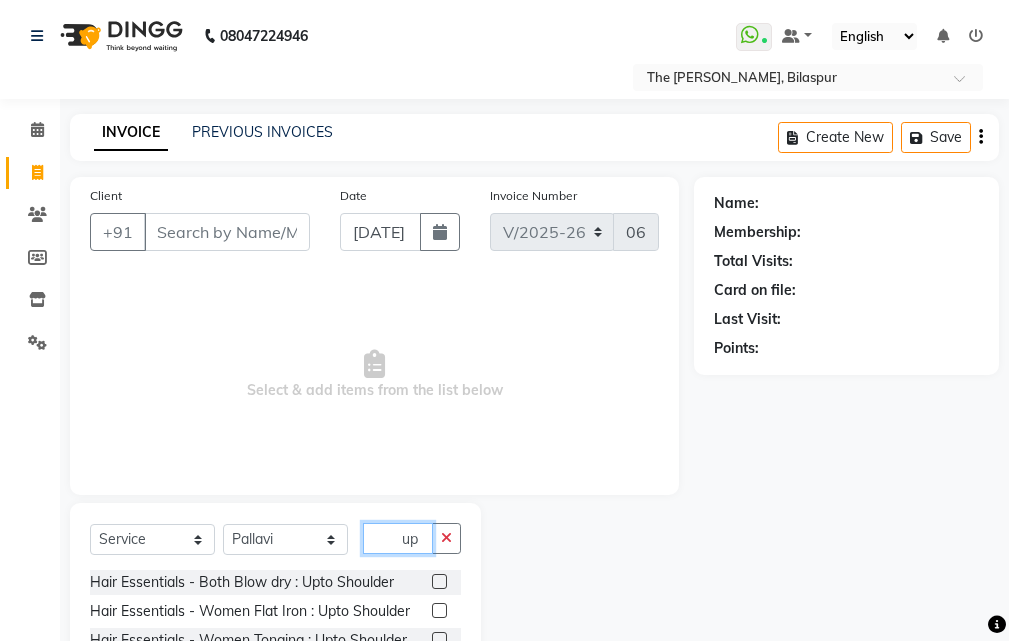scroll, scrollTop: 187, scrollLeft: 0, axis: vertical 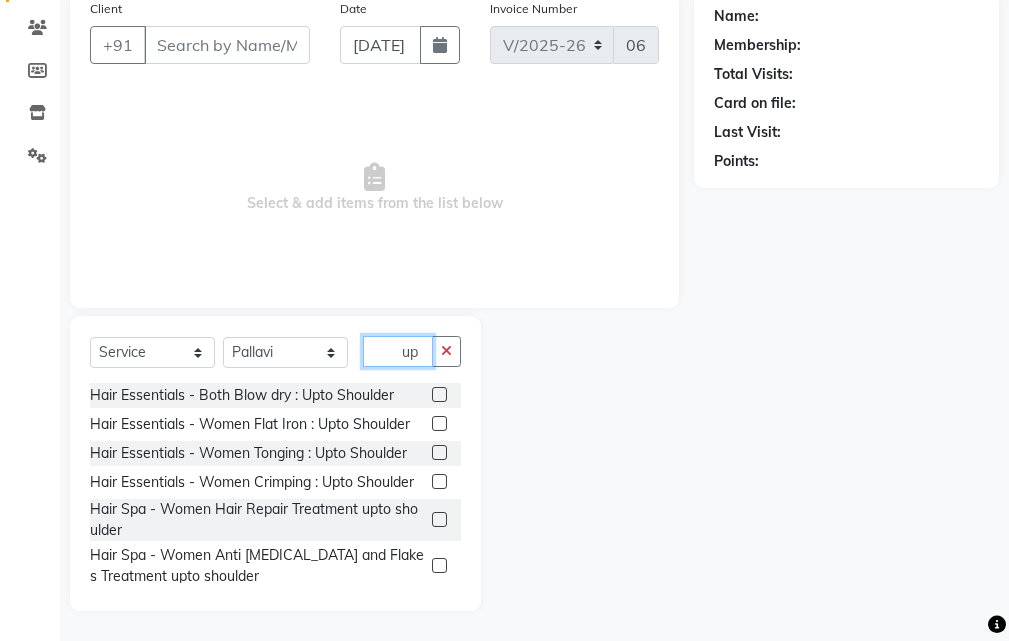 type on "u" 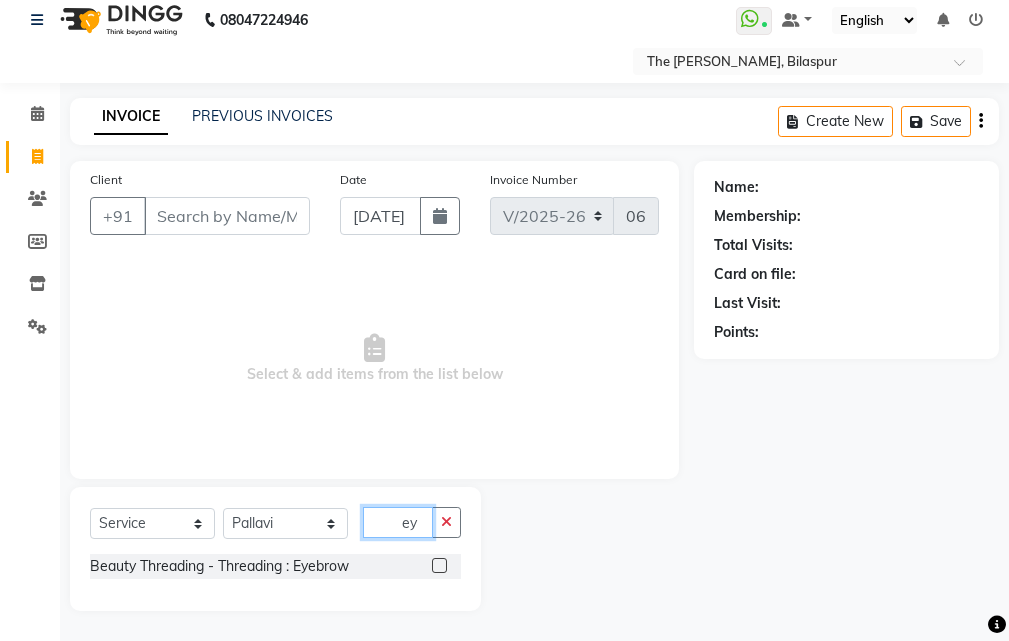 scroll, scrollTop: 16, scrollLeft: 0, axis: vertical 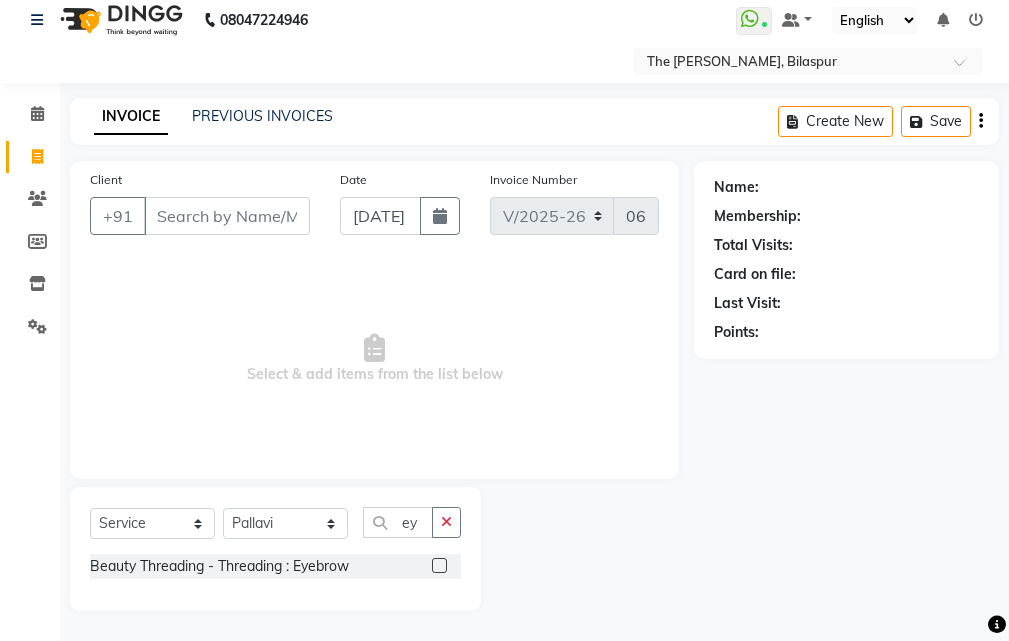click 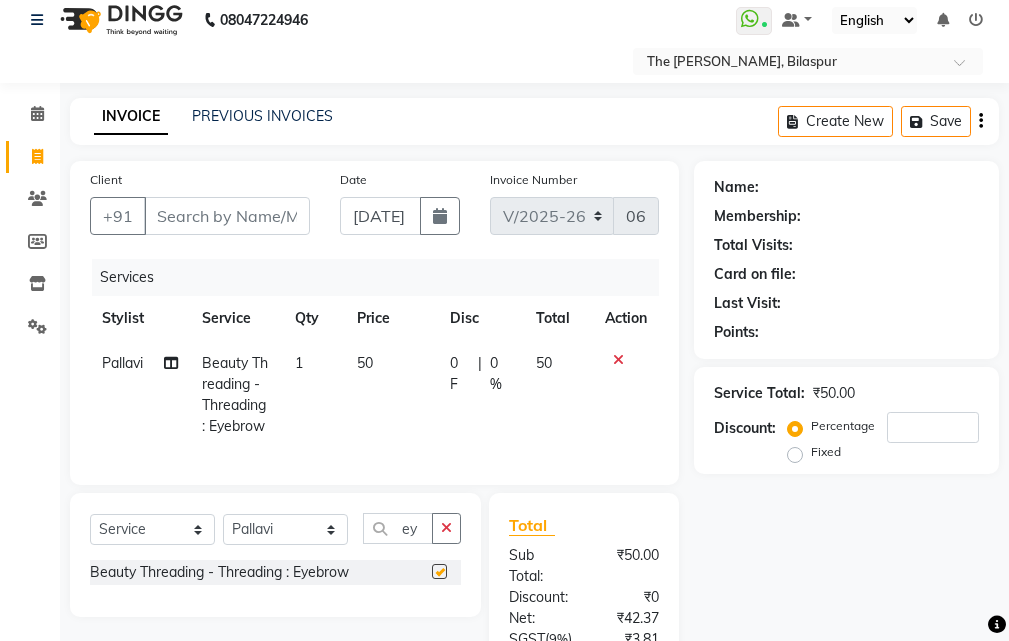 checkbox on "false" 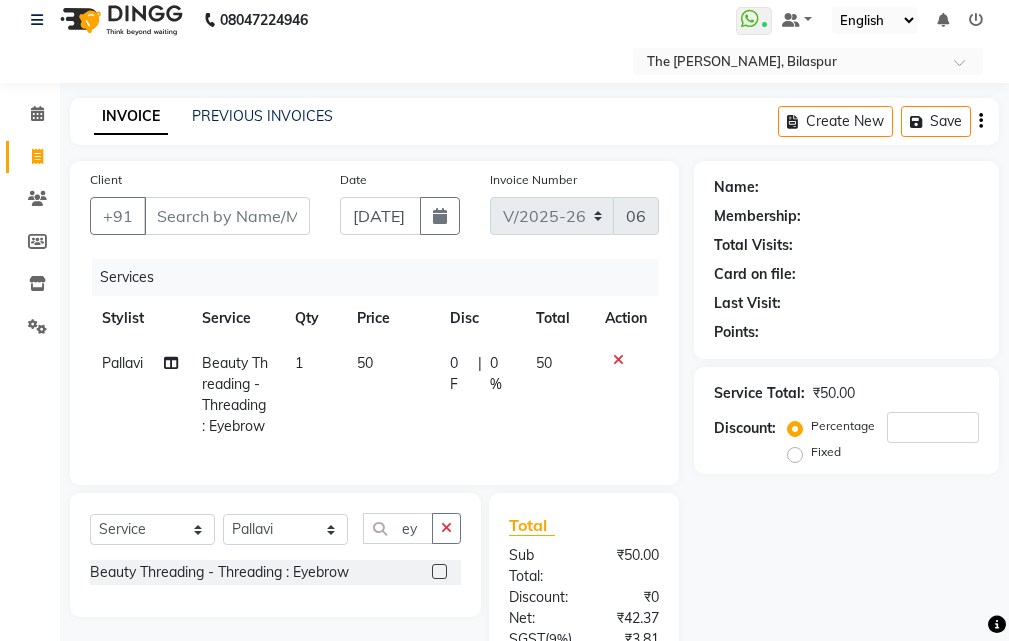 scroll, scrollTop: 216, scrollLeft: 0, axis: vertical 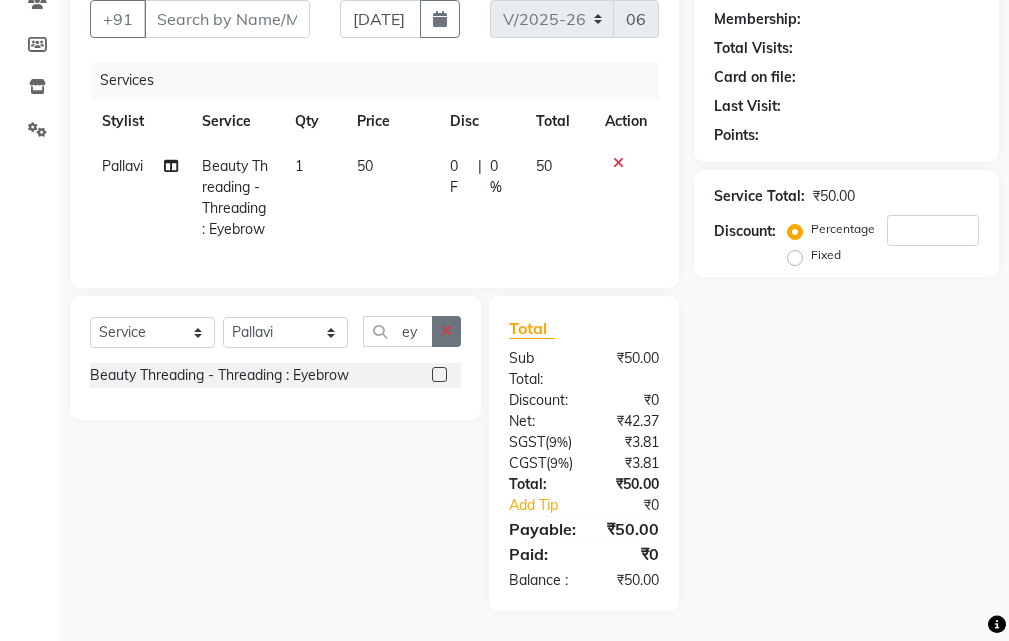 click 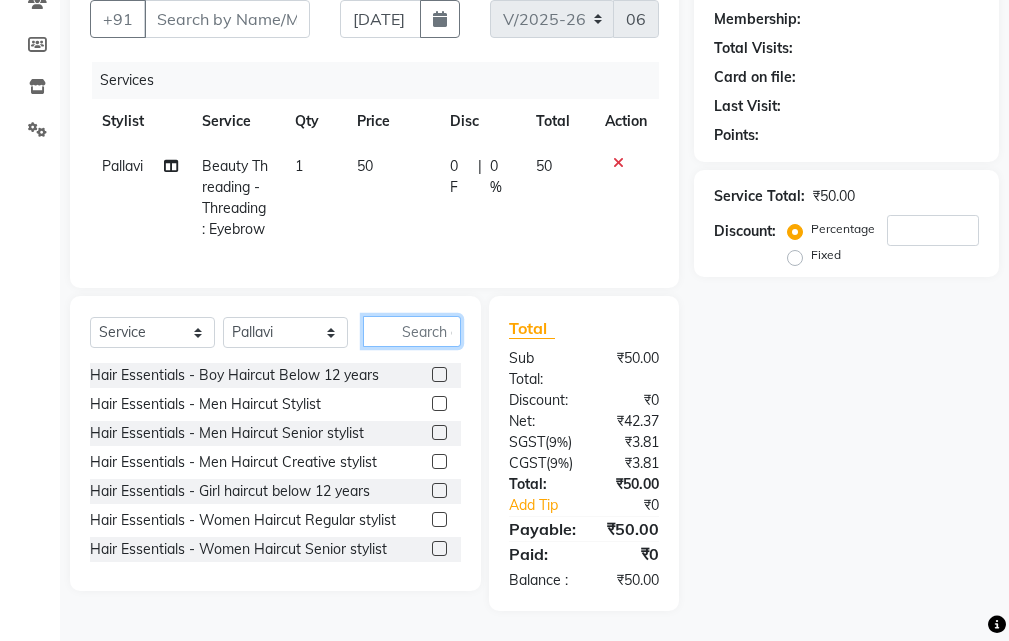 click 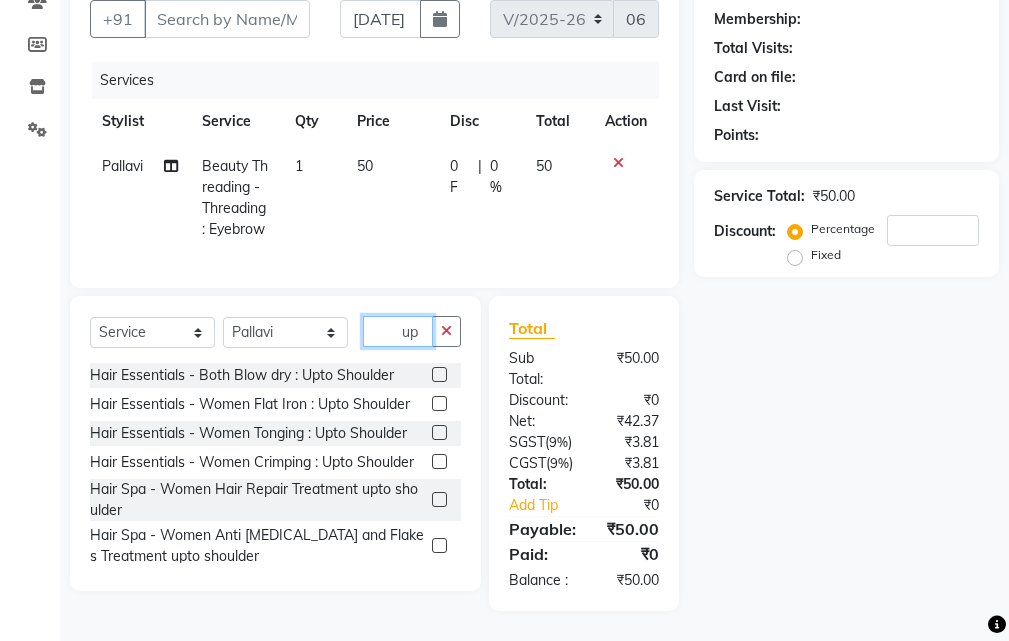 type on "u" 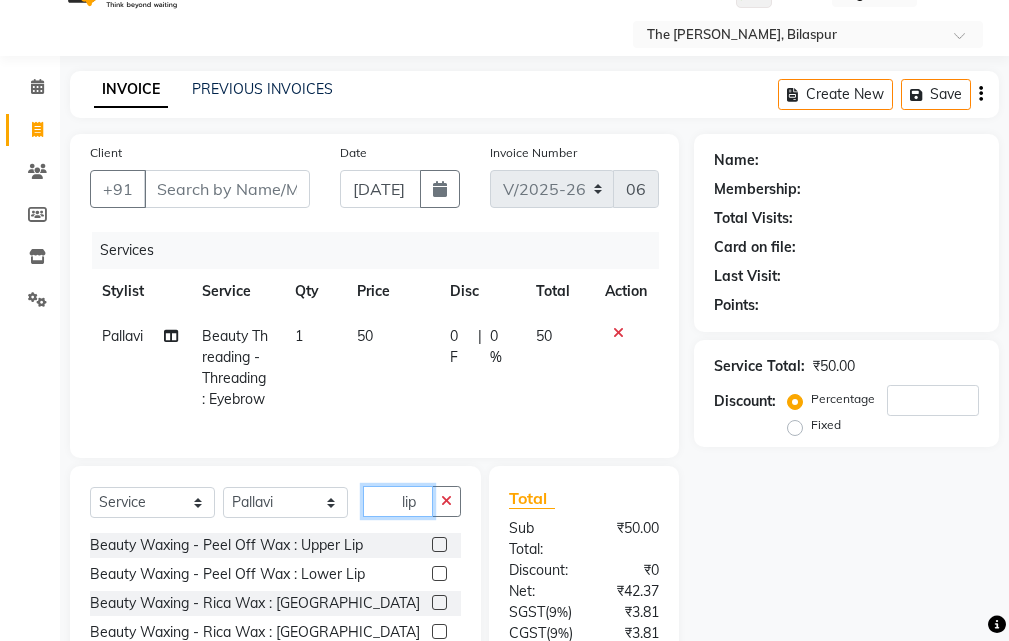 scroll, scrollTop: 0, scrollLeft: 0, axis: both 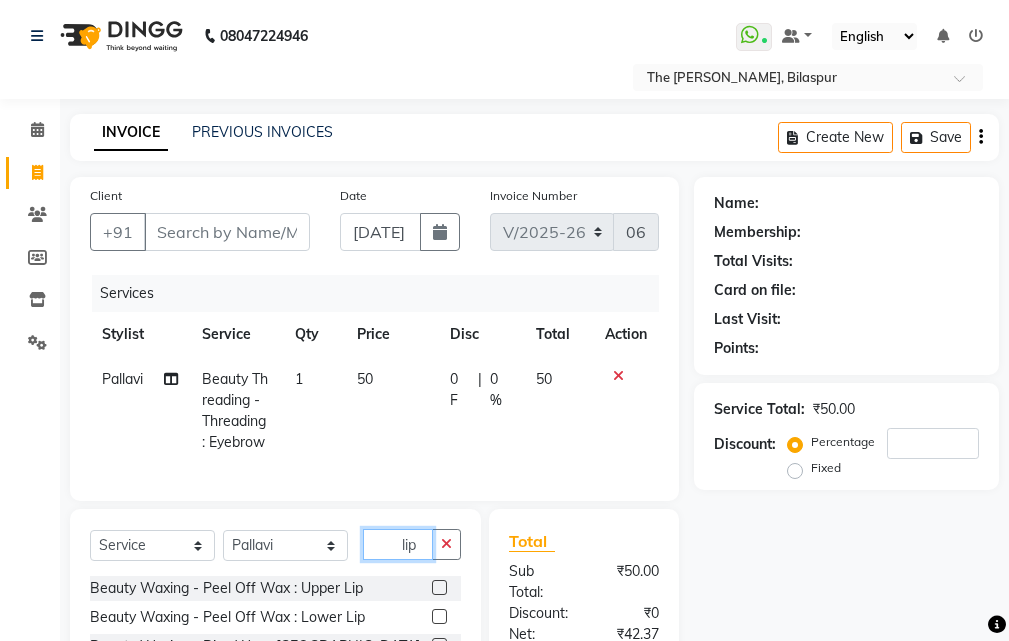 type on "lip" 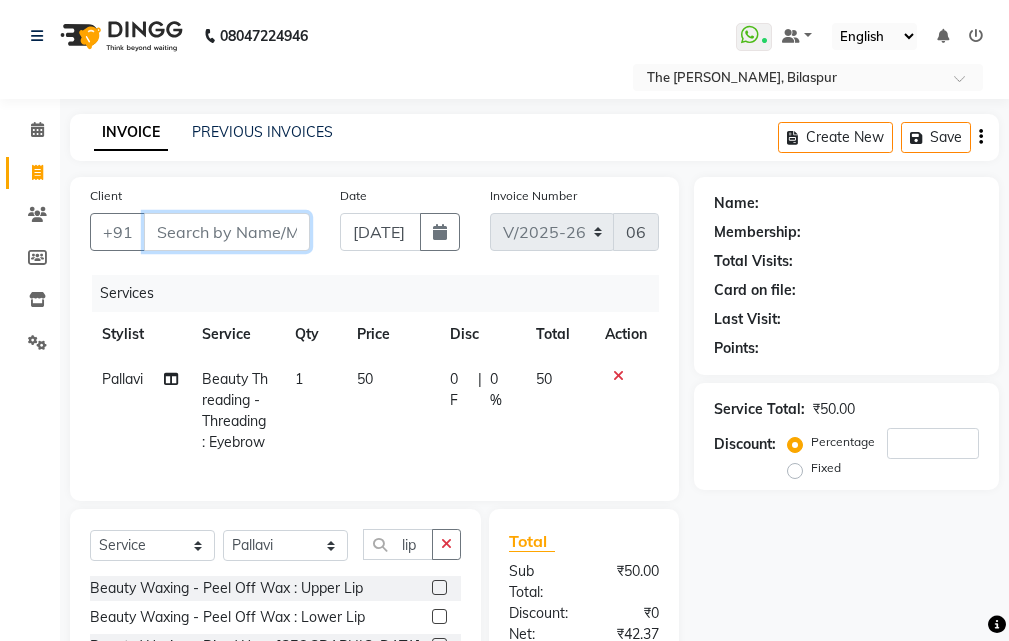 click on "Client" at bounding box center [227, 232] 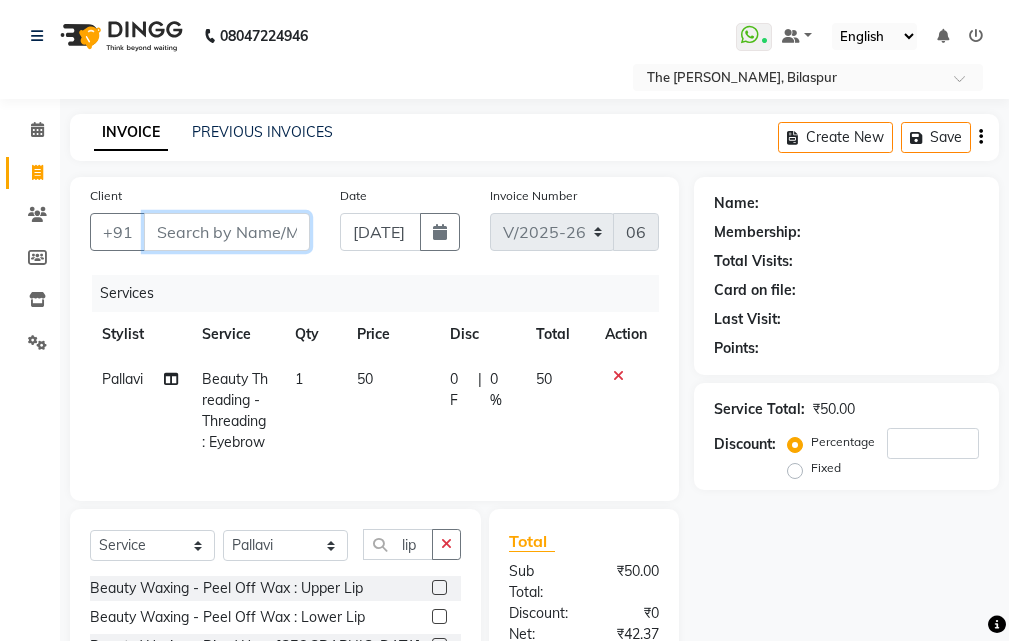 click on "Client" at bounding box center [227, 232] 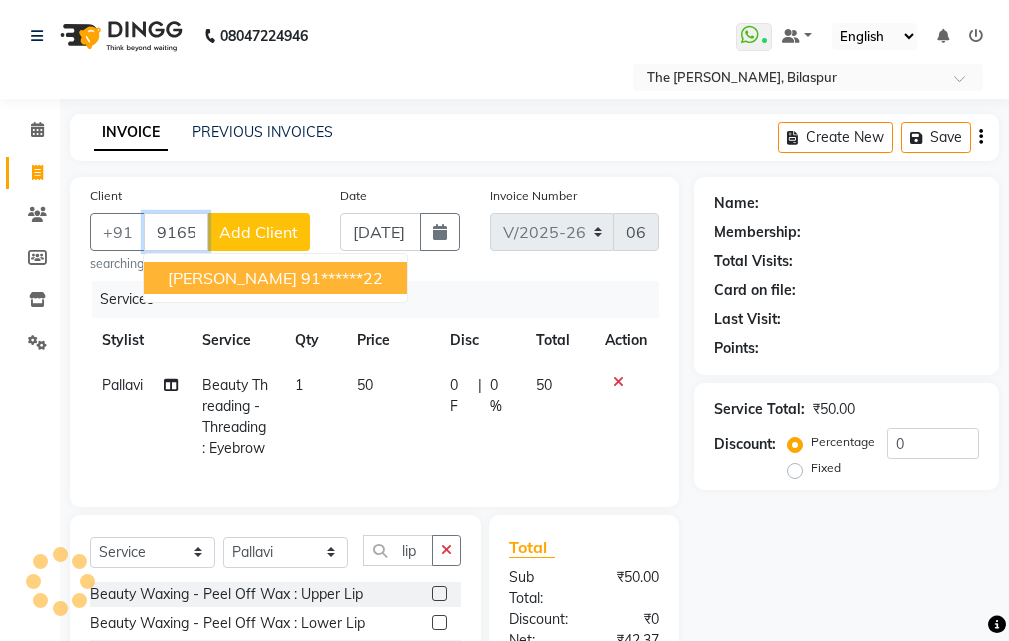 type on "9165008222" 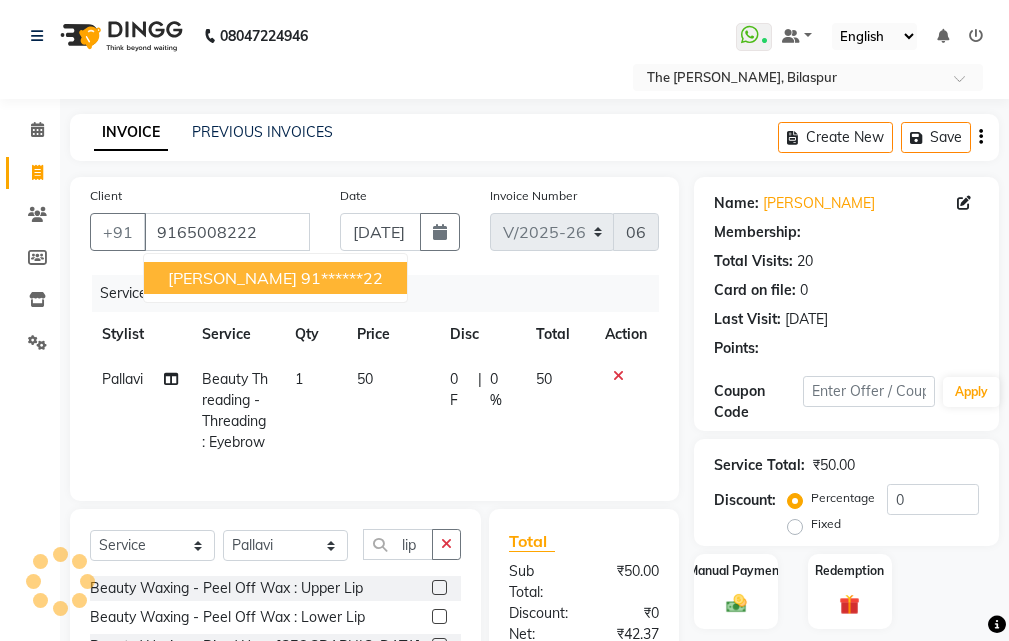 select on "1: Object" 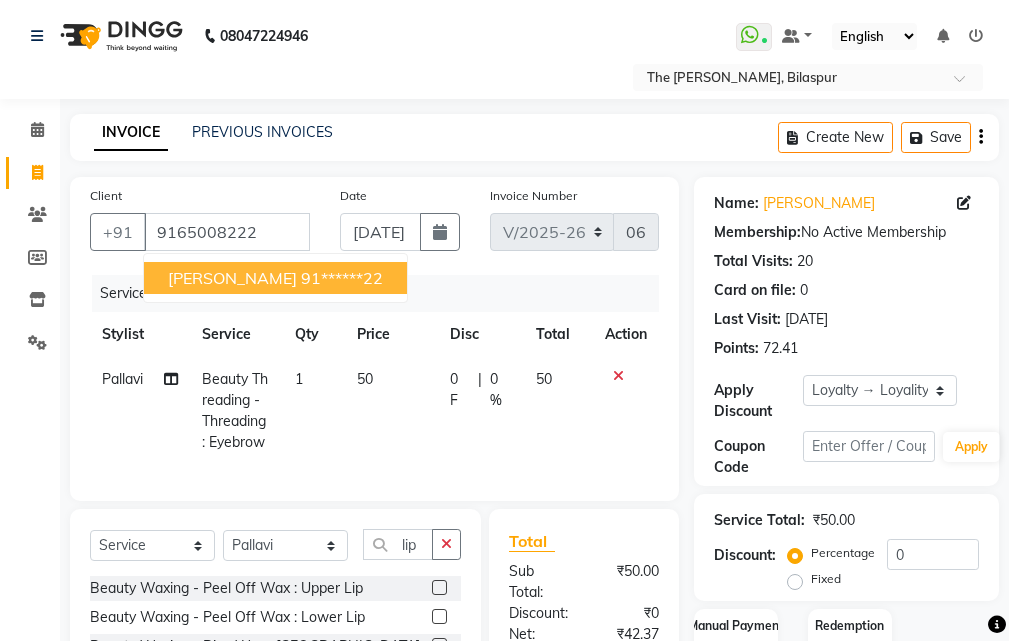 click on "91******22" at bounding box center (342, 278) 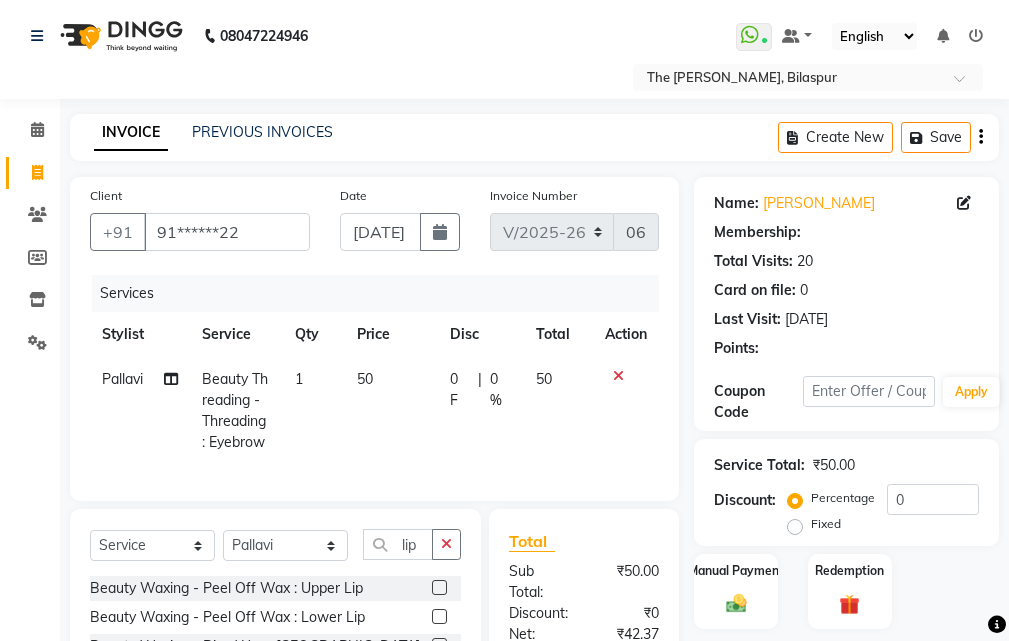 select on "1: Object" 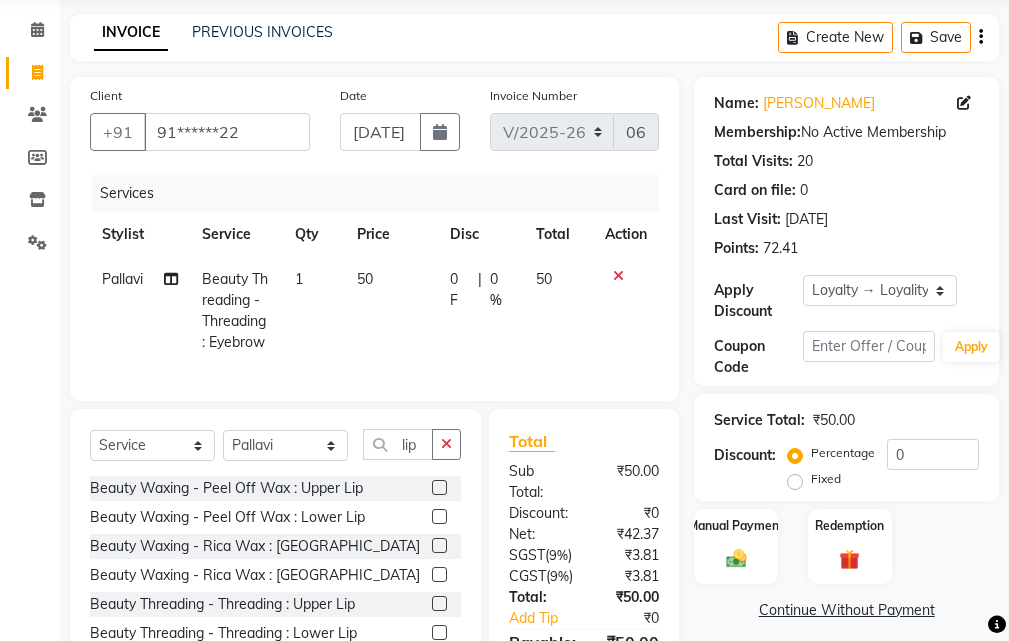 scroll, scrollTop: 291, scrollLeft: 0, axis: vertical 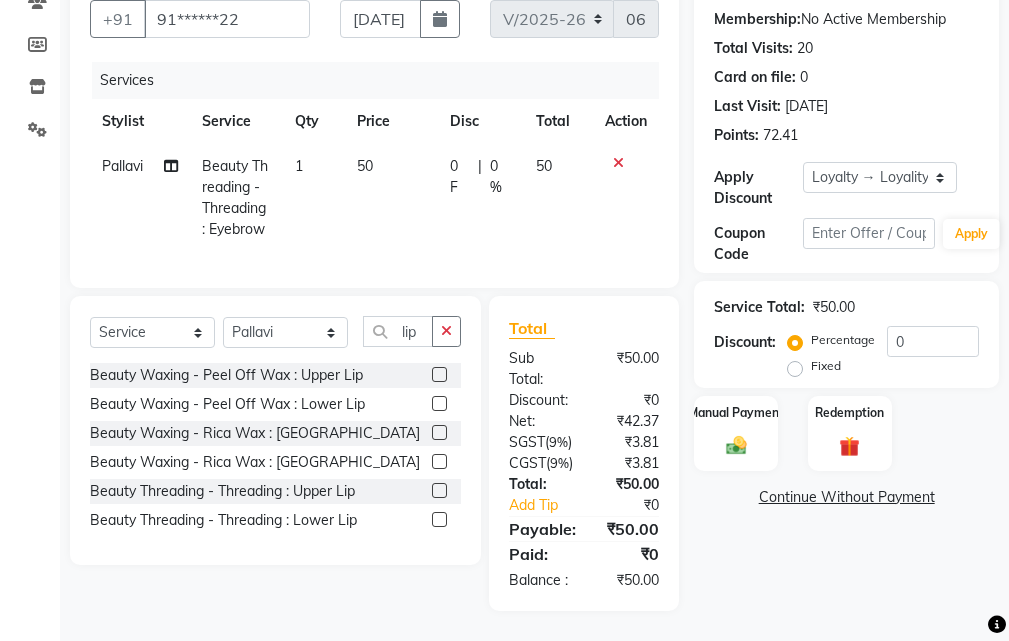 click 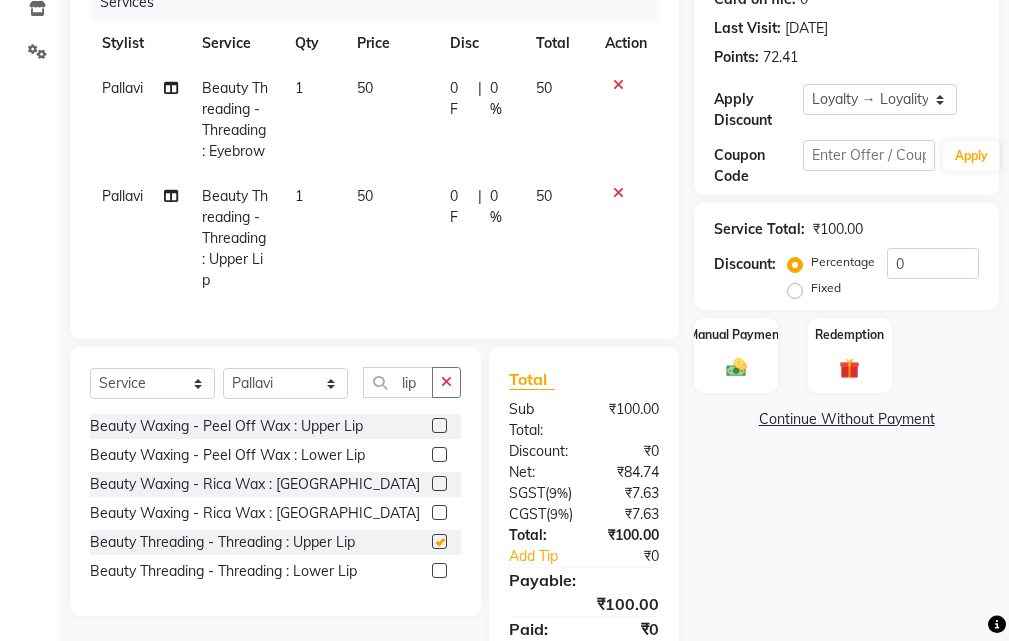 checkbox on "false" 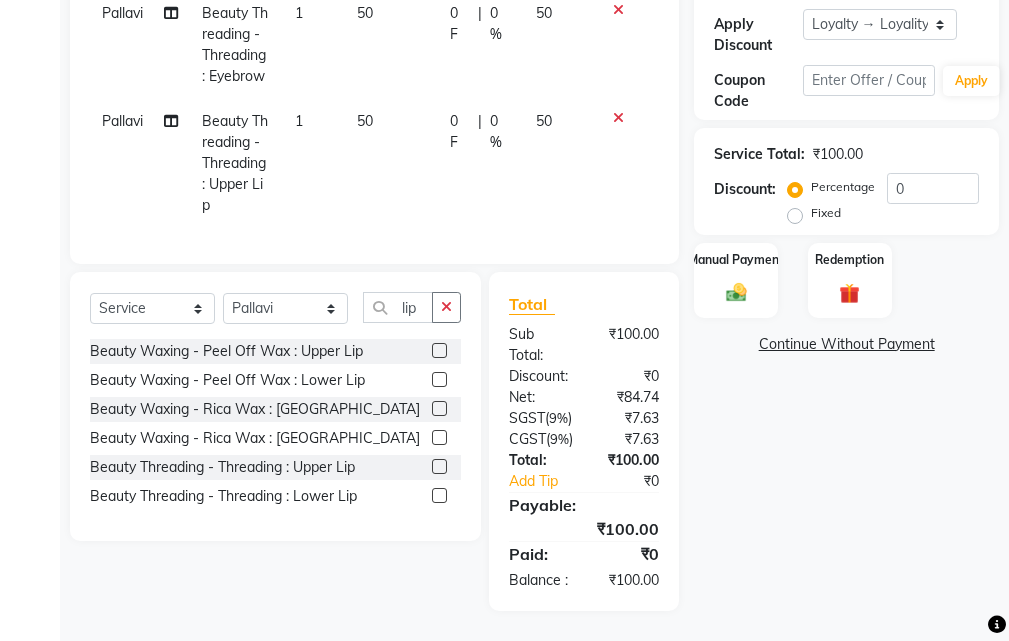 scroll, scrollTop: 444, scrollLeft: 0, axis: vertical 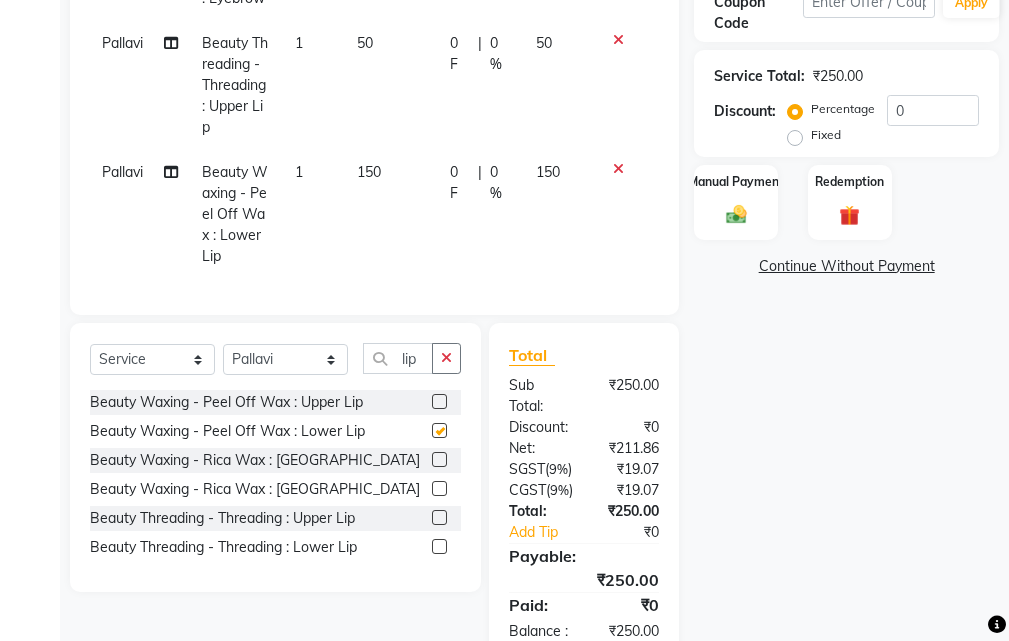 checkbox on "false" 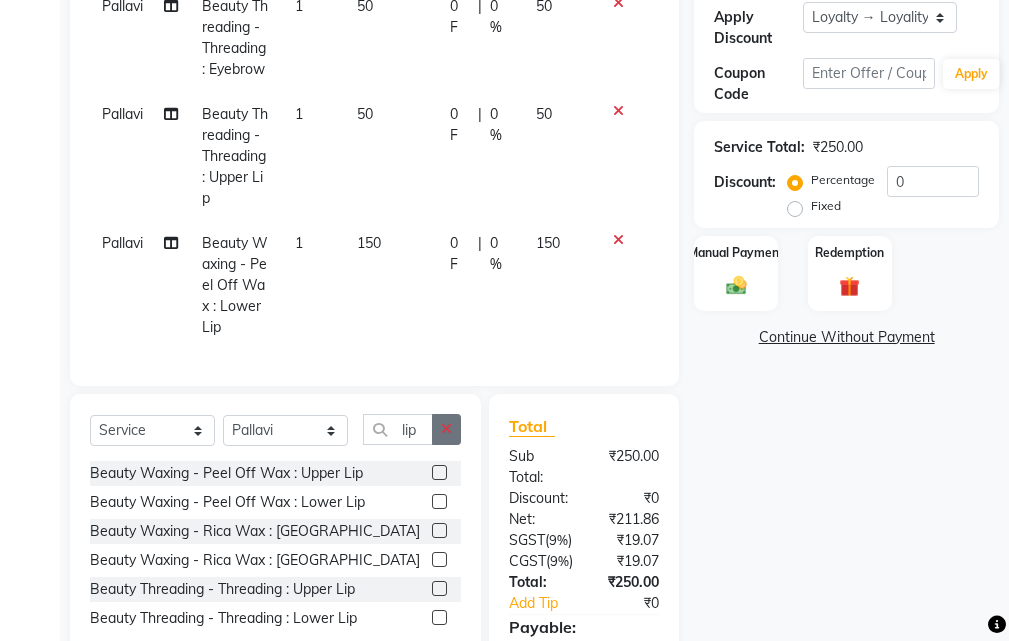 scroll, scrollTop: 473, scrollLeft: 0, axis: vertical 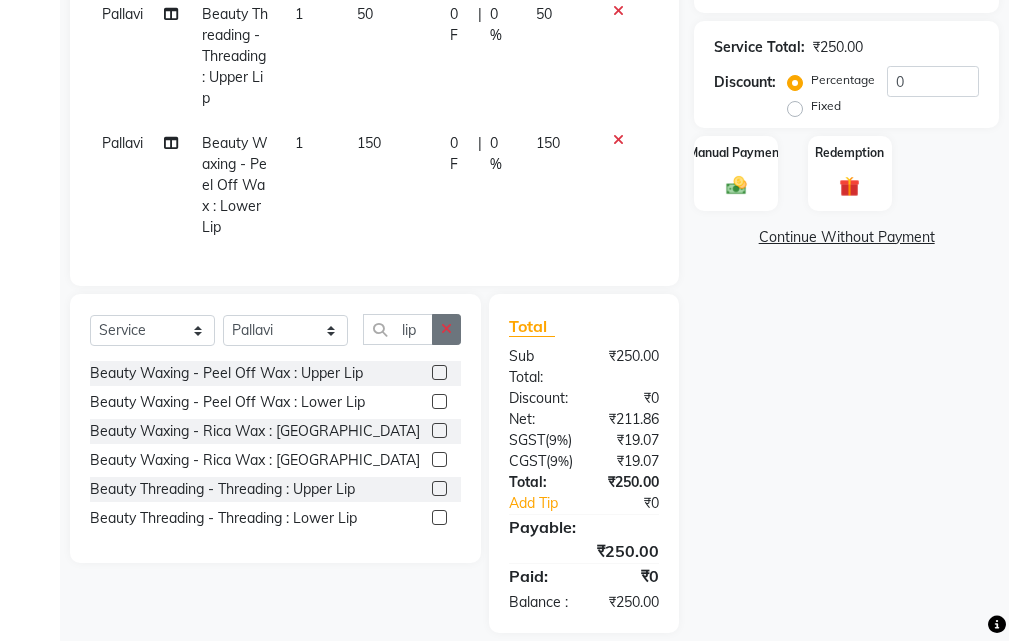 click 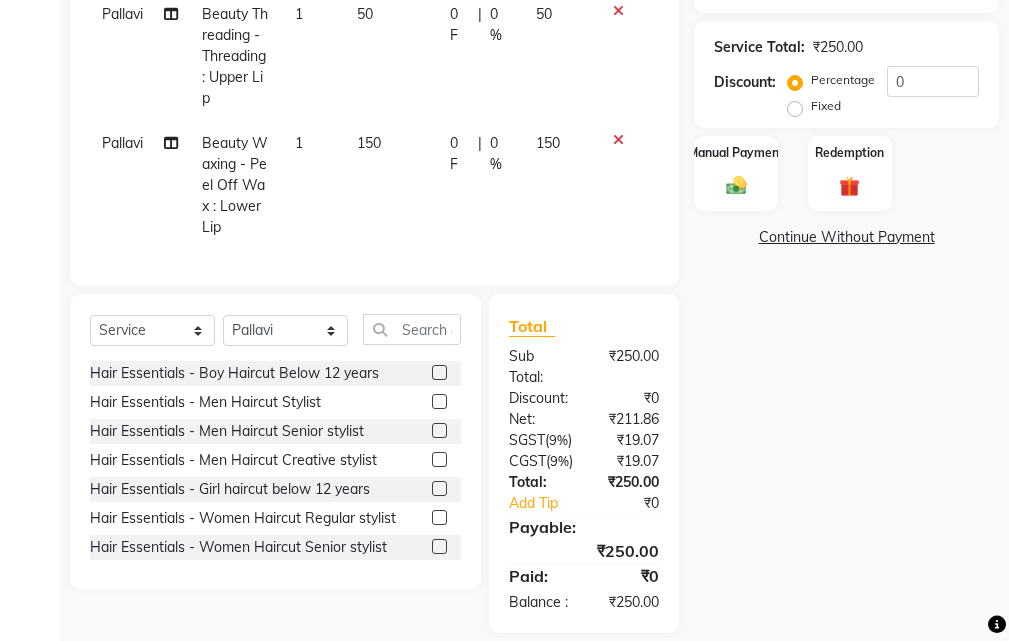click 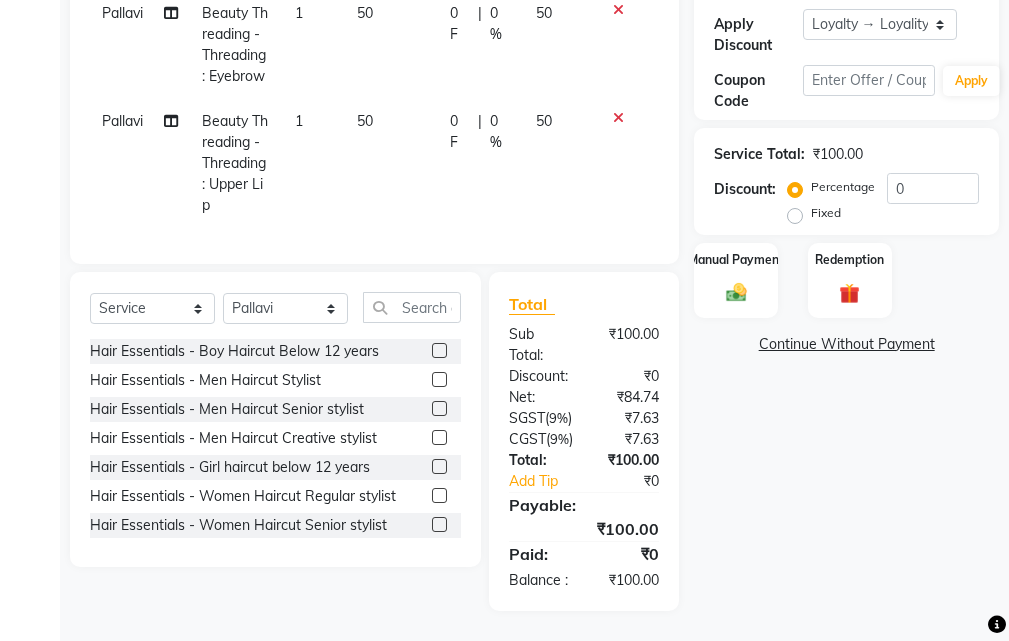 click 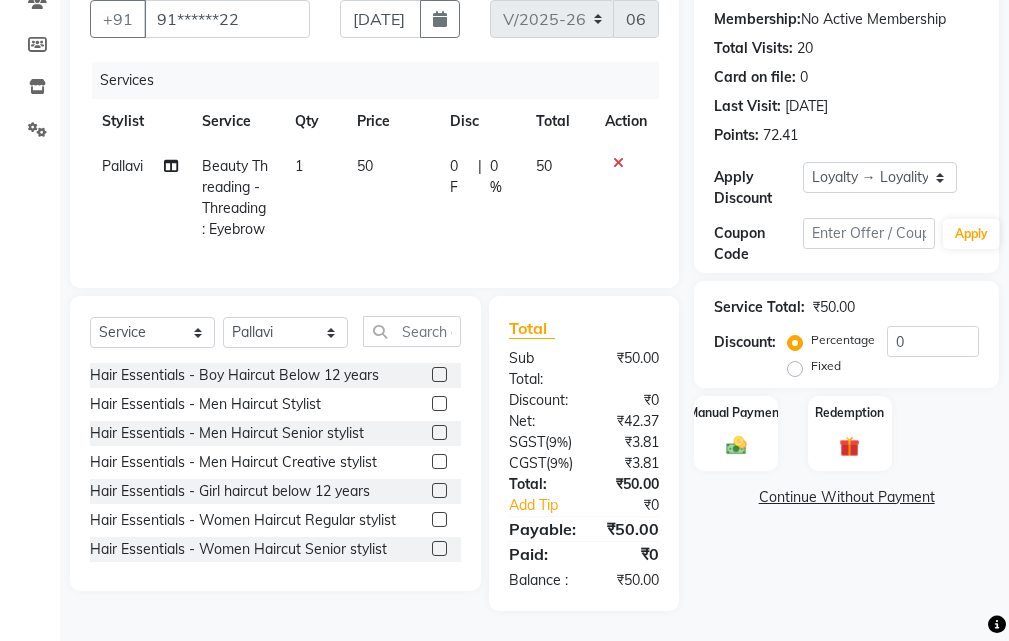 scroll, scrollTop: 91, scrollLeft: 0, axis: vertical 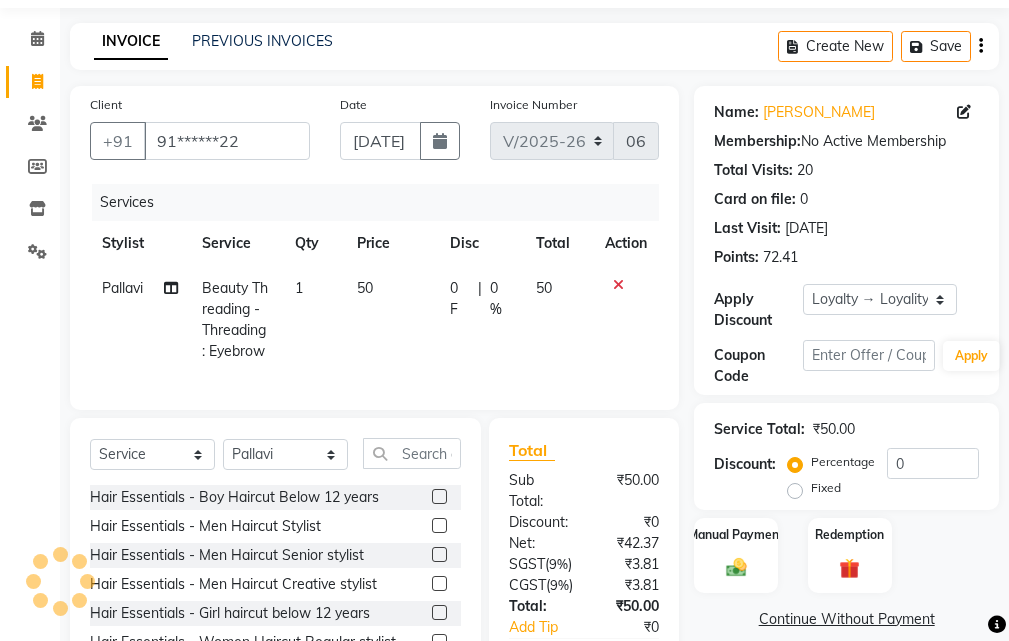 click 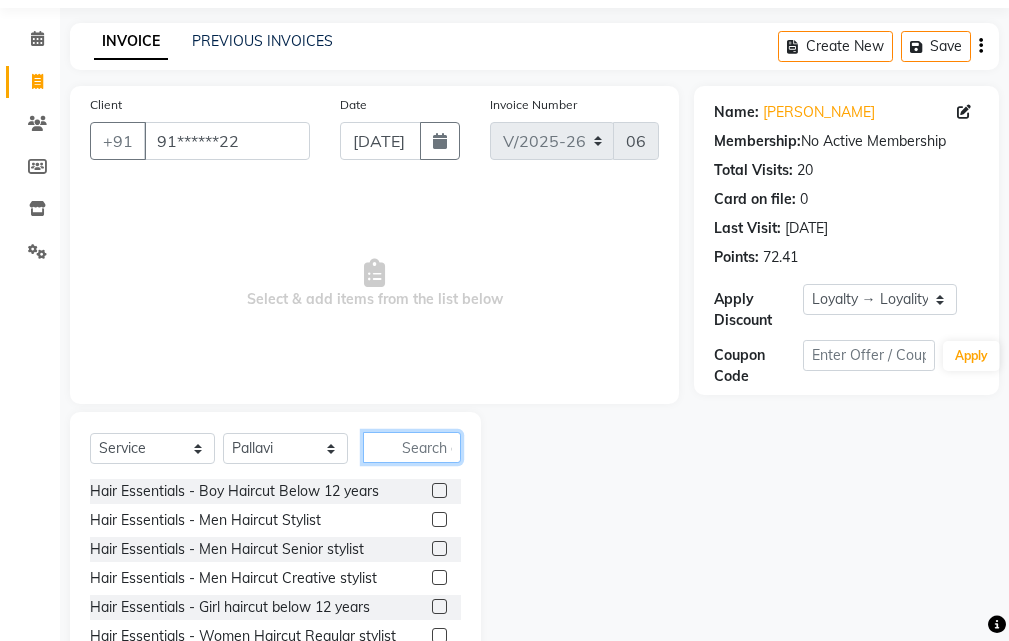 click 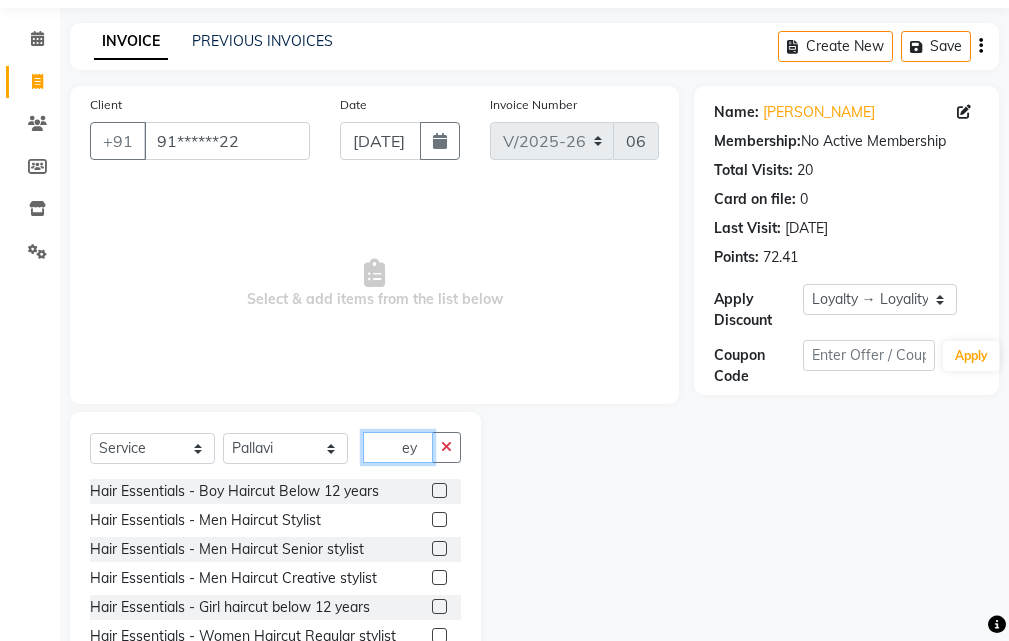 scroll, scrollTop: 16, scrollLeft: 0, axis: vertical 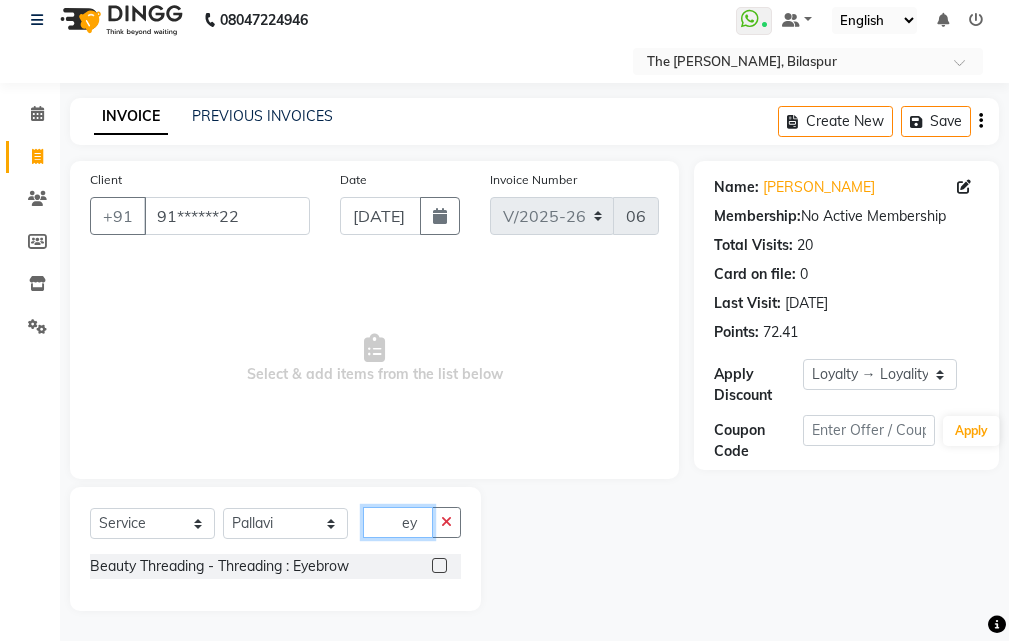 type on "ey" 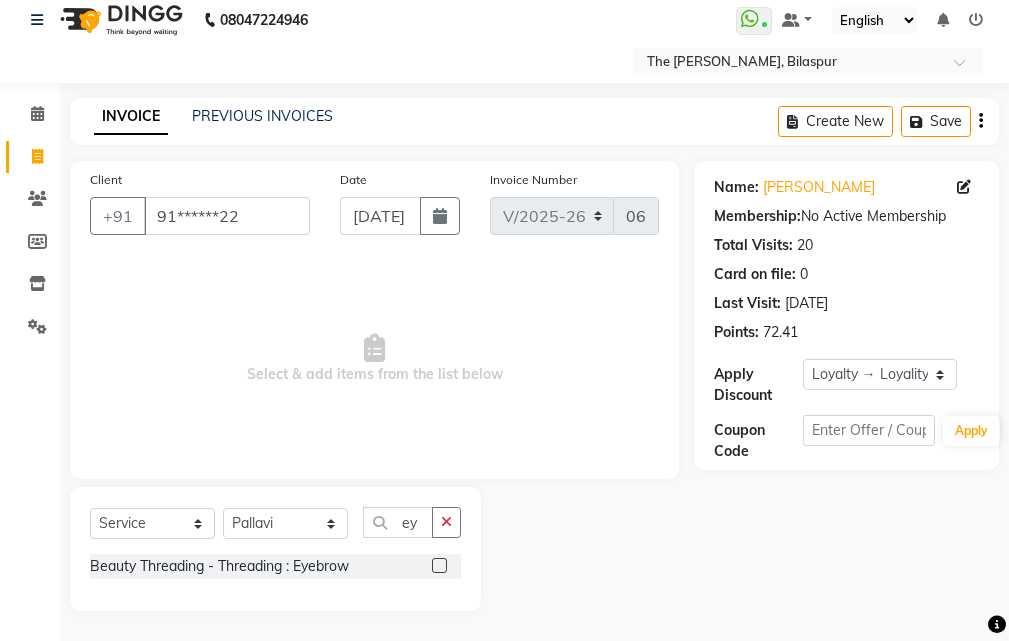 click 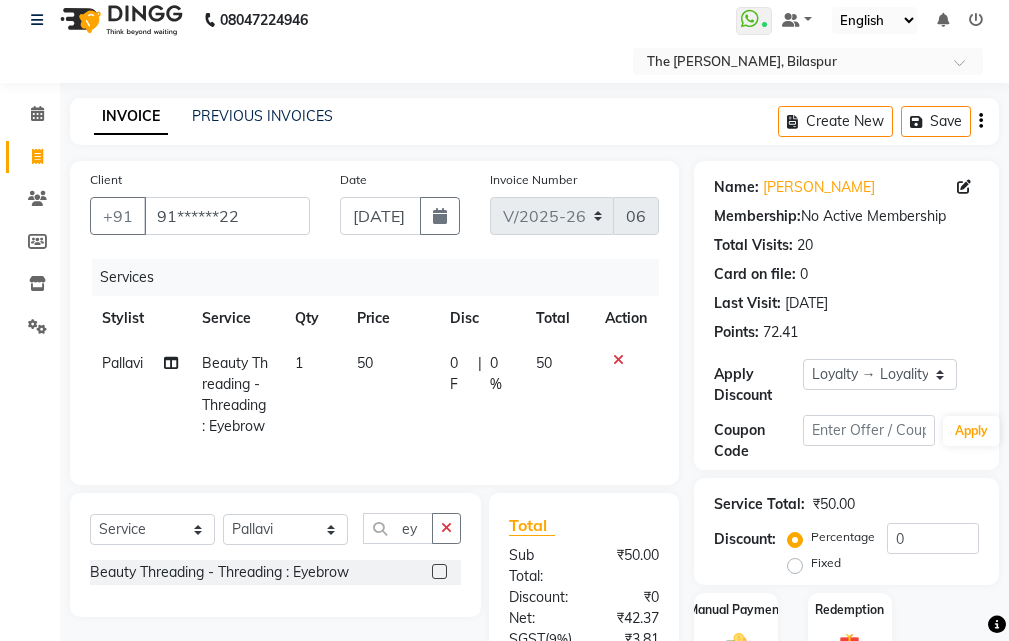 click 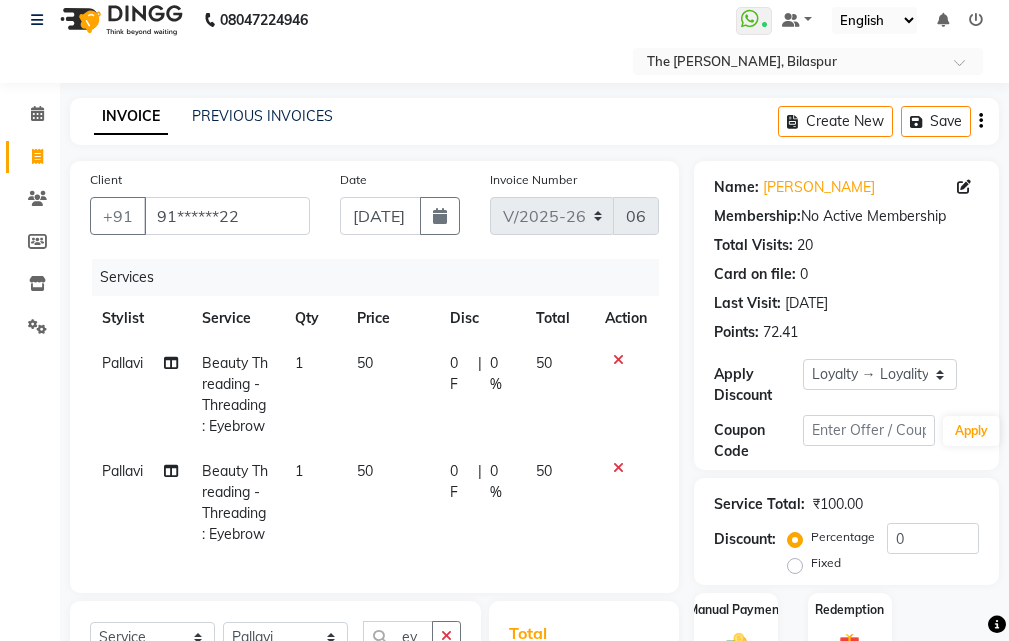 checkbox on "false" 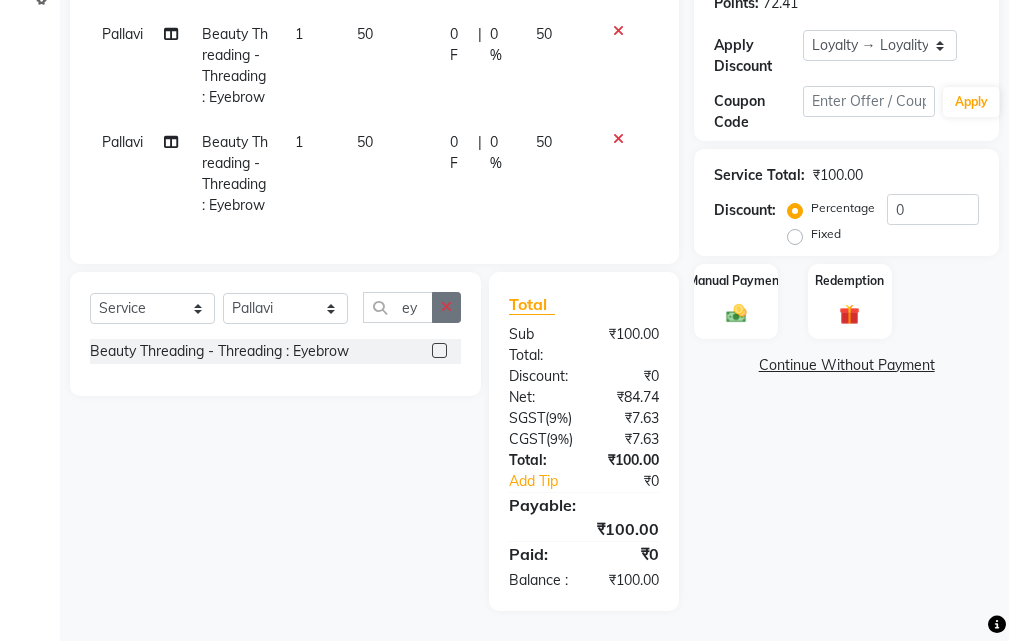 click 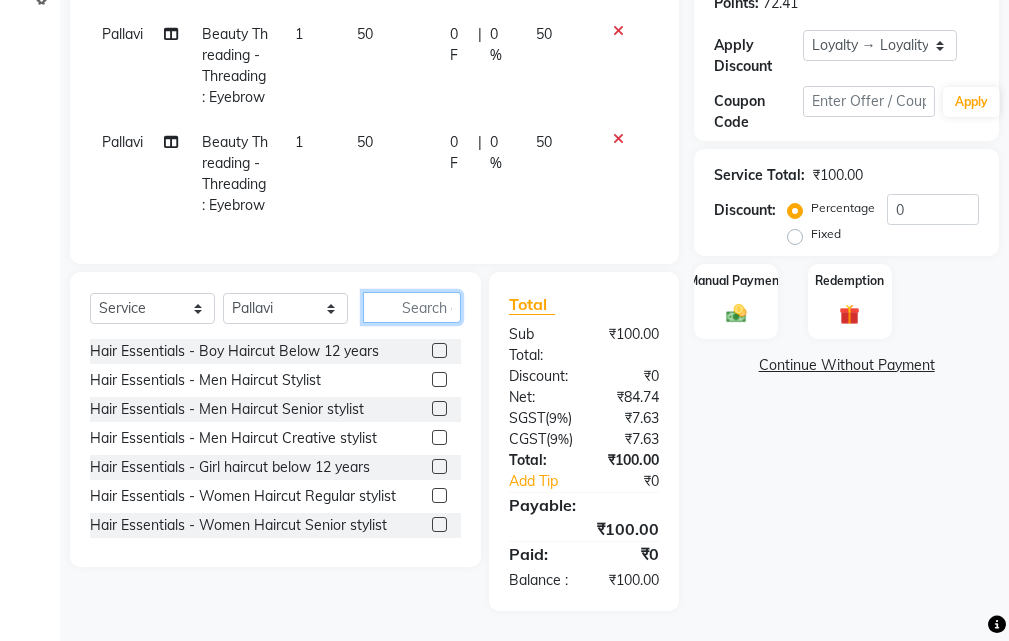 click 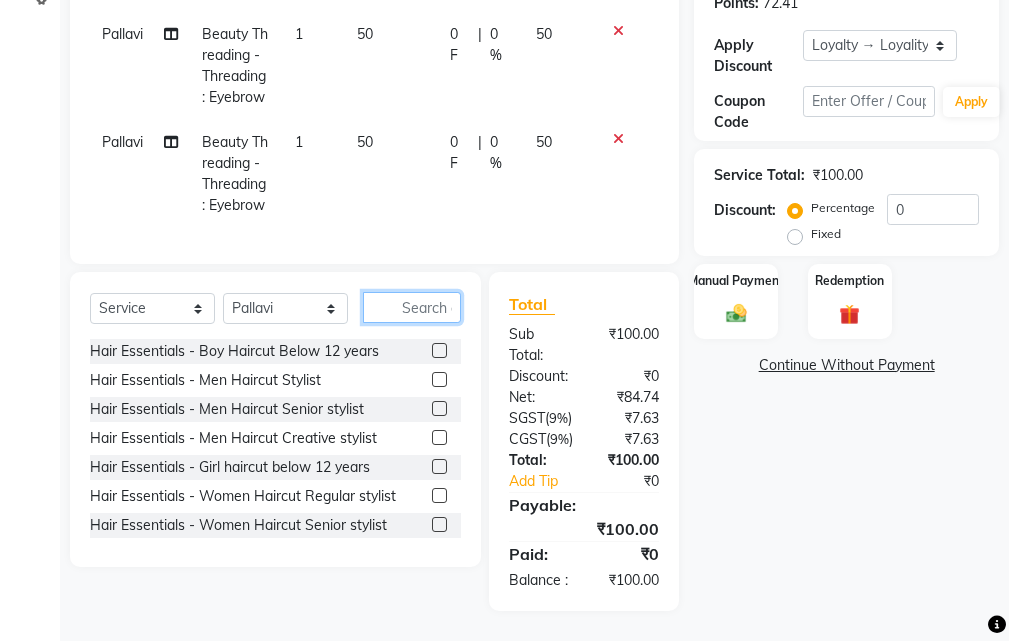 type on "u" 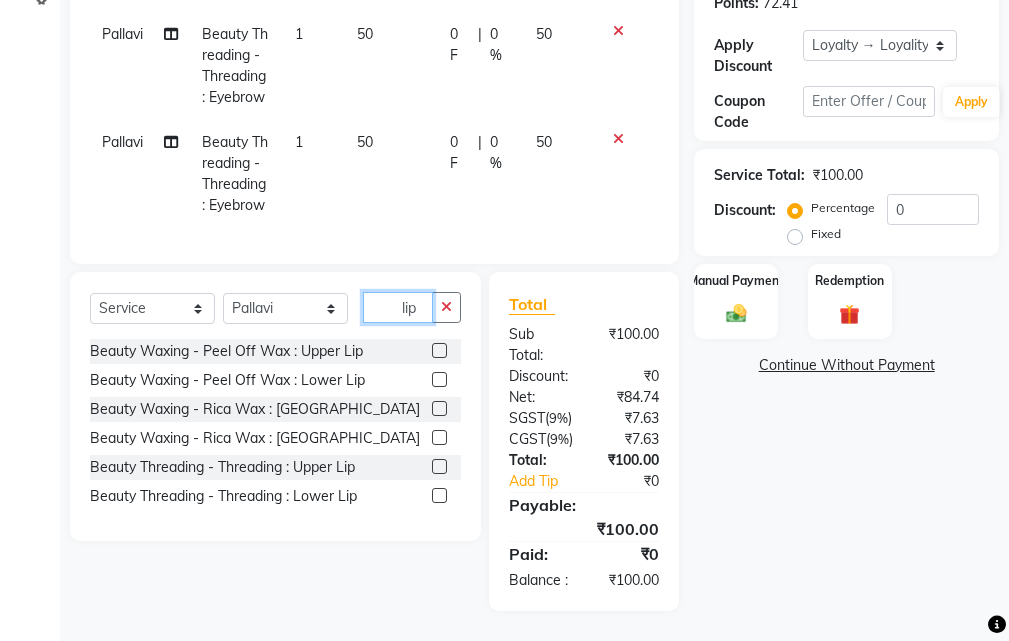 type on "lip" 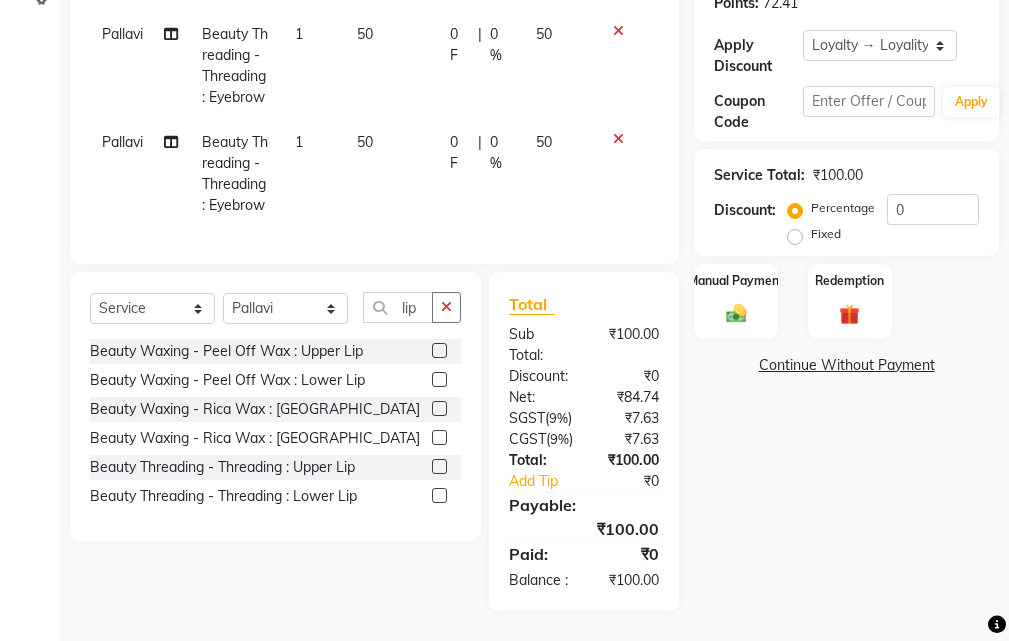 click 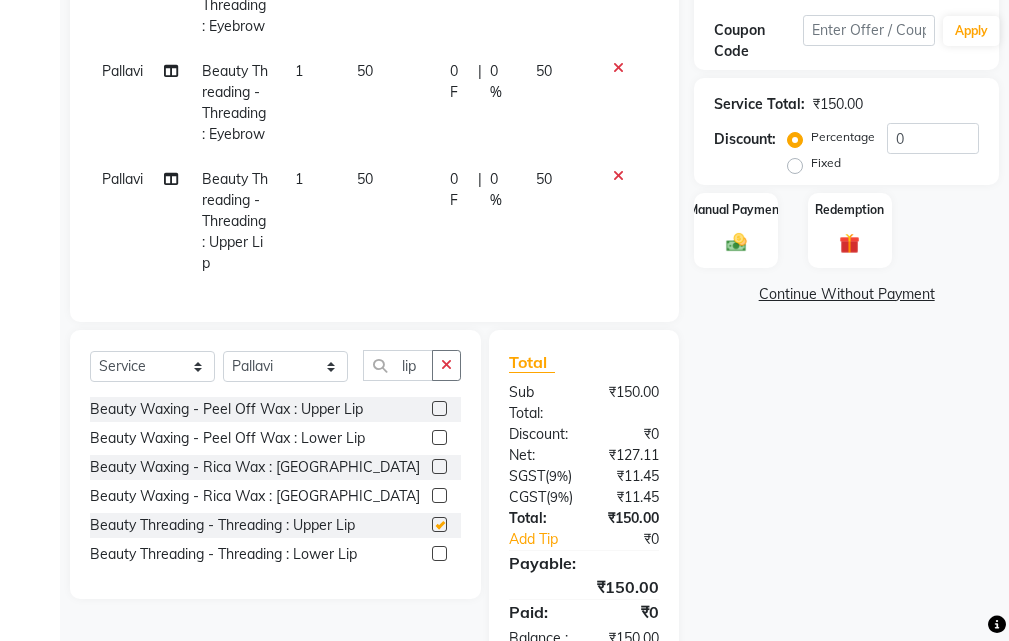 checkbox on "false" 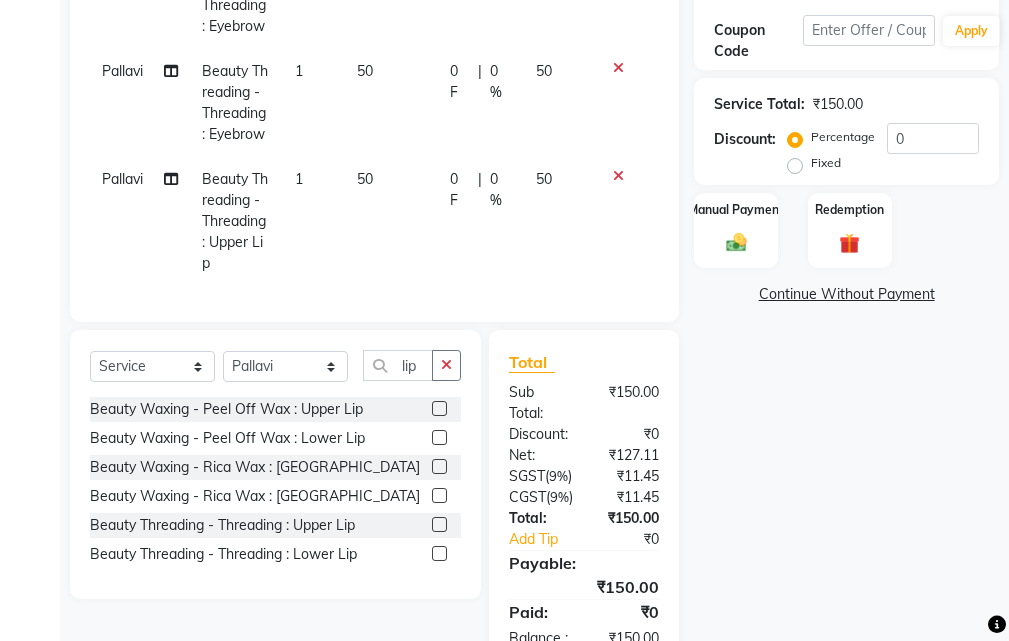 click 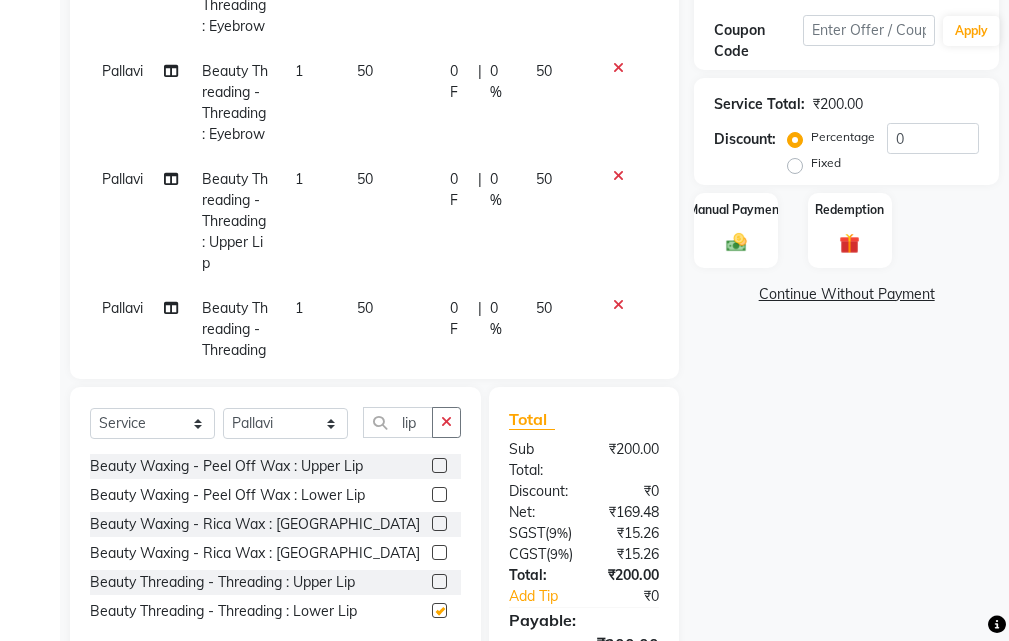 checkbox on "false" 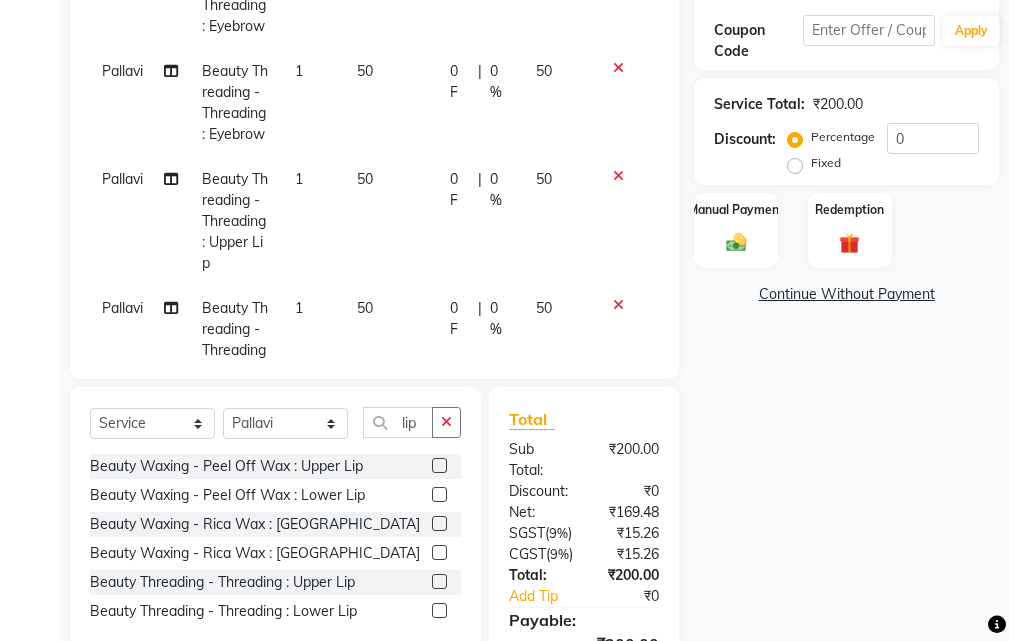 scroll, scrollTop: 16, scrollLeft: 0, axis: vertical 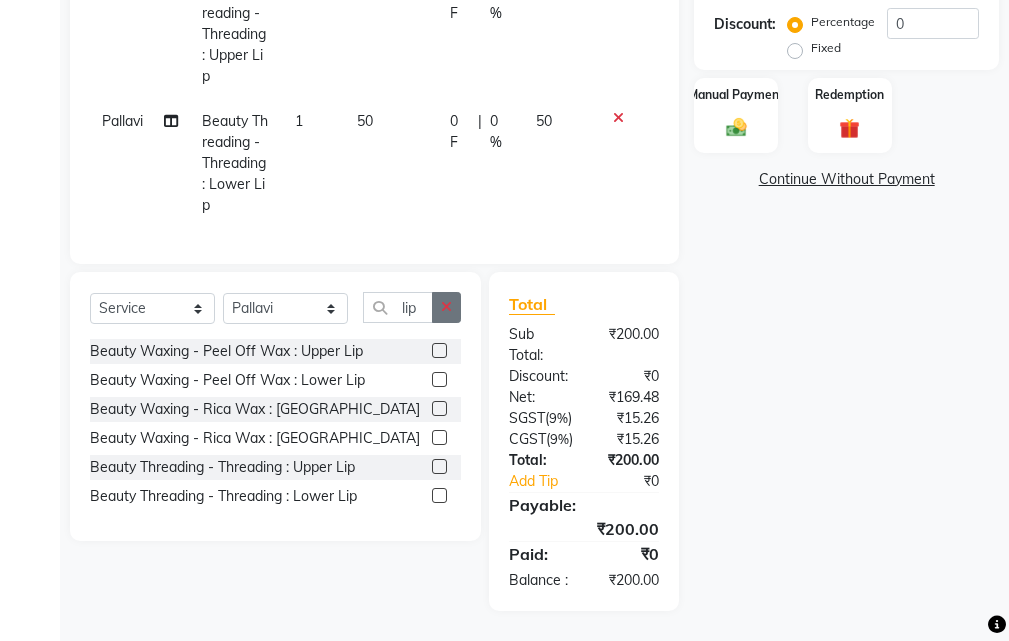 click 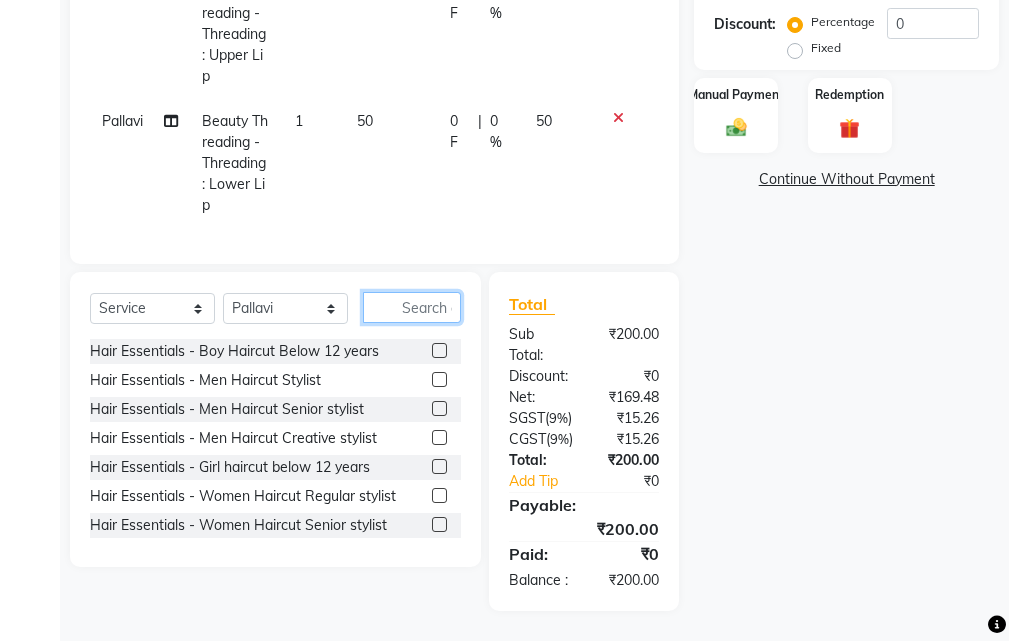 click 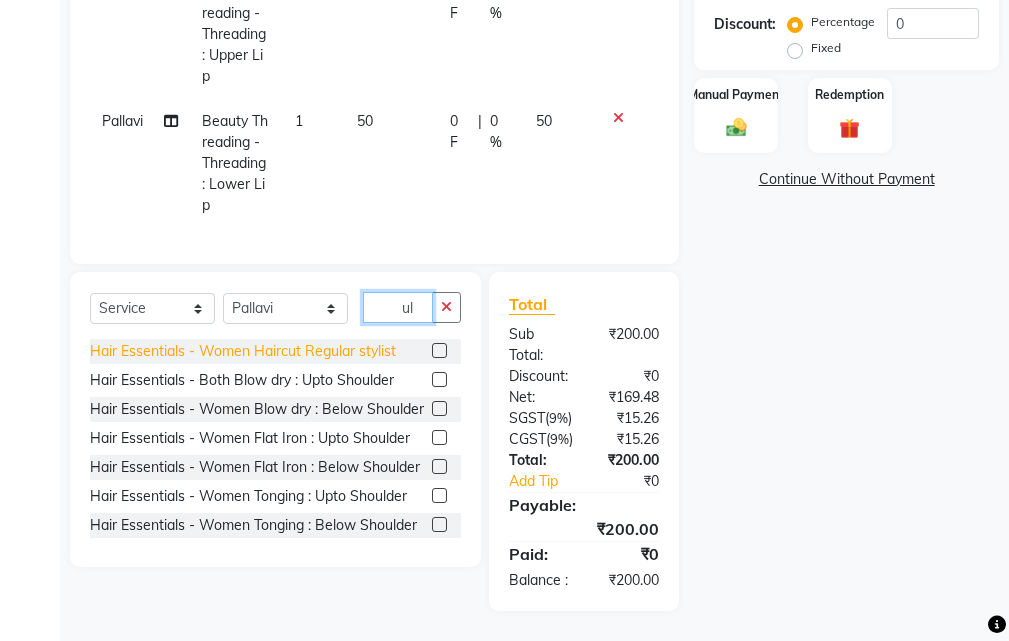 type on "u" 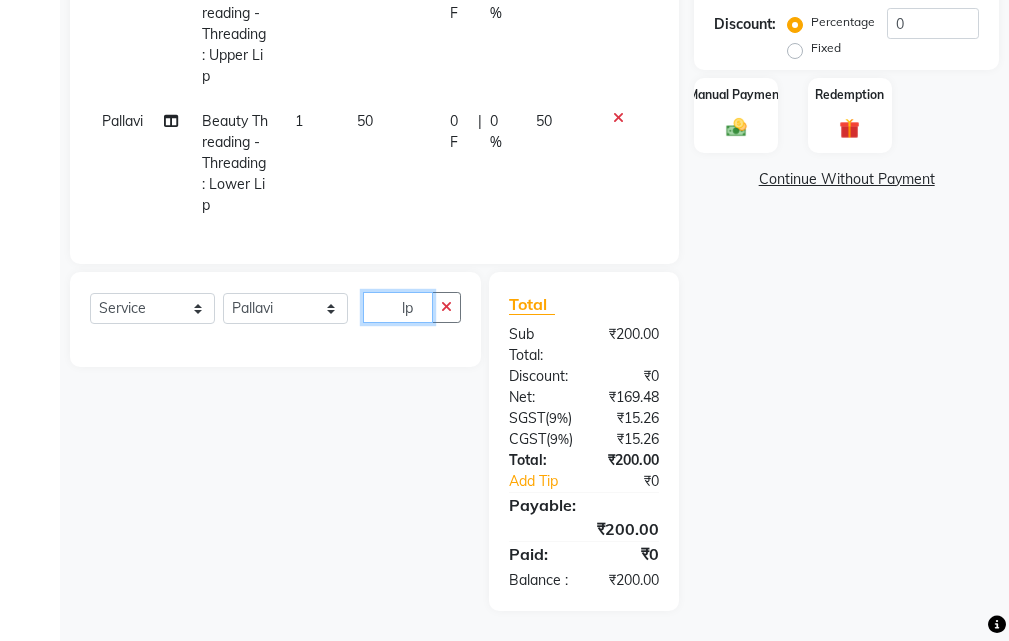 type on "l" 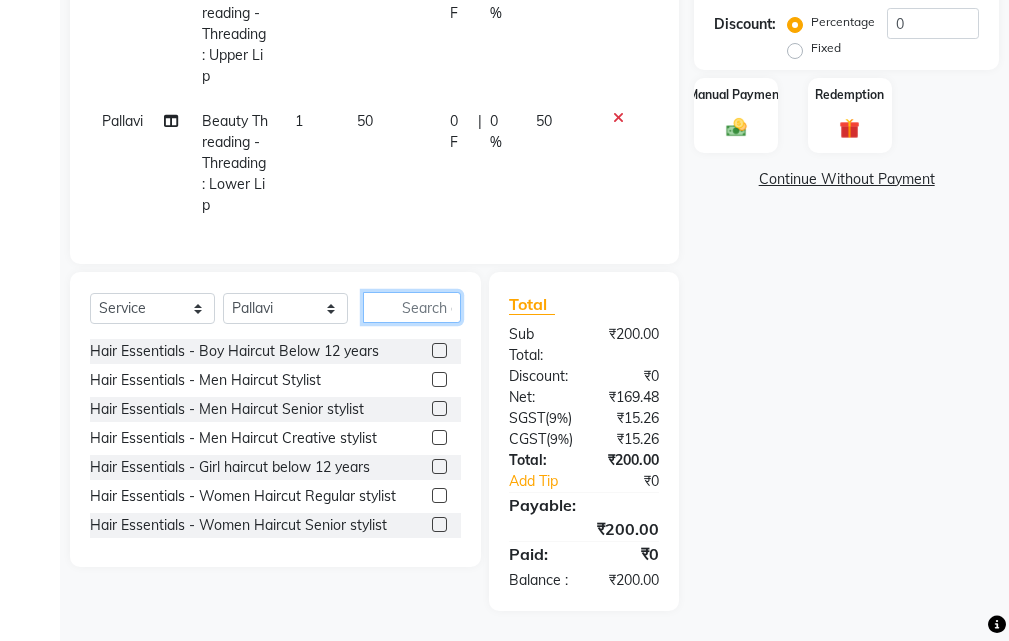 type on "u" 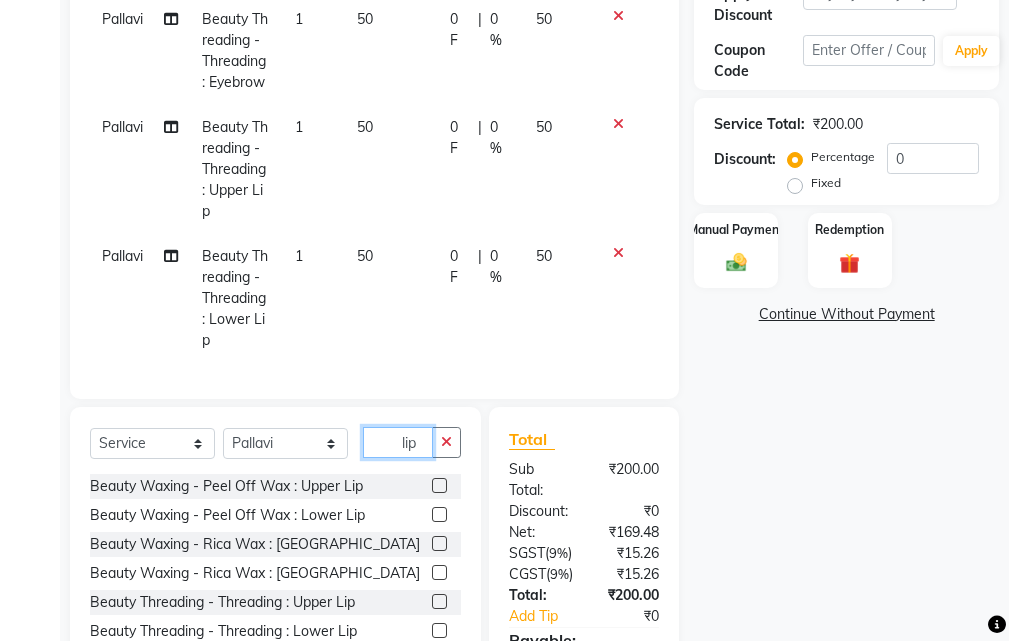 scroll, scrollTop: 294, scrollLeft: 0, axis: vertical 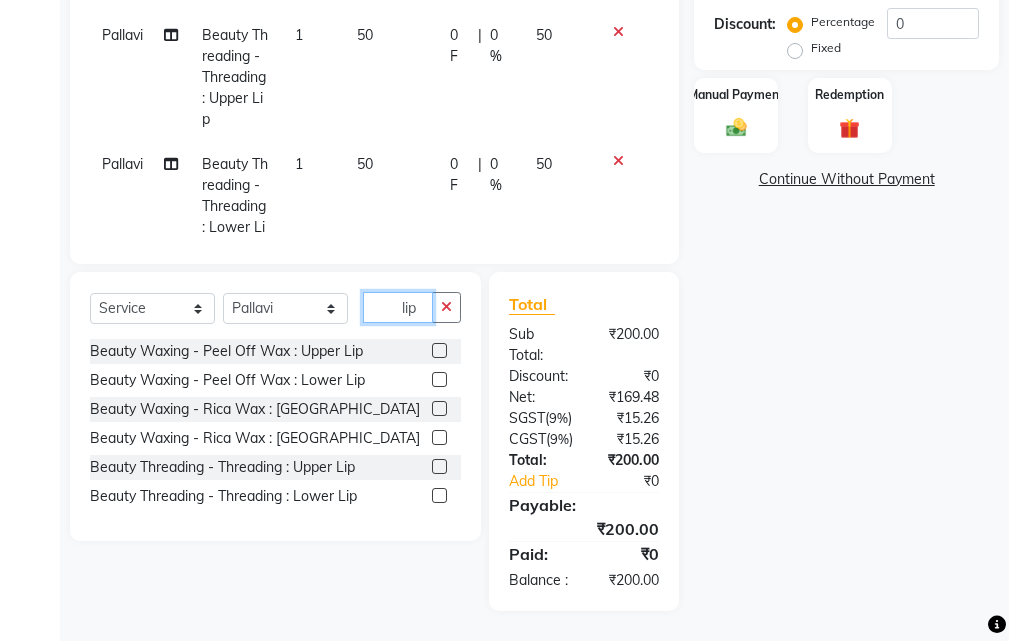 type on "lip" 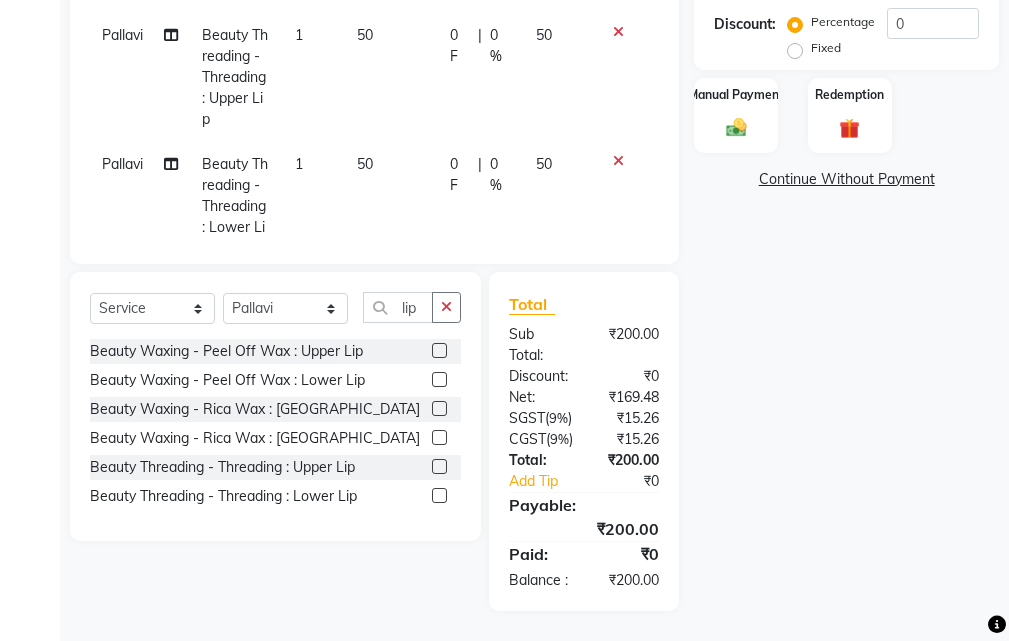 click 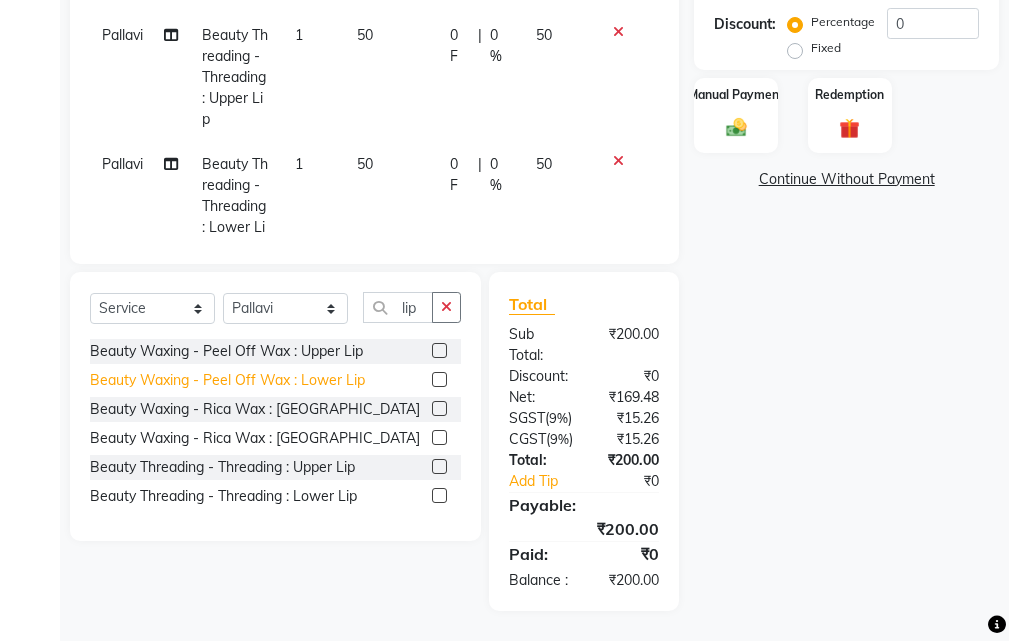 scroll, scrollTop: 0, scrollLeft: 0, axis: both 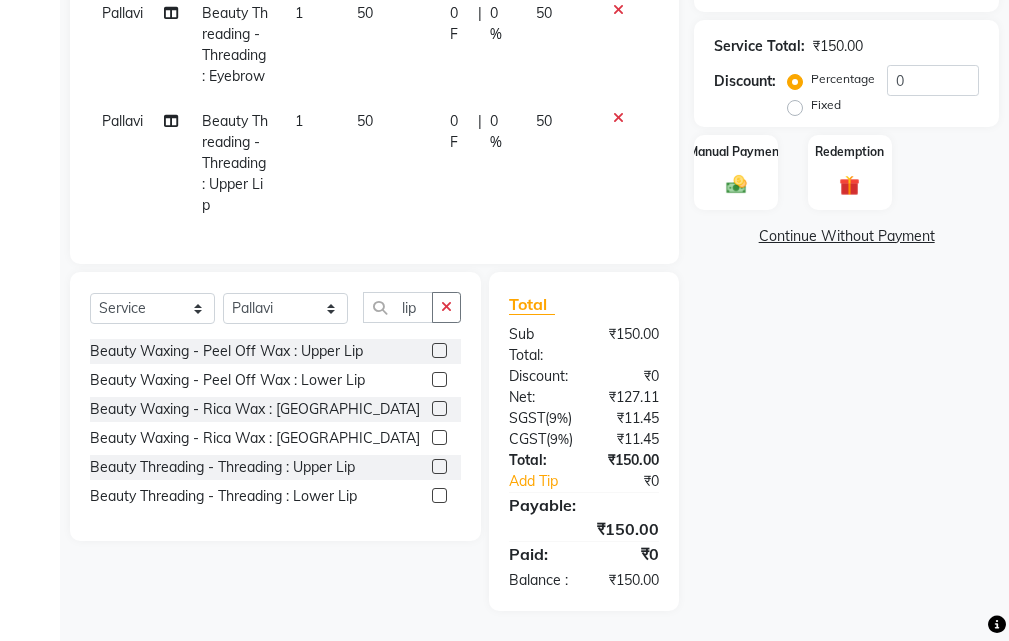 click 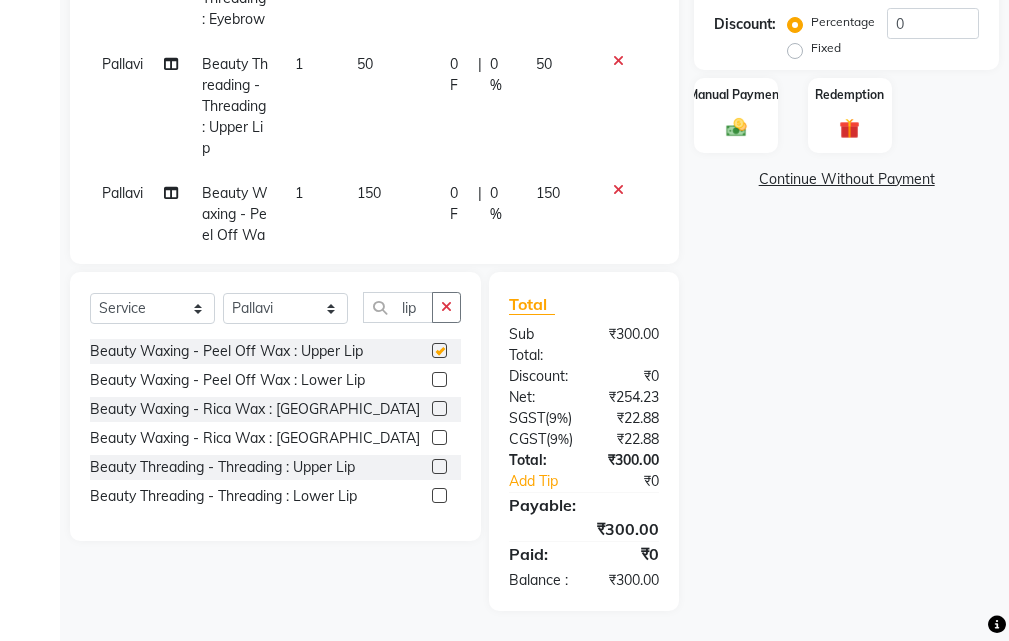 checkbox on "false" 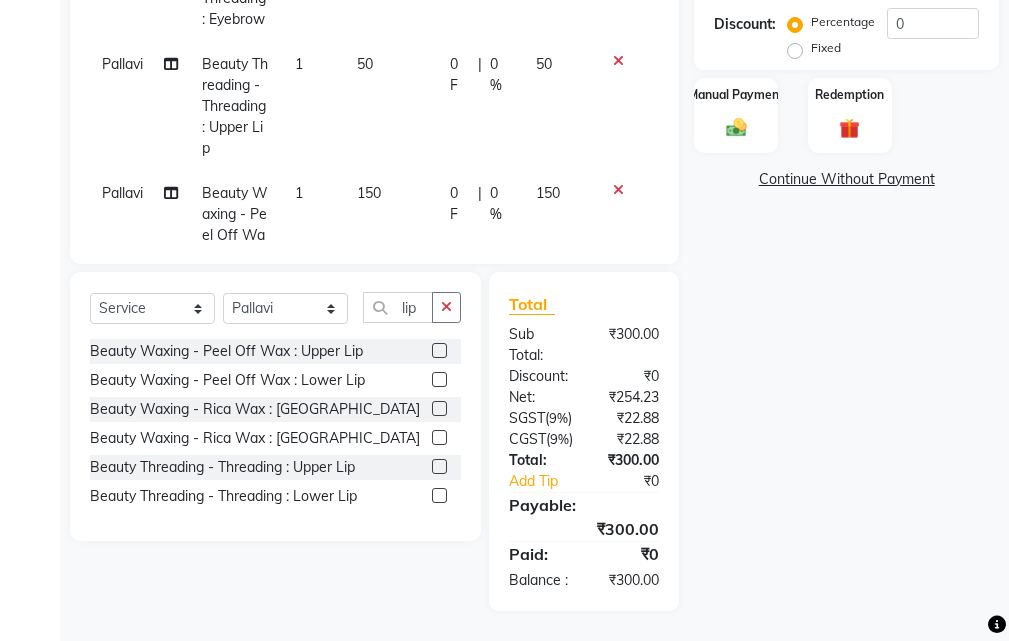 scroll, scrollTop: 294, scrollLeft: 0, axis: vertical 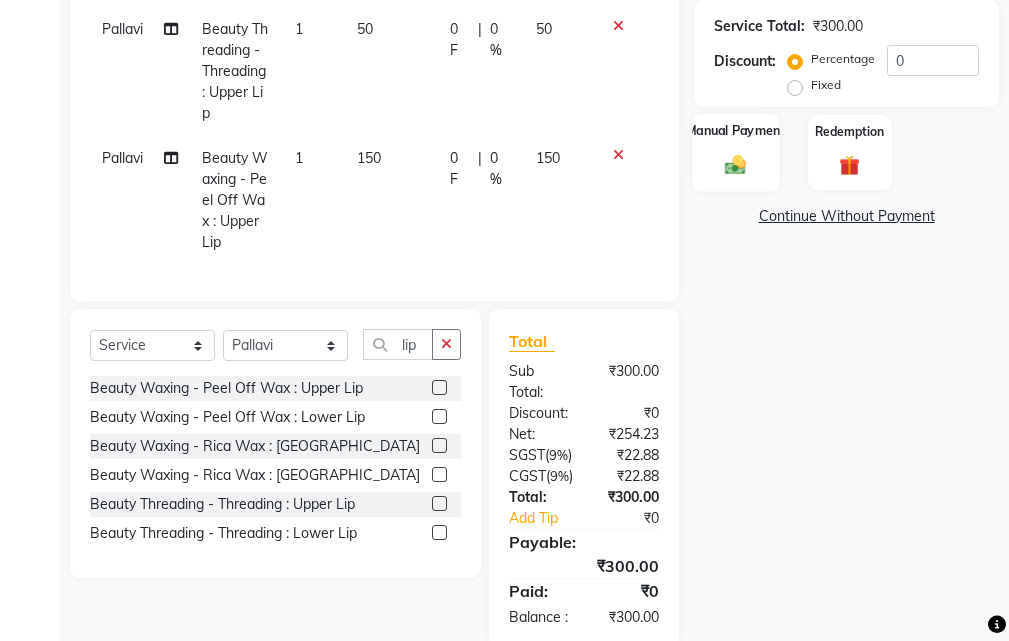 click 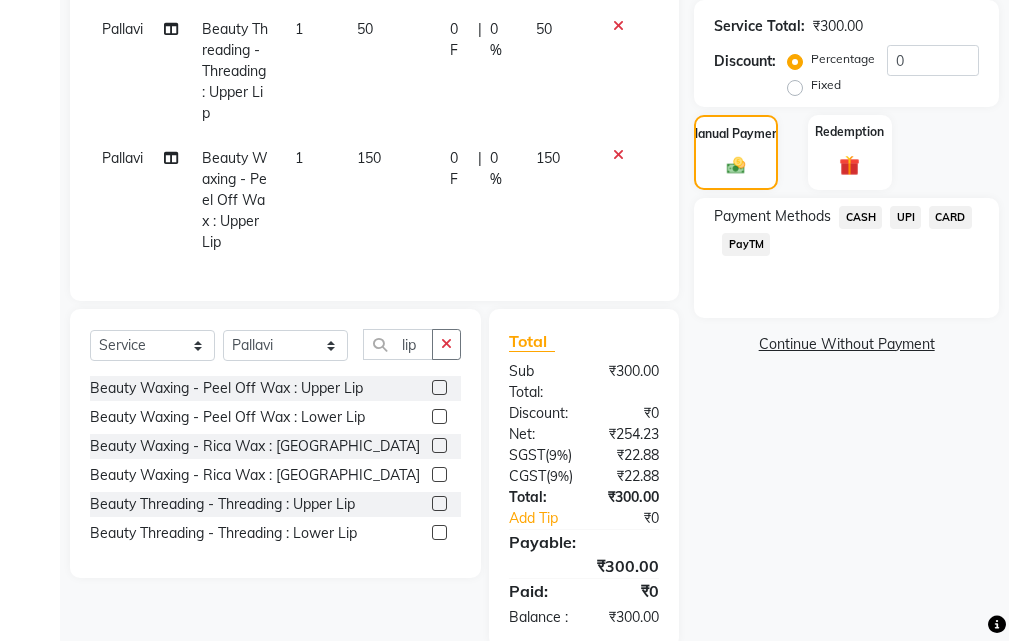 click on "CASH" 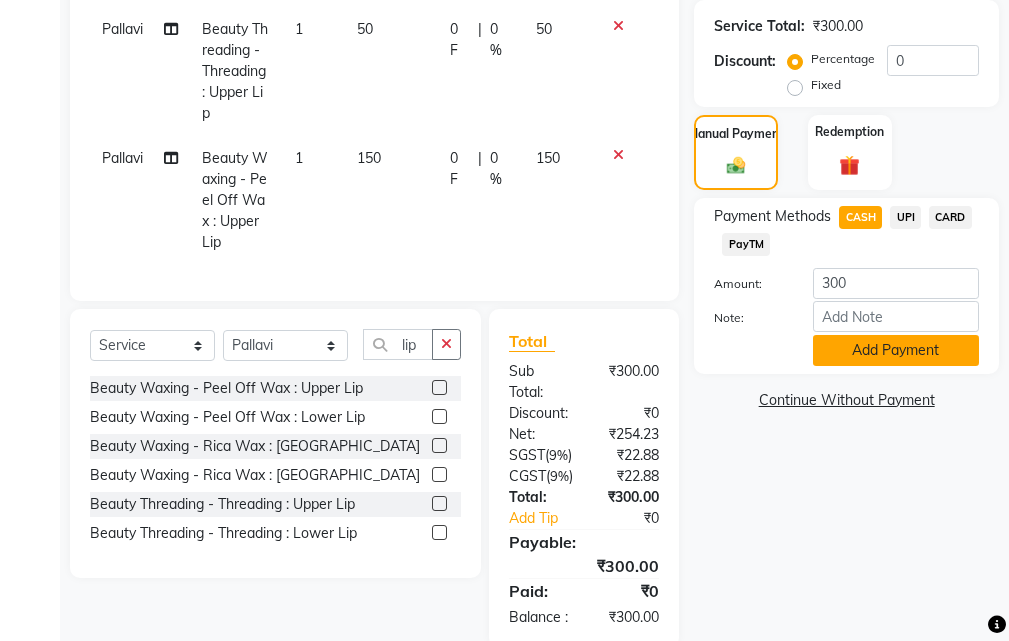click on "Add Payment" 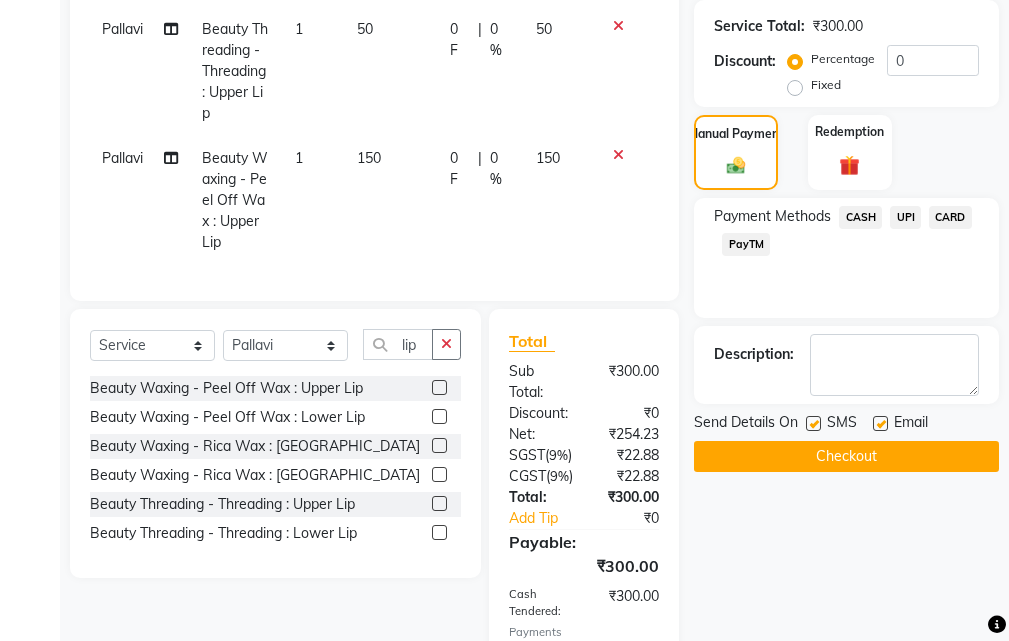 click on "Checkout" 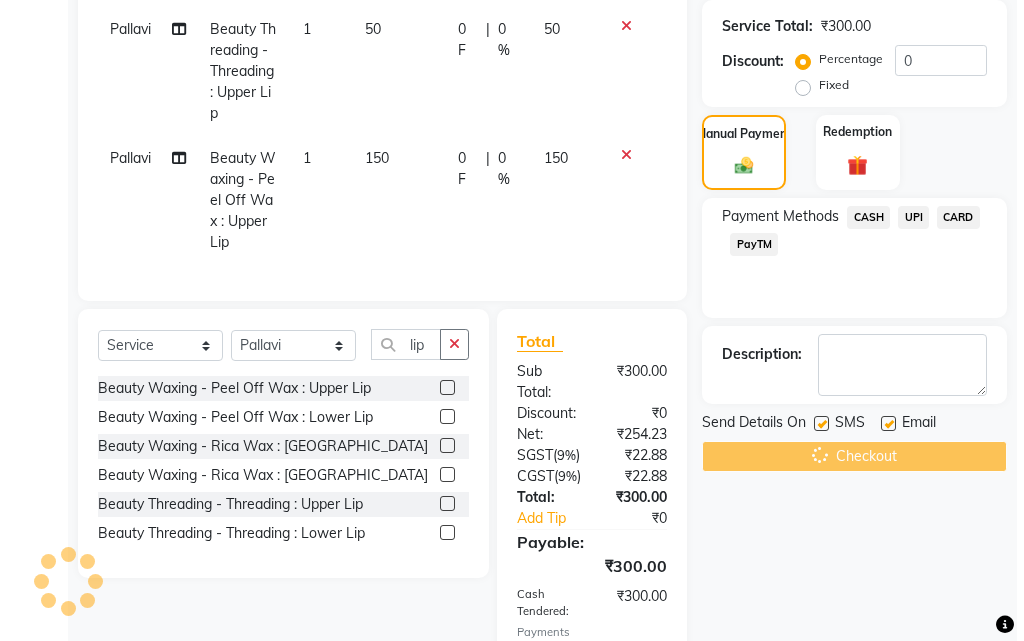 scroll, scrollTop: 0, scrollLeft: 0, axis: both 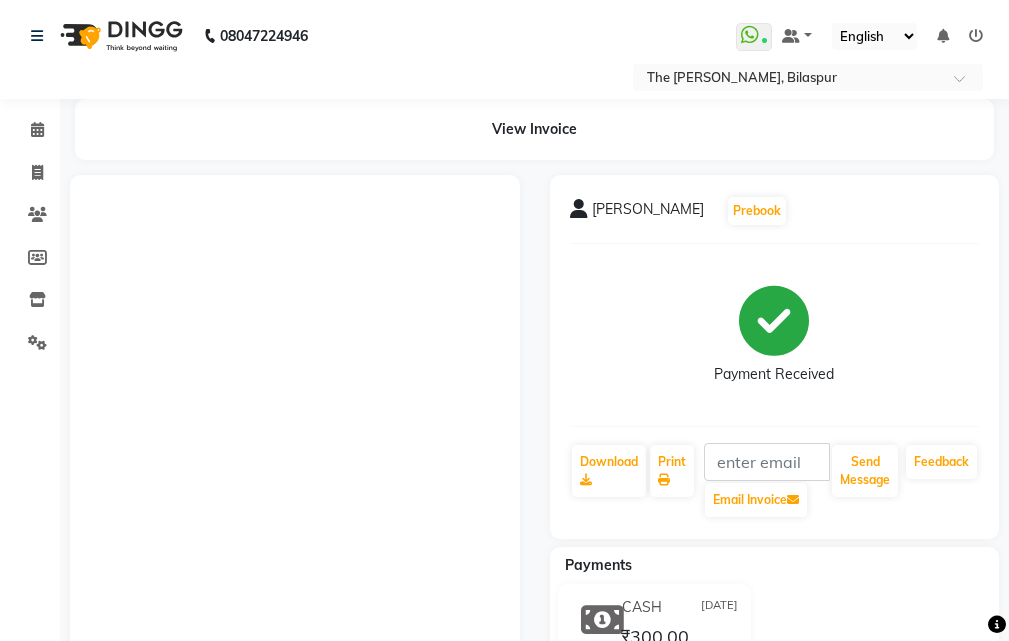 select on "service" 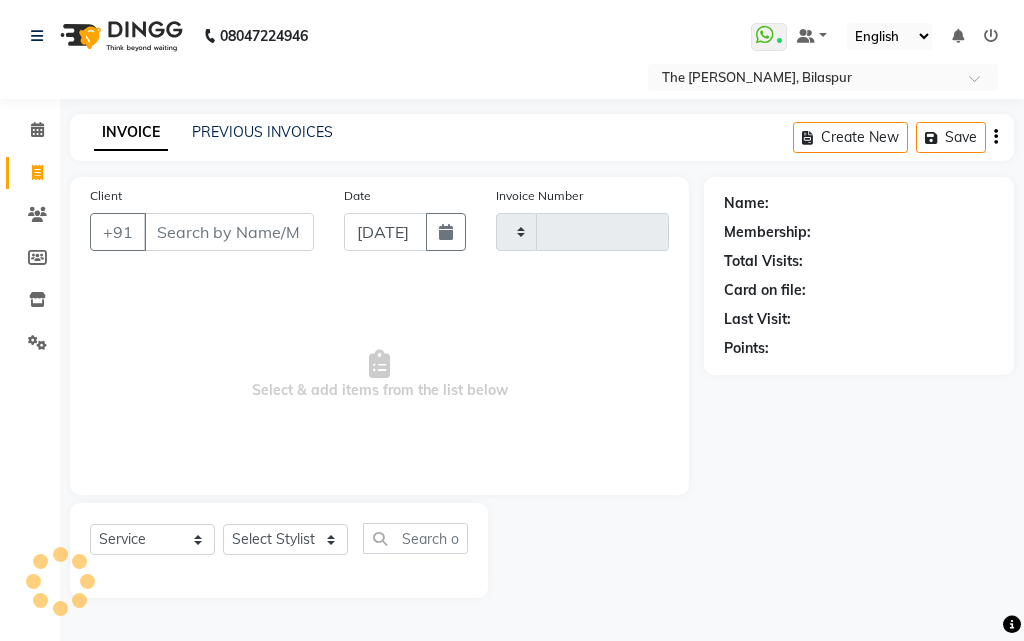 type on "0642" 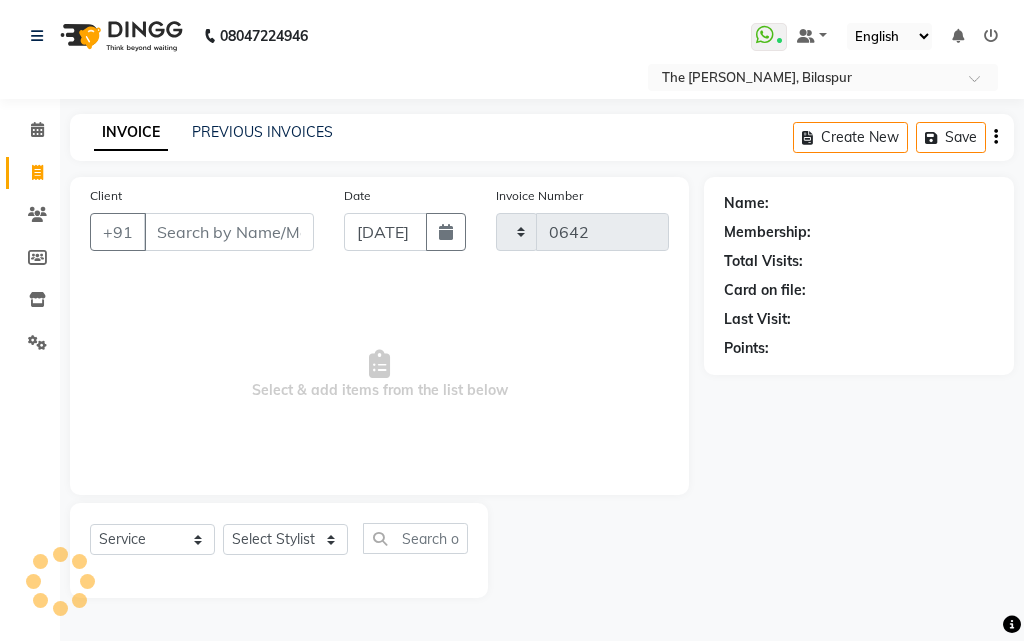 select on "6473" 